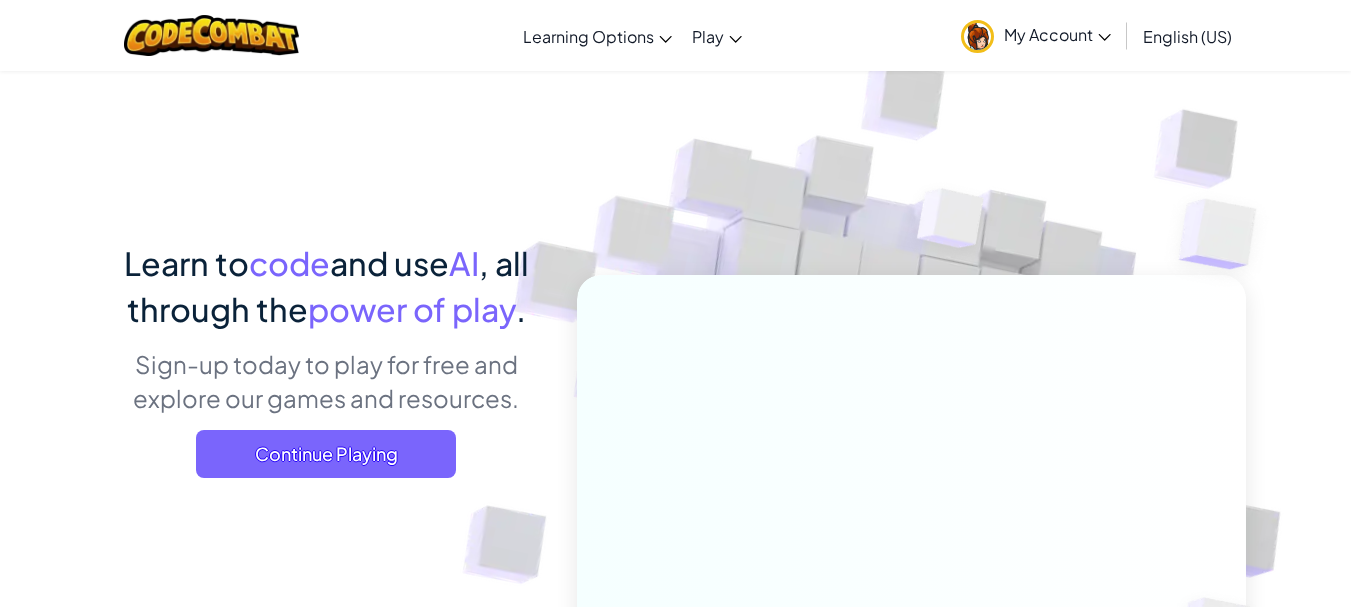 scroll, scrollTop: 0, scrollLeft: 0, axis: both 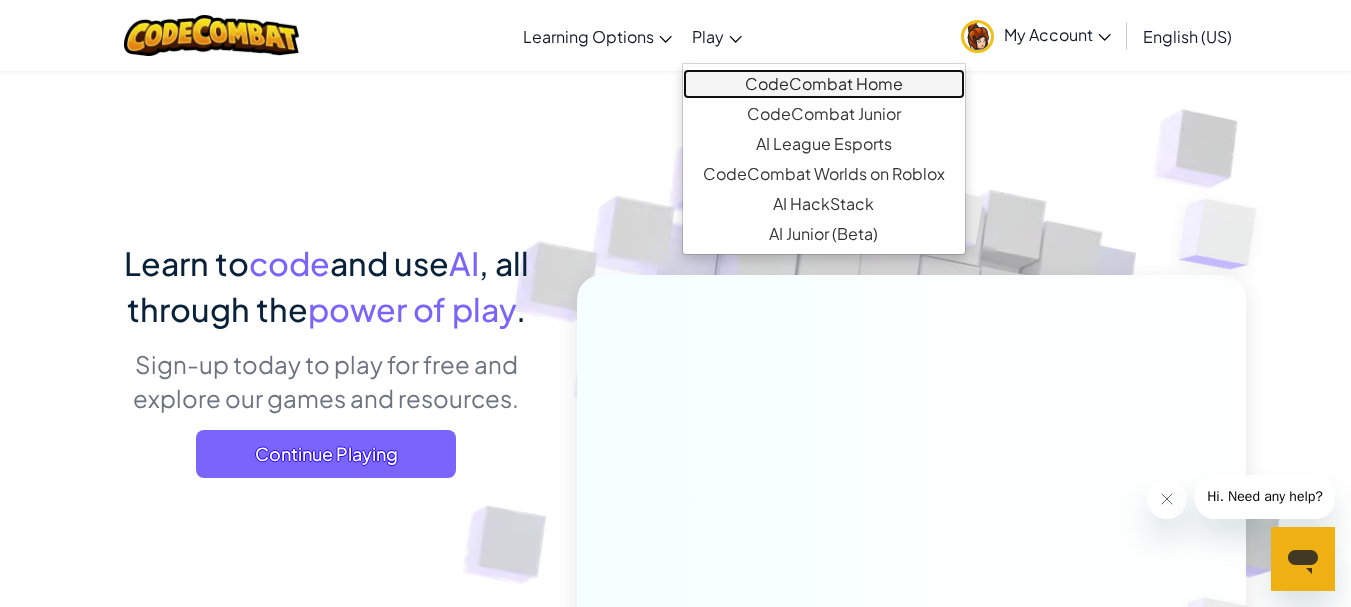 click on "CodeCombat Home" at bounding box center (824, 84) 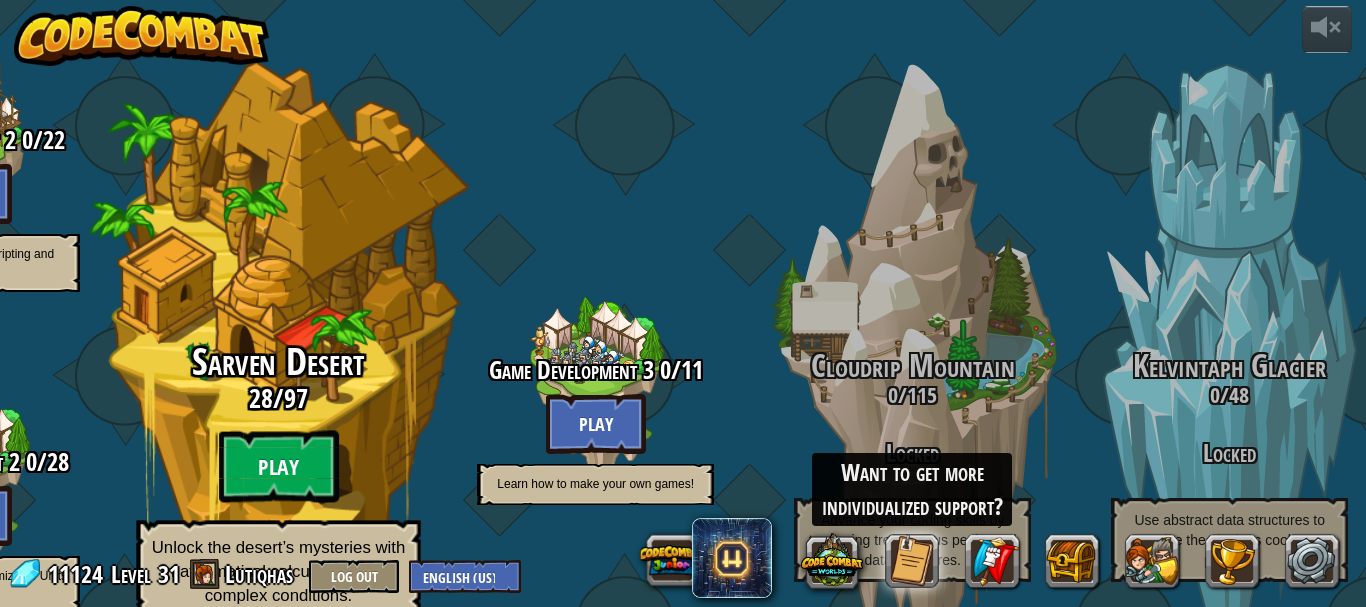 click on "Play" at bounding box center [279, 467] 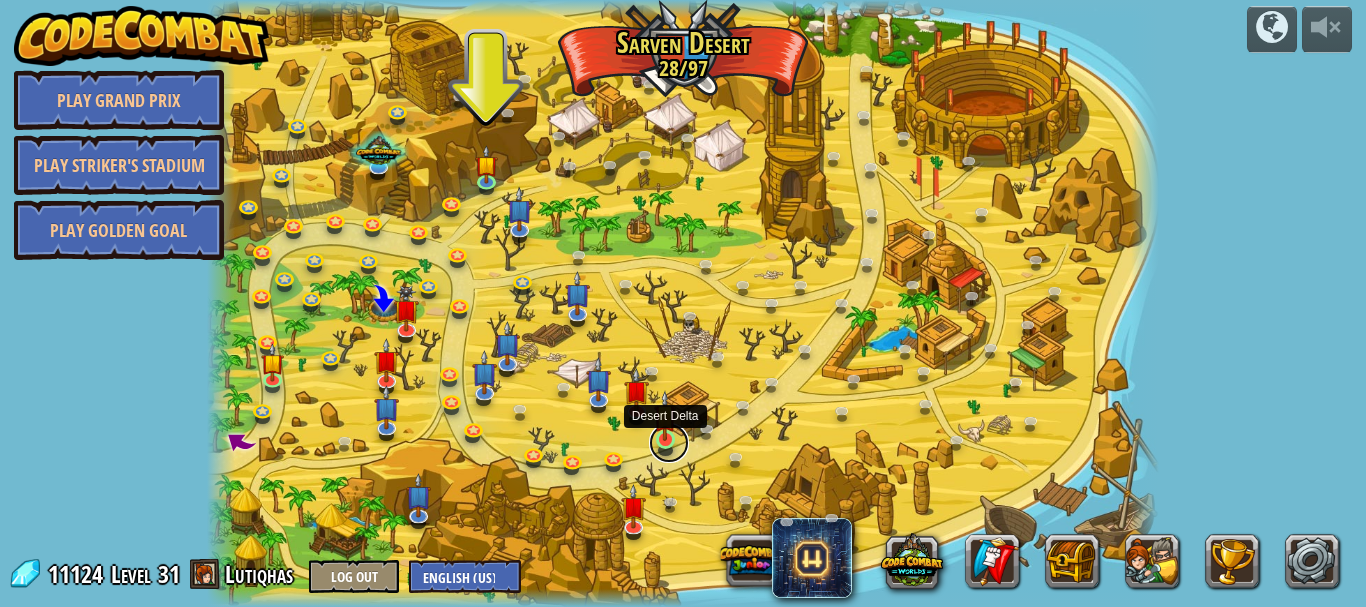 click at bounding box center (669, 443) 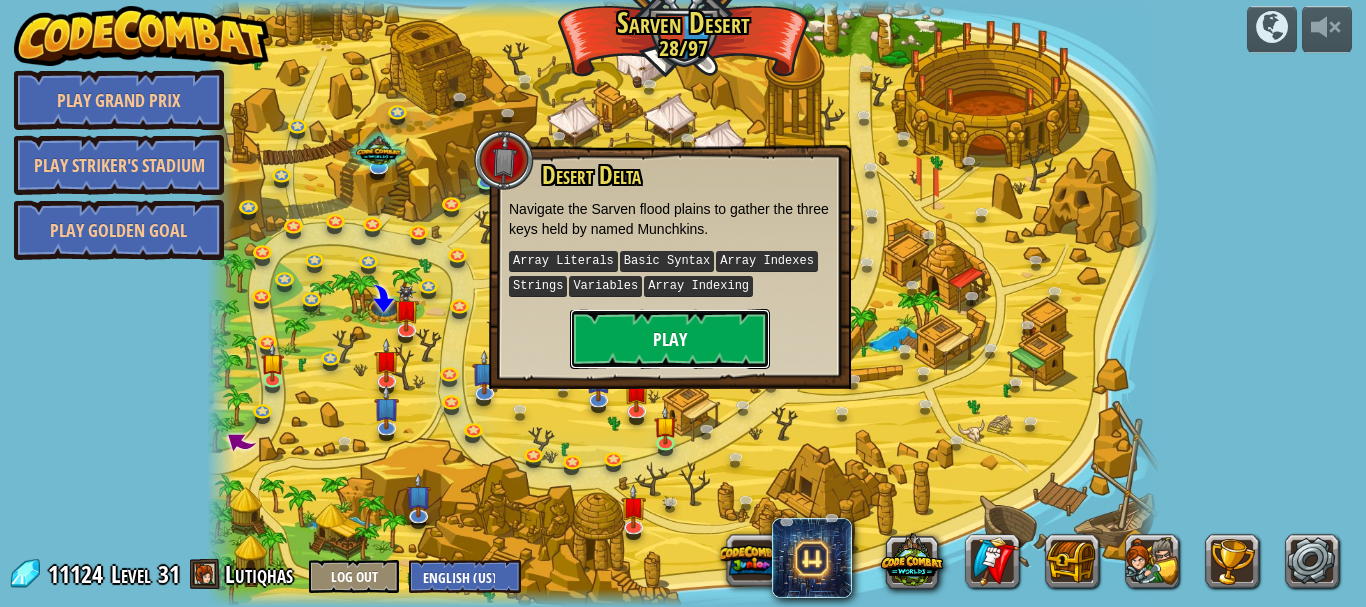 click on "Play" at bounding box center (670, 339) 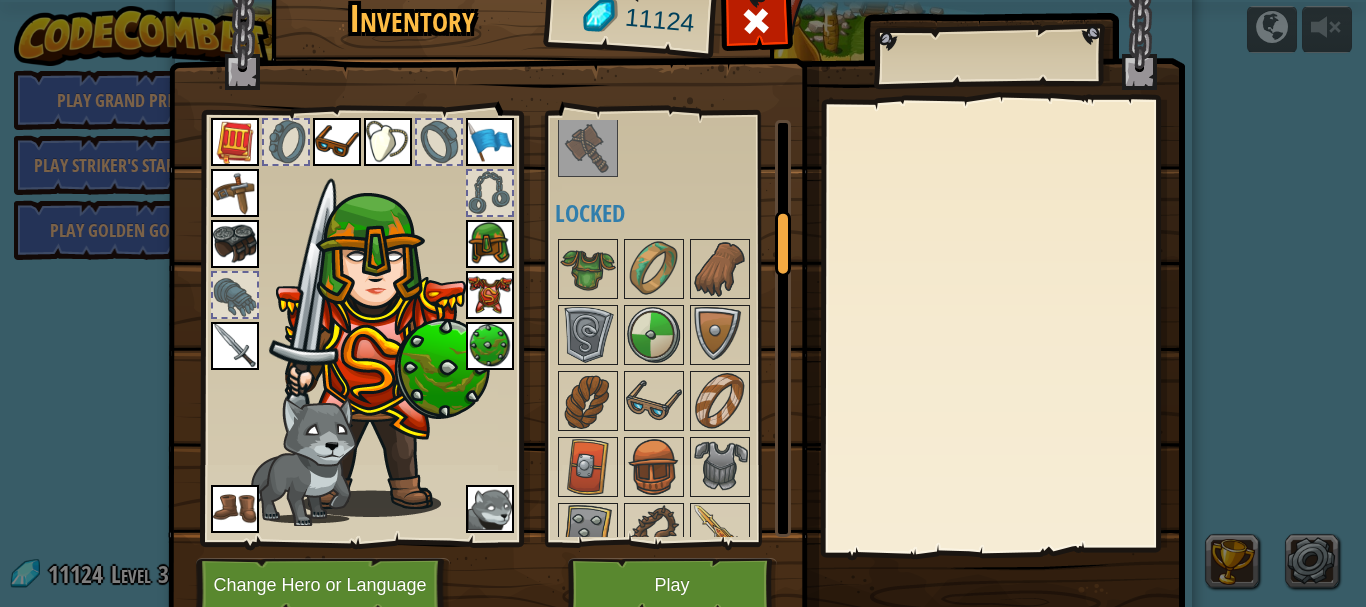 scroll, scrollTop: 600, scrollLeft: 0, axis: vertical 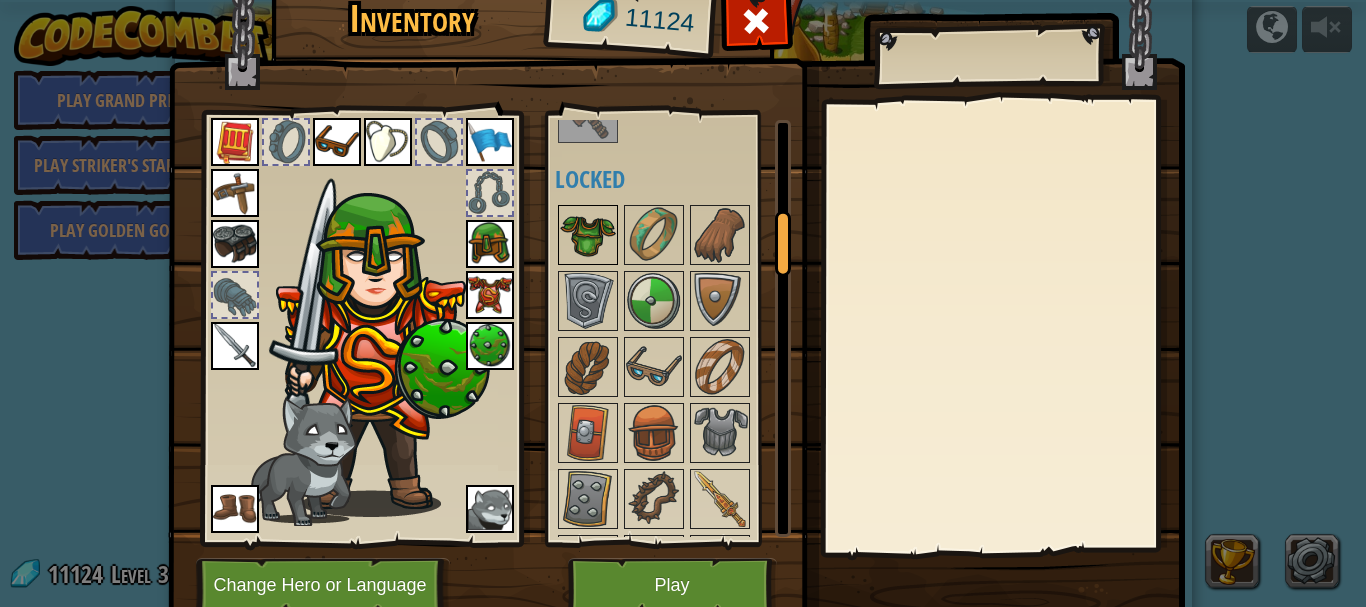 click at bounding box center (588, 235) 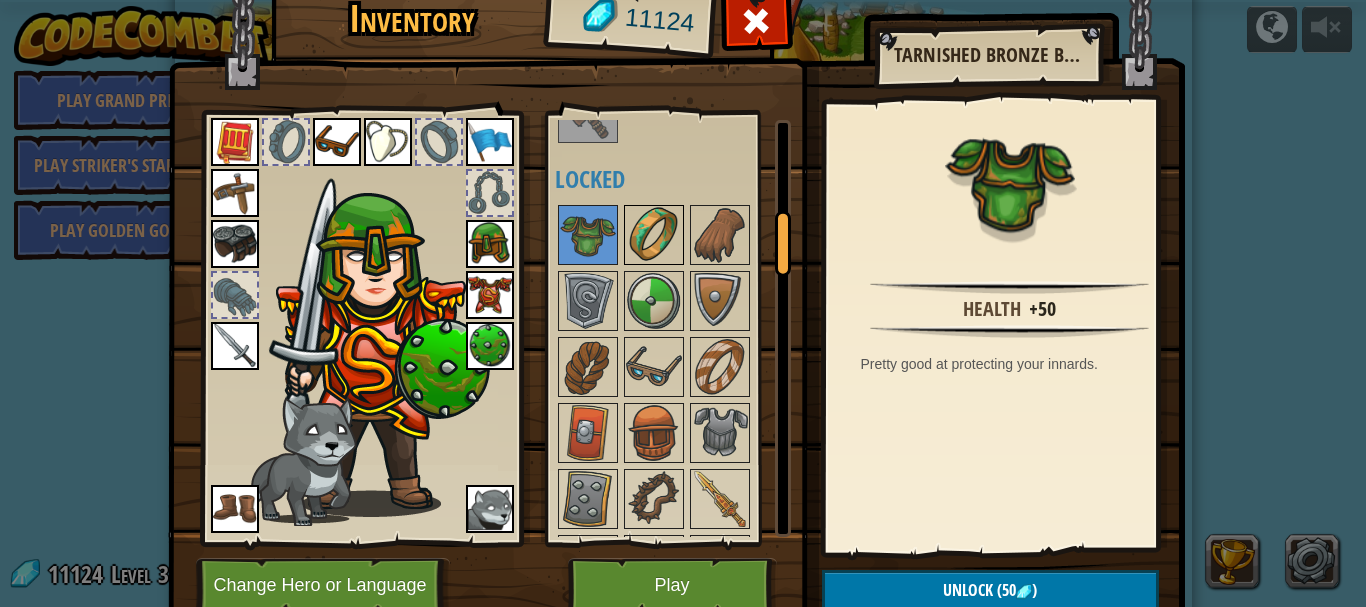 click at bounding box center [654, 235] 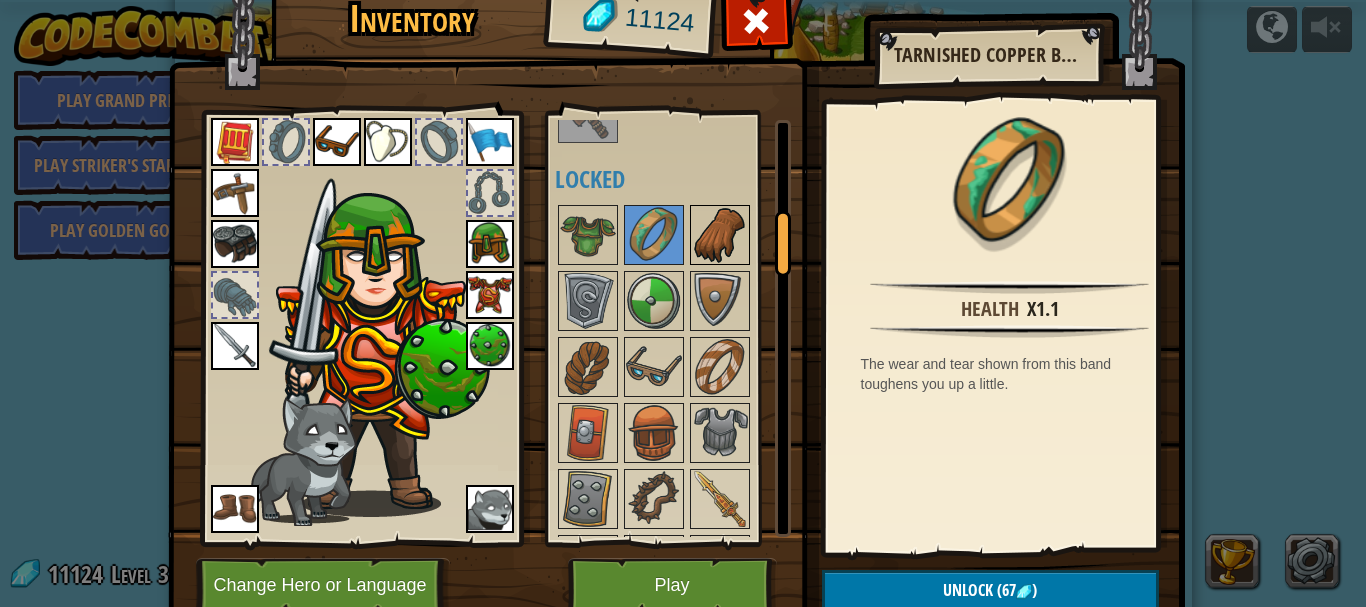 click at bounding box center [720, 235] 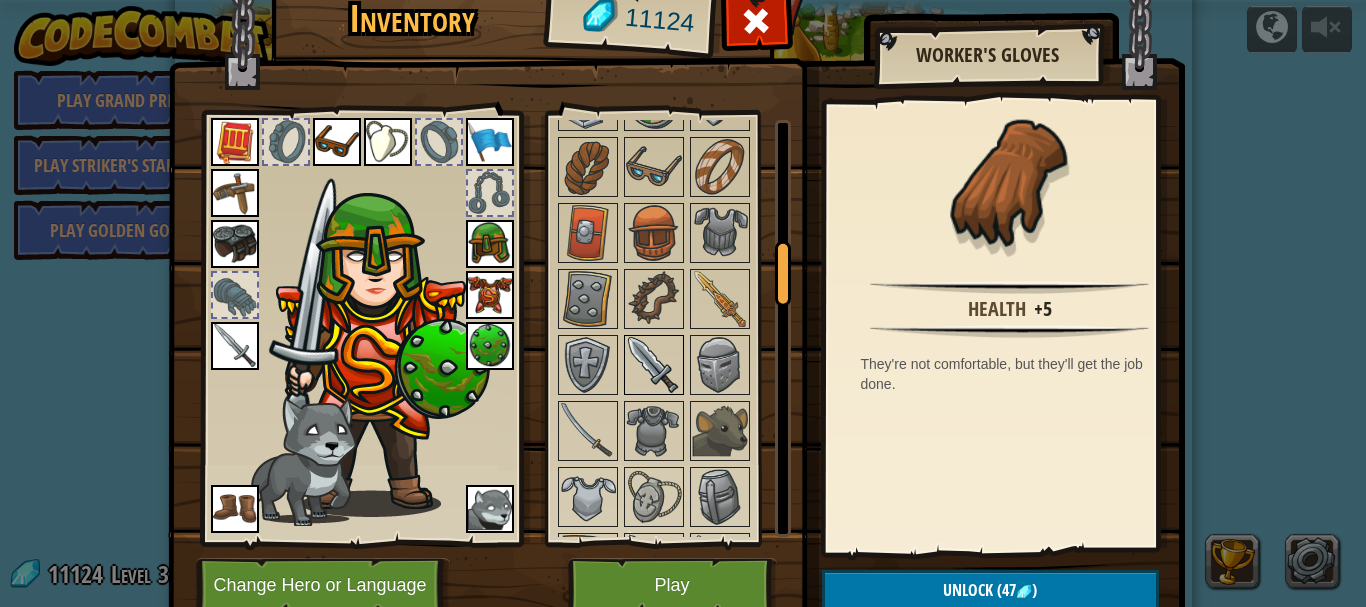 scroll, scrollTop: 900, scrollLeft: 0, axis: vertical 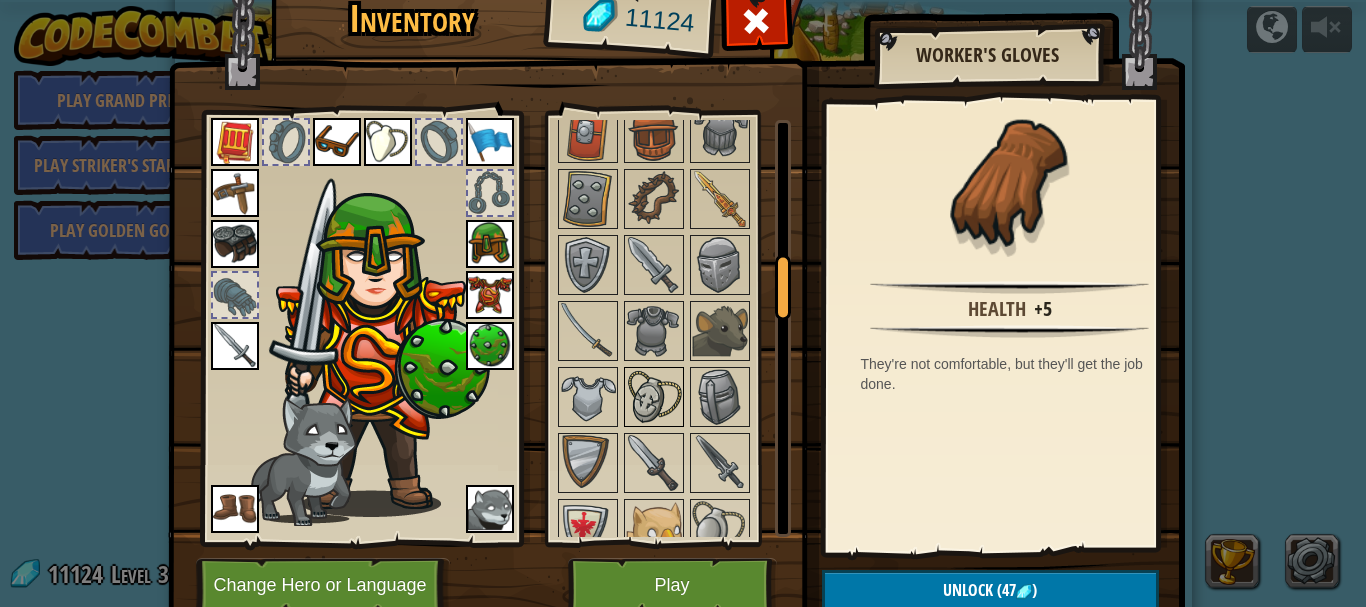 click at bounding box center [654, 397] 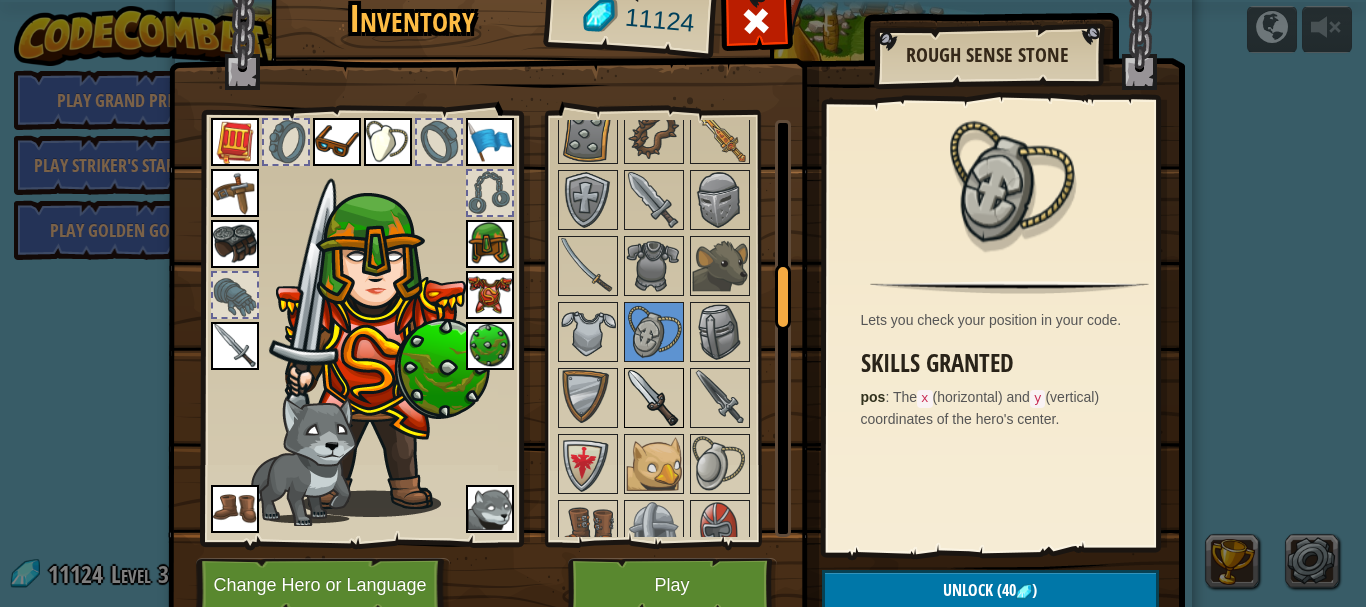 scroll, scrollTop: 1000, scrollLeft: 0, axis: vertical 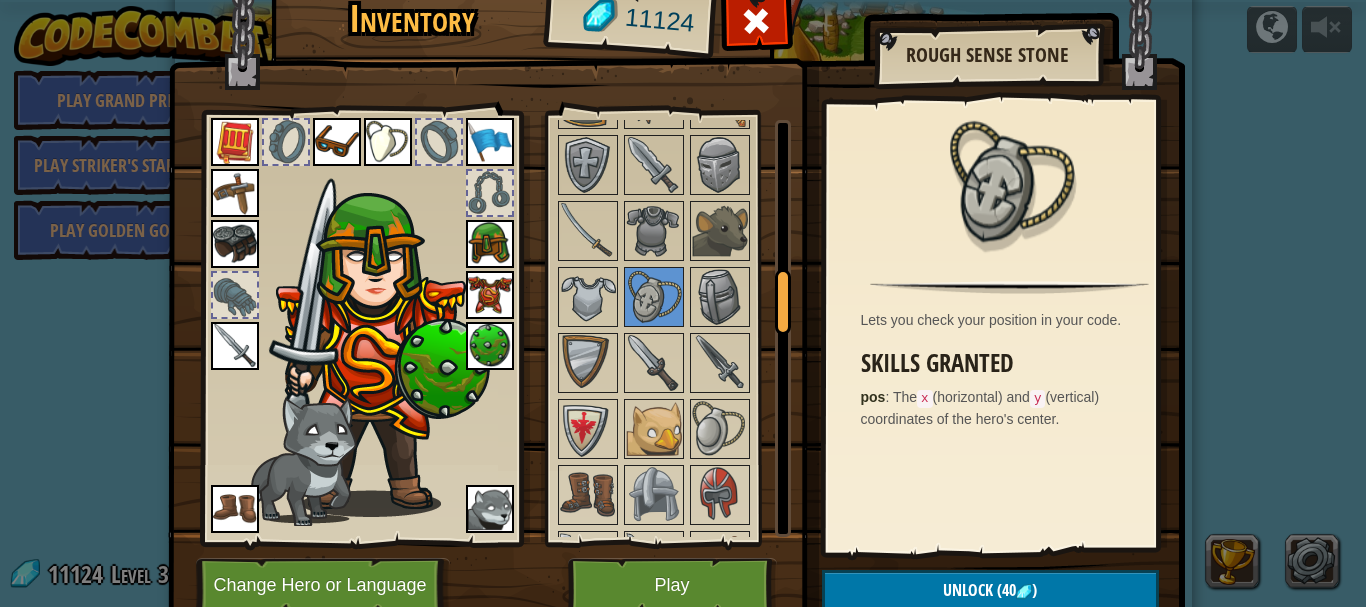click at bounding box center (388, 142) 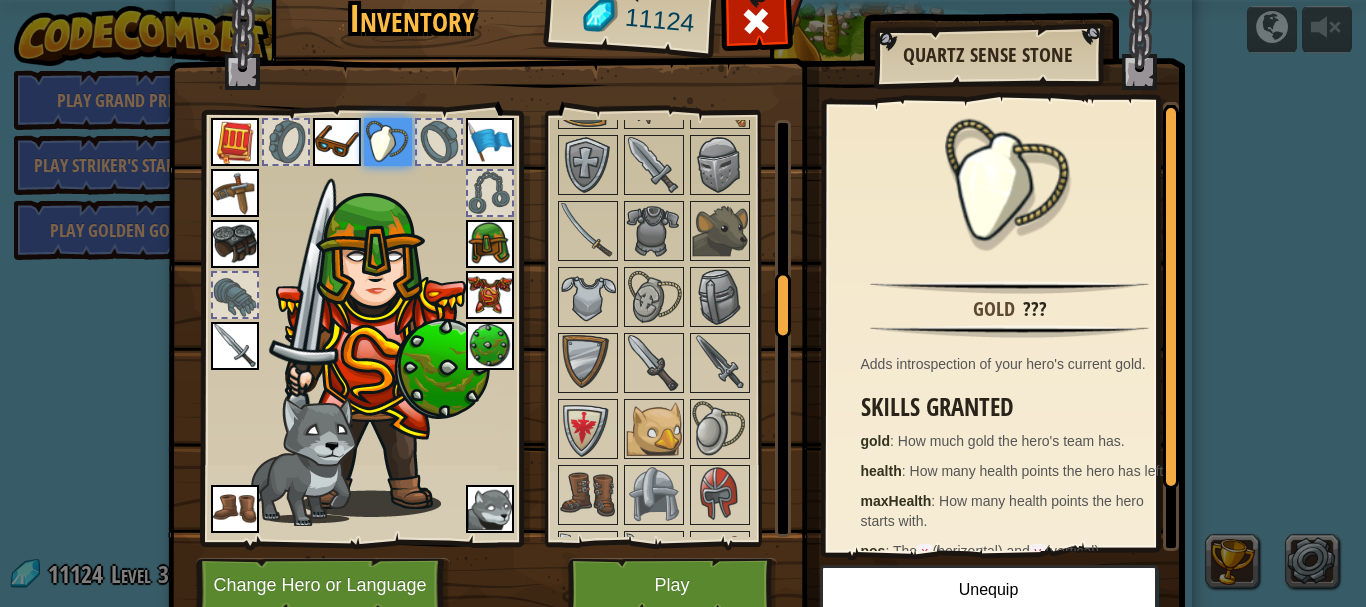 scroll, scrollTop: 1100, scrollLeft: 0, axis: vertical 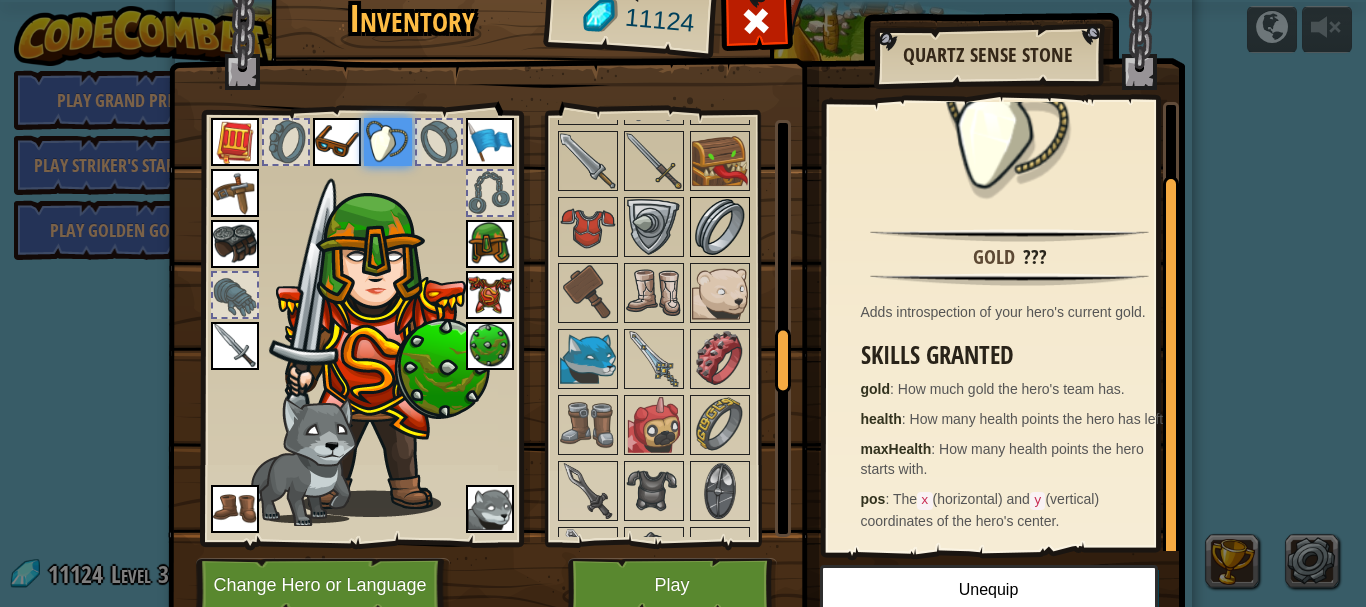 click at bounding box center (720, 227) 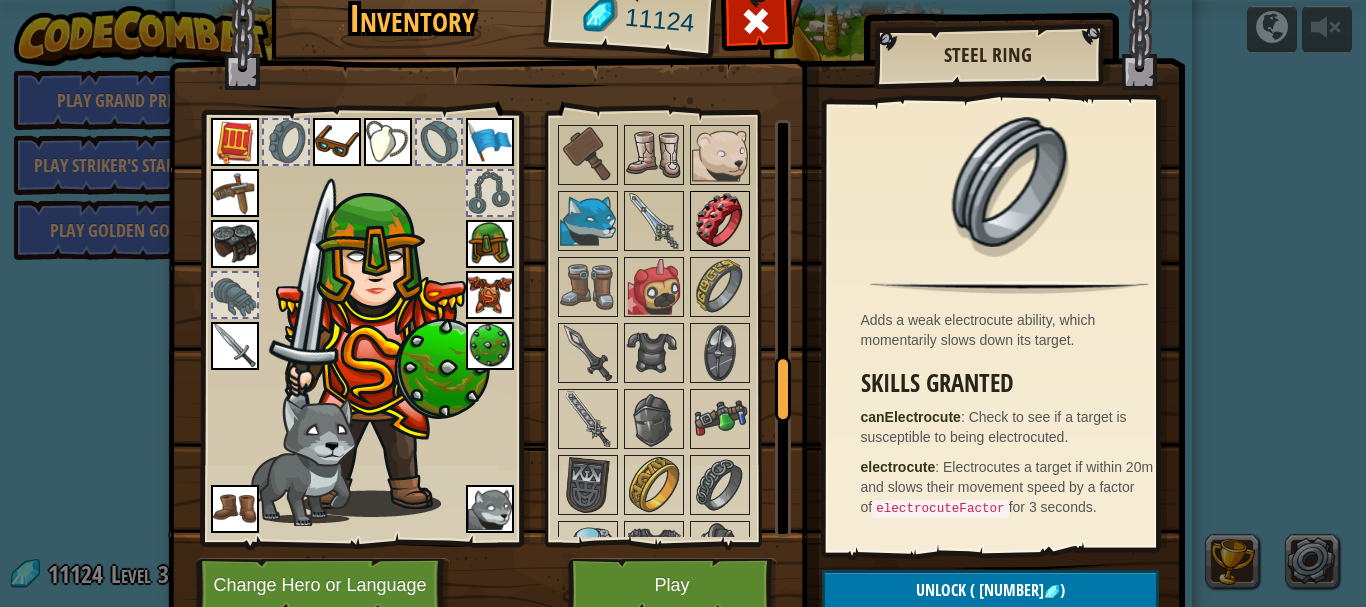 scroll, scrollTop: 1600, scrollLeft: 0, axis: vertical 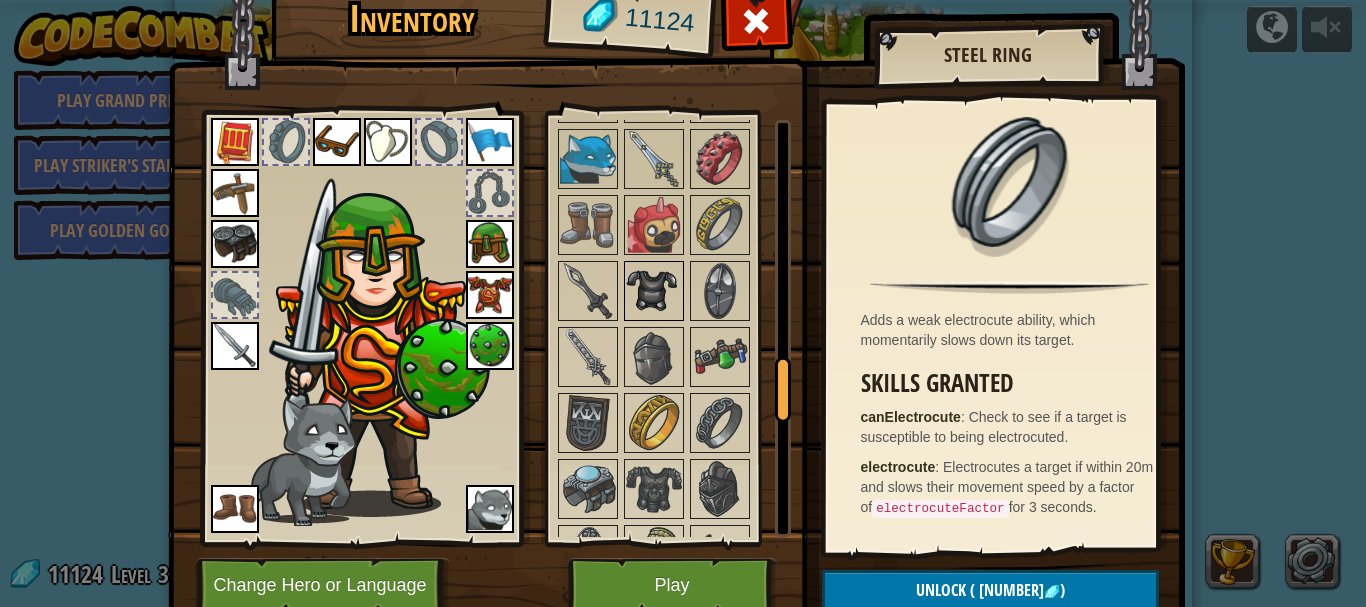 click at bounding box center (654, 291) 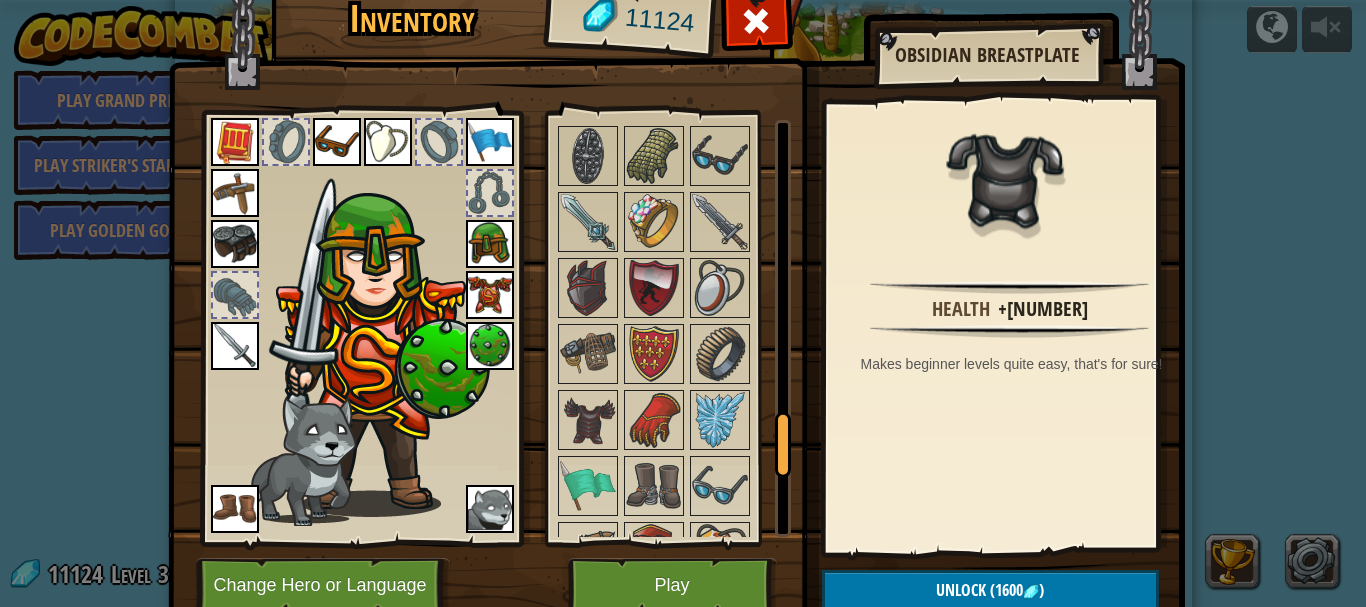 scroll, scrollTop: 2000, scrollLeft: 0, axis: vertical 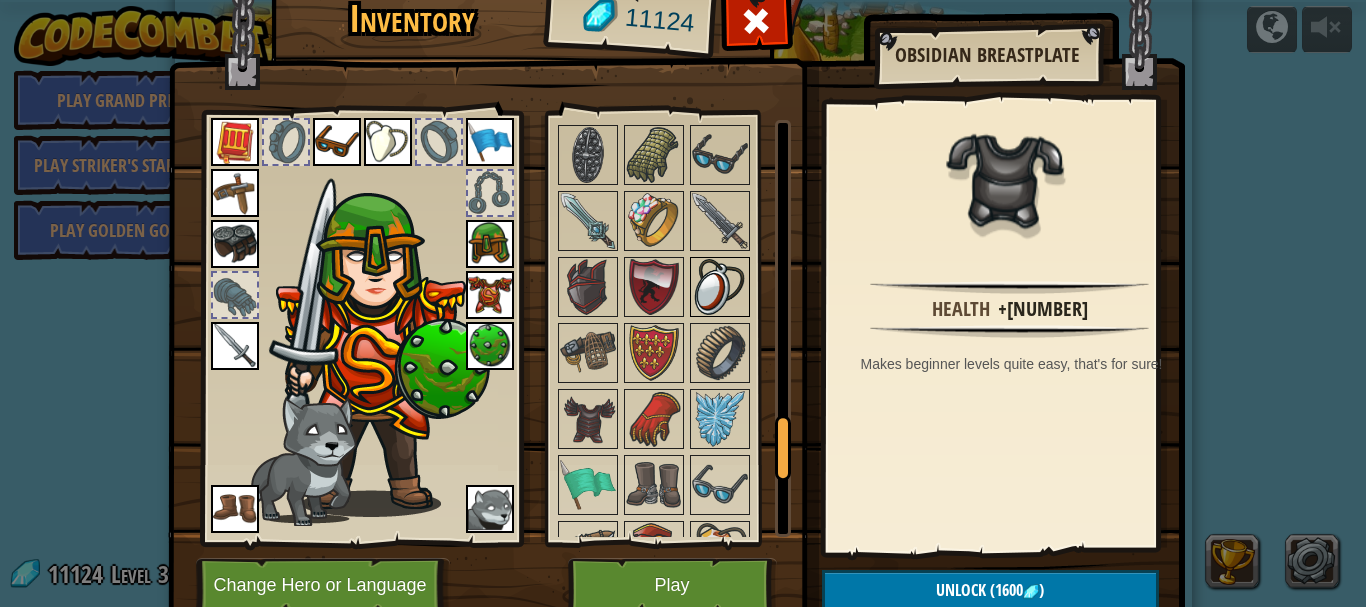 click at bounding box center [720, 287] 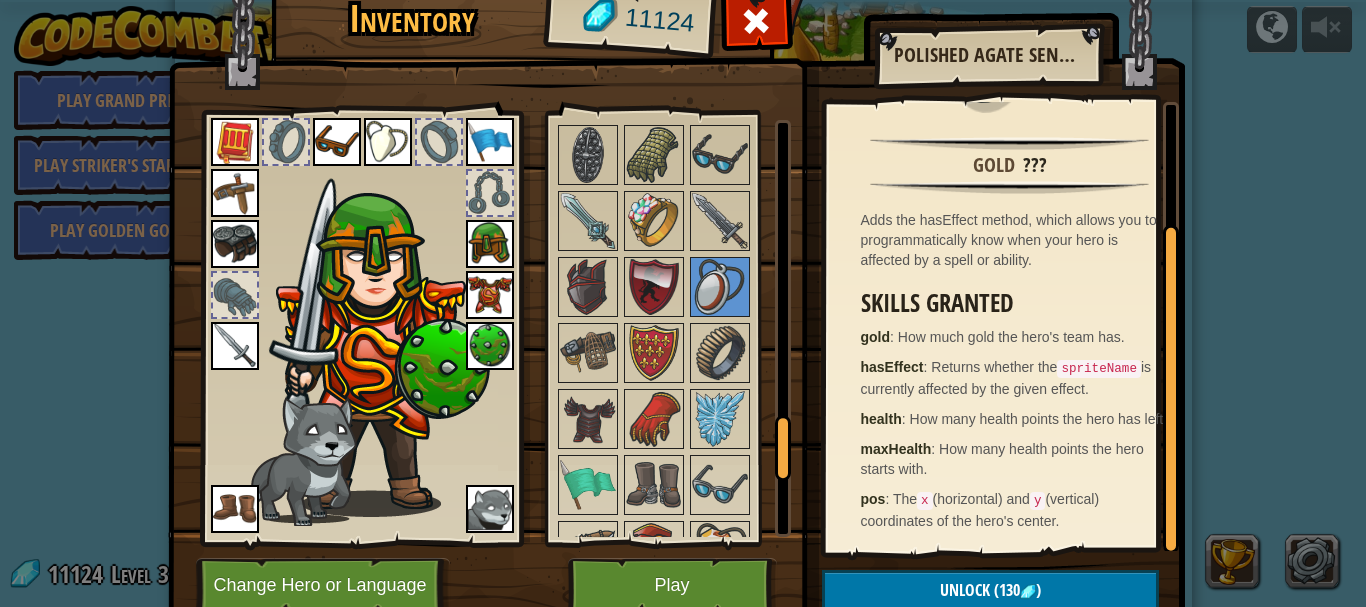 scroll, scrollTop: 160, scrollLeft: 0, axis: vertical 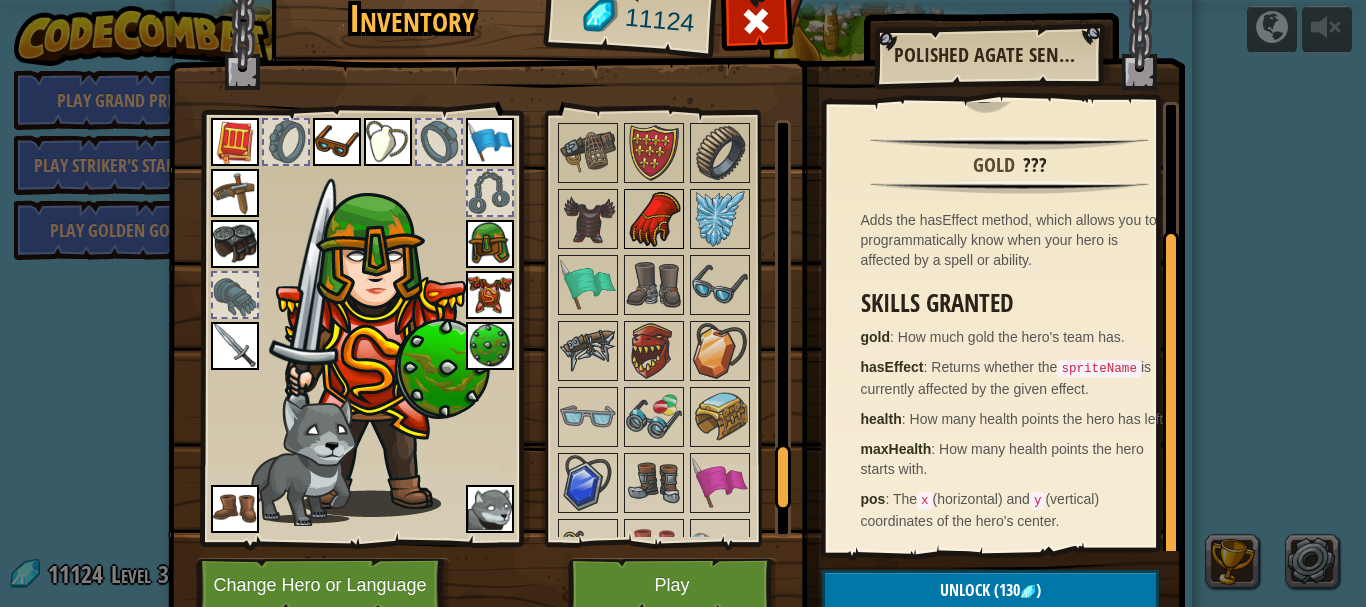 click at bounding box center [654, 219] 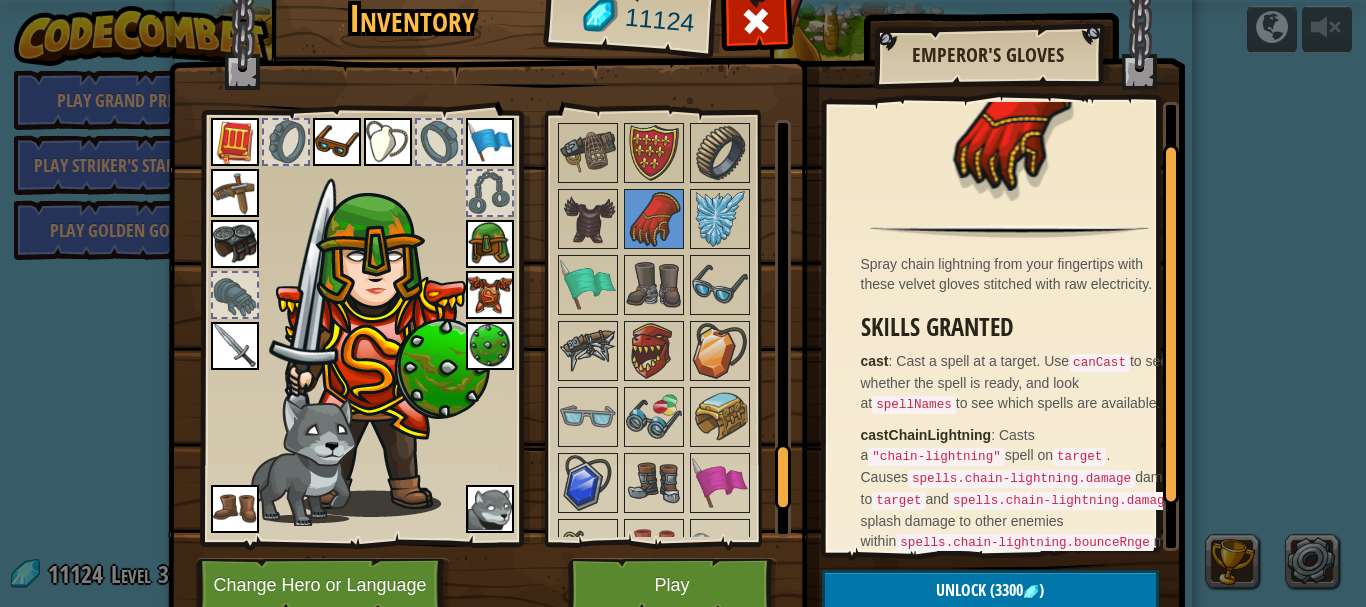 scroll, scrollTop: 106, scrollLeft: 0, axis: vertical 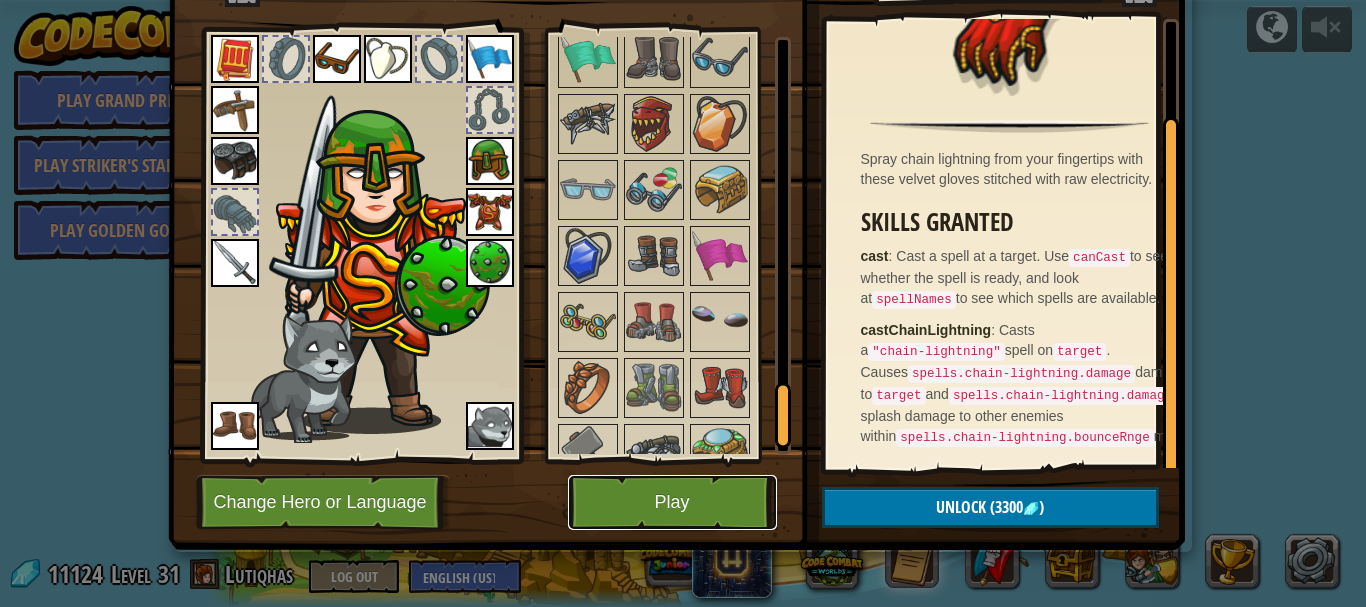 click on "Play" at bounding box center (672, 502) 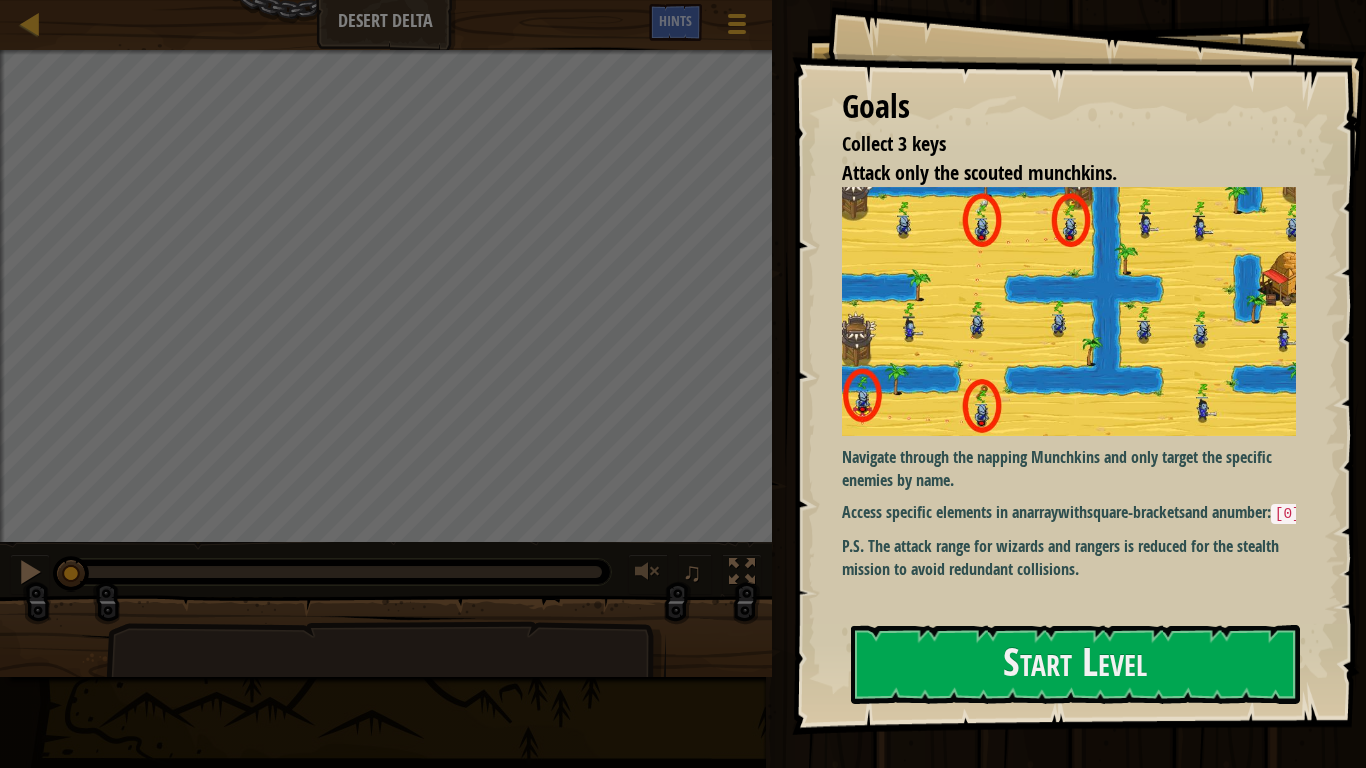 drag, startPoint x: 1074, startPoint y: 591, endPoint x: 919, endPoint y: 496, distance: 181.79659 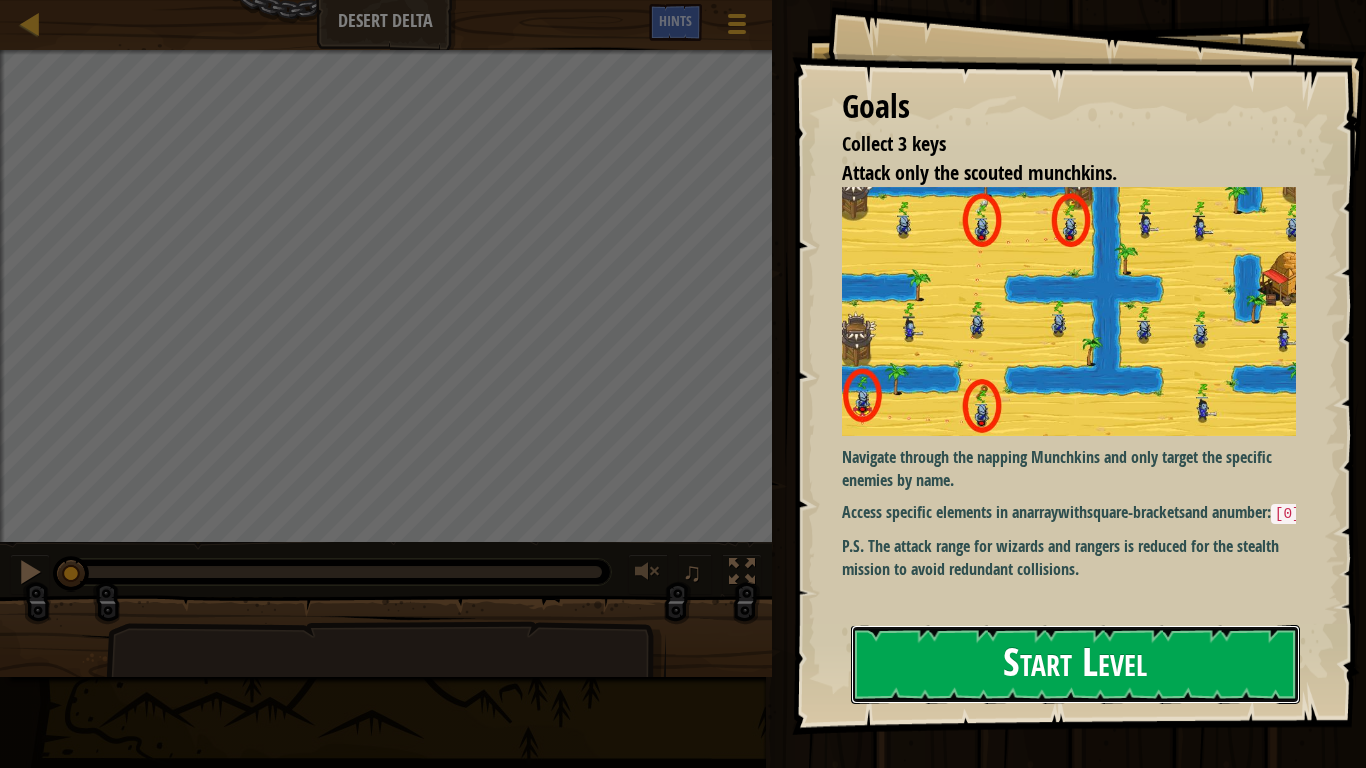 click on "Start Level" at bounding box center [1075, 664] 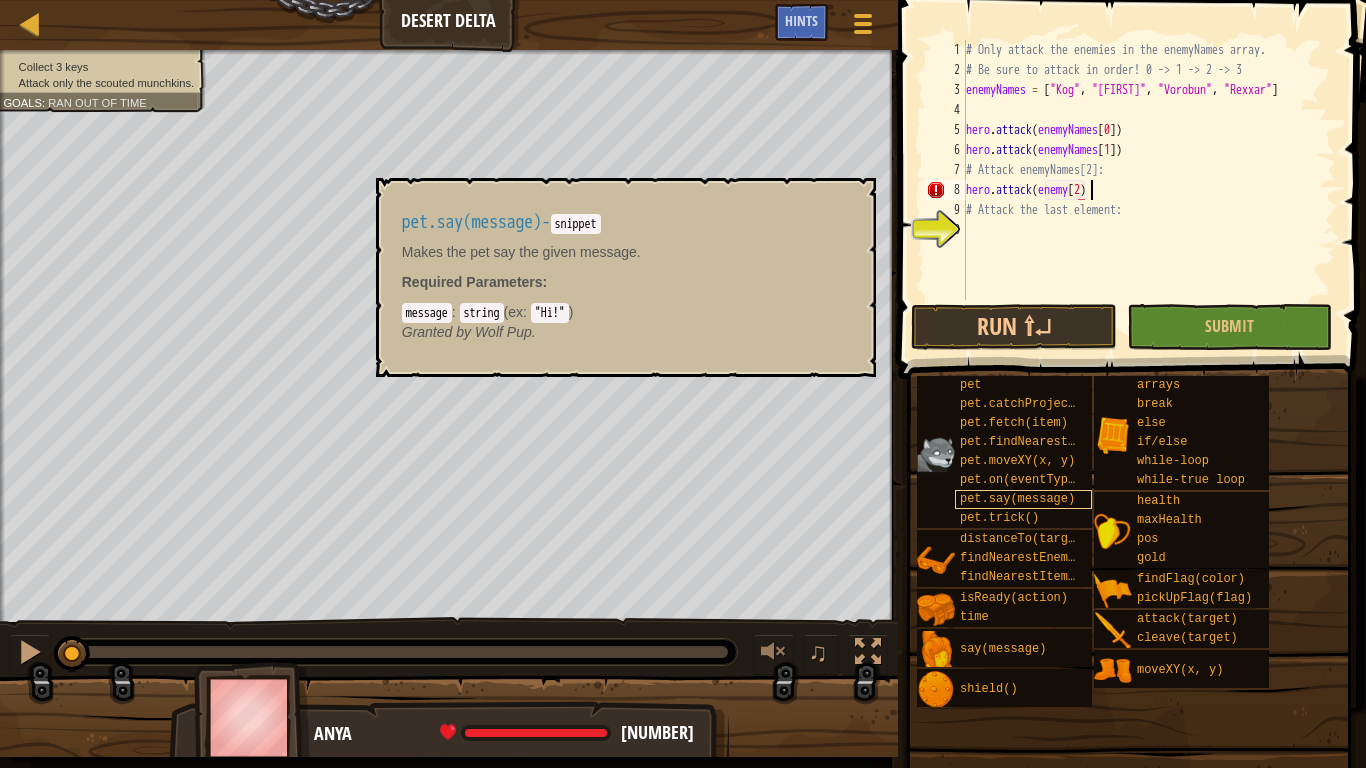 scroll, scrollTop: 9, scrollLeft: 10, axis: both 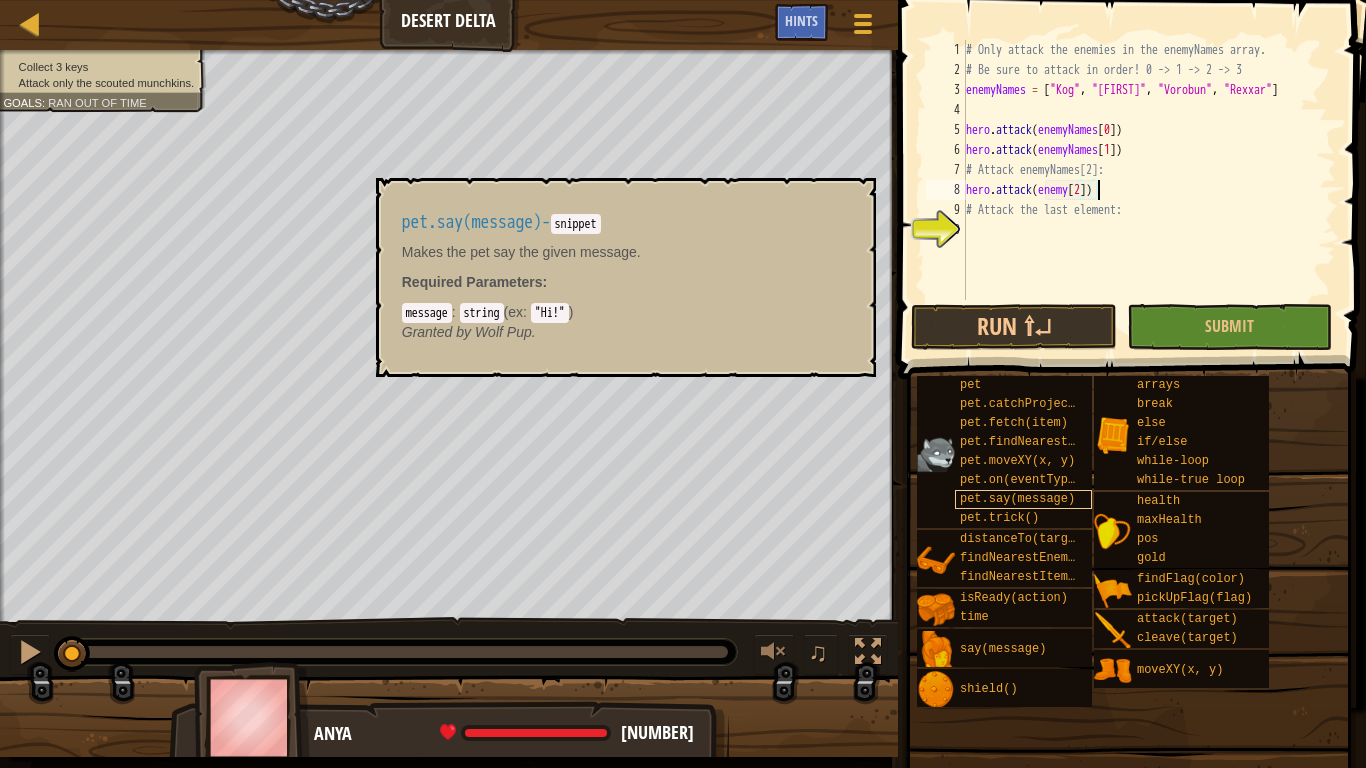 type on "# Attack the last element:" 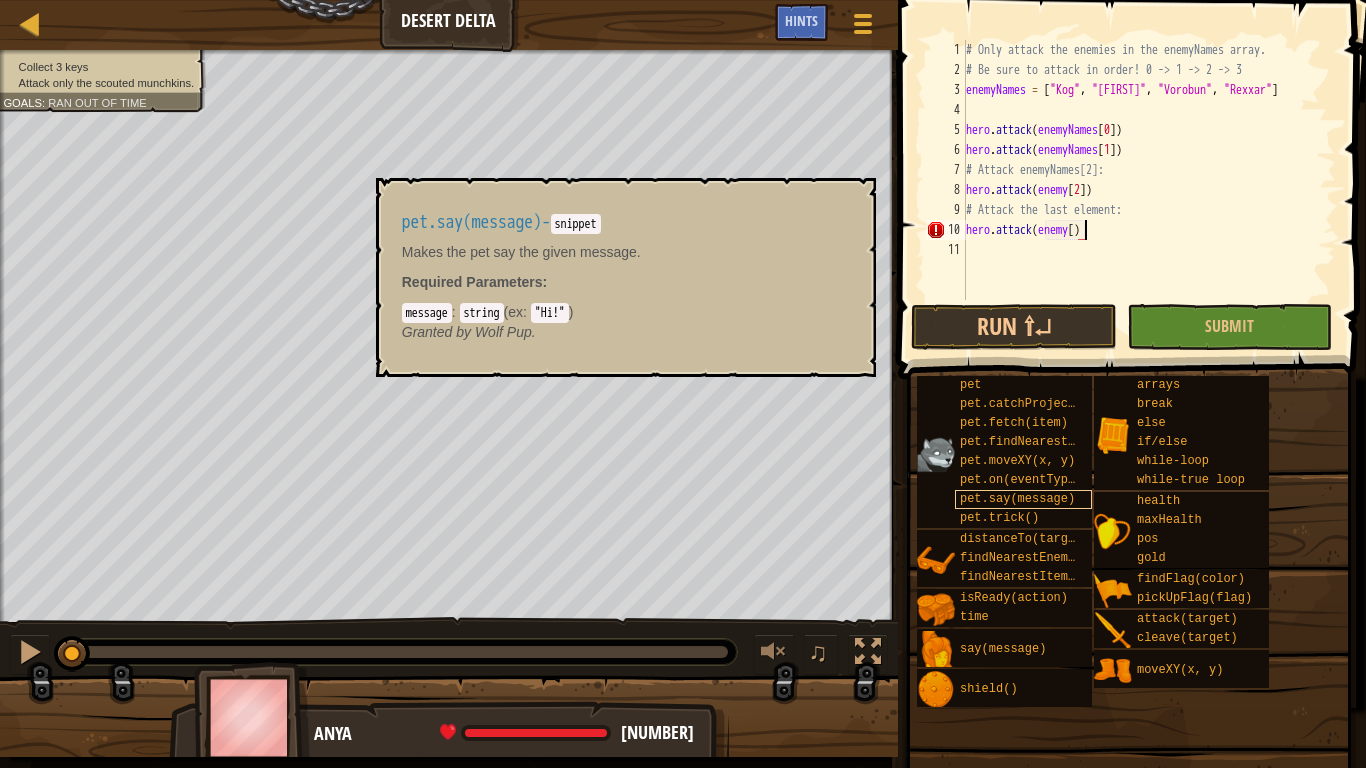 scroll, scrollTop: 9, scrollLeft: 10, axis: both 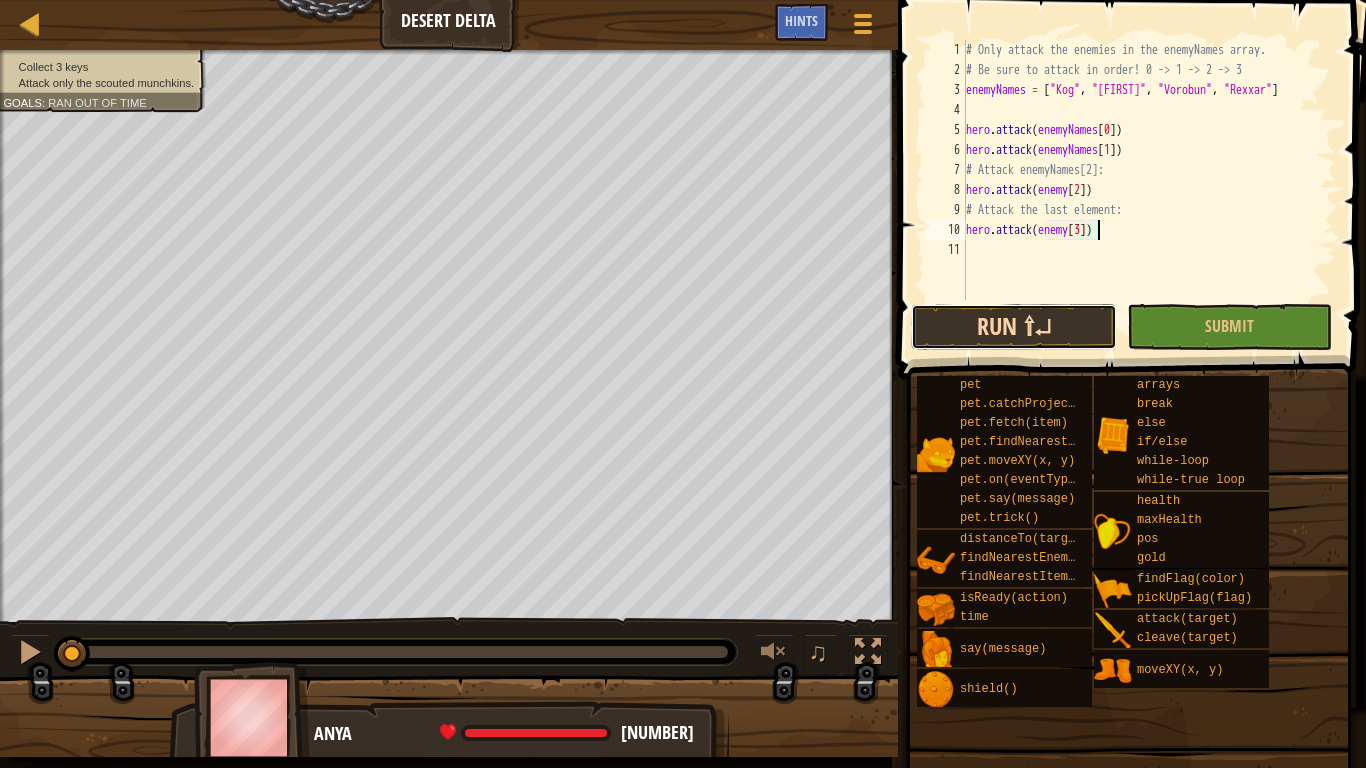 click on "Run ⇧↵" at bounding box center [1013, 327] 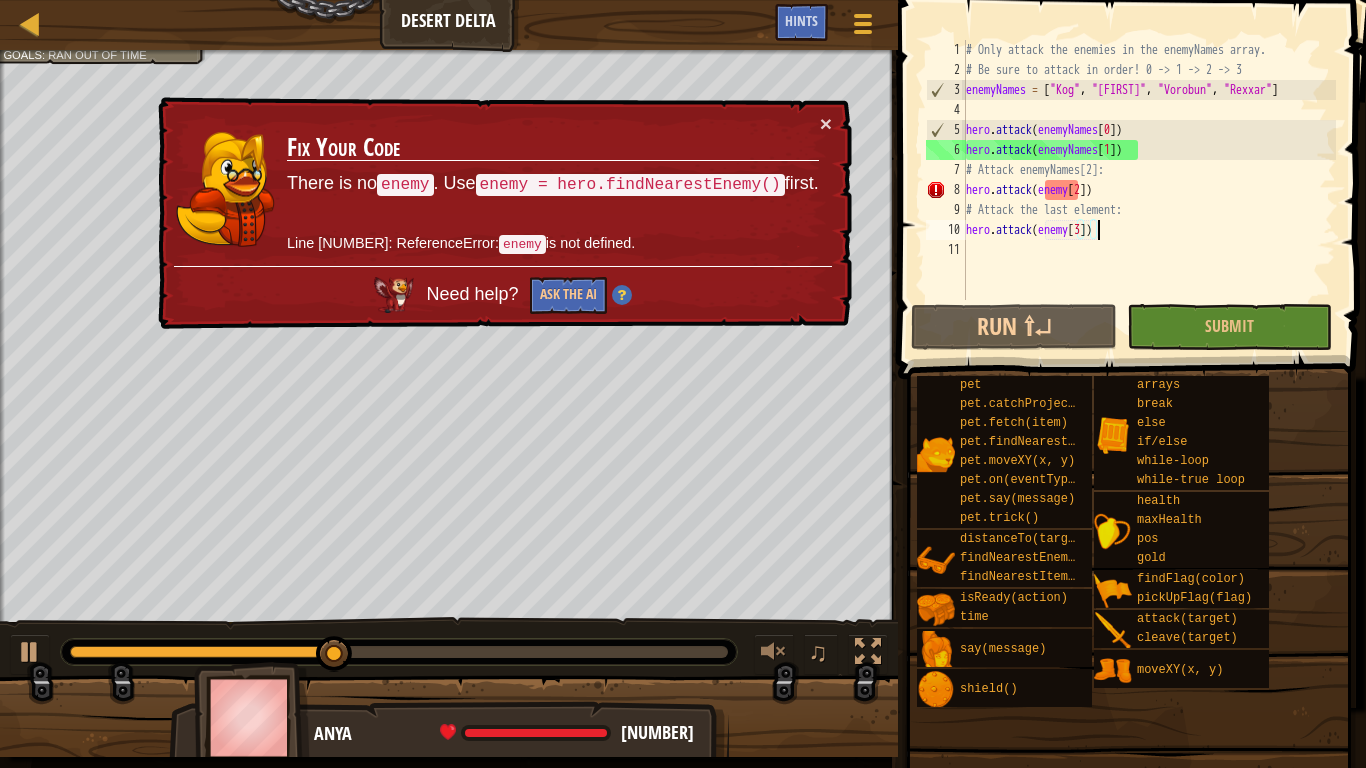 click on "# Only attack the enemies in the enemyNames array. # Be sure to attack in order! 0 -> 1 -> 2 -> 3 enemyNames   =   [ "Kog" ,   "Godel" ,   "Vorobun" ,   "Rexxar" ] hero . attack ( enemyNames [ 0 ]) hero . attack ( enemyNames [ 1 ]) # Attack enemyNames[2]: hero . attack ( enemy [ 2 ]) # Attack the last element: hero . attack ( enemy [ 3 ])" at bounding box center (1149, 190) 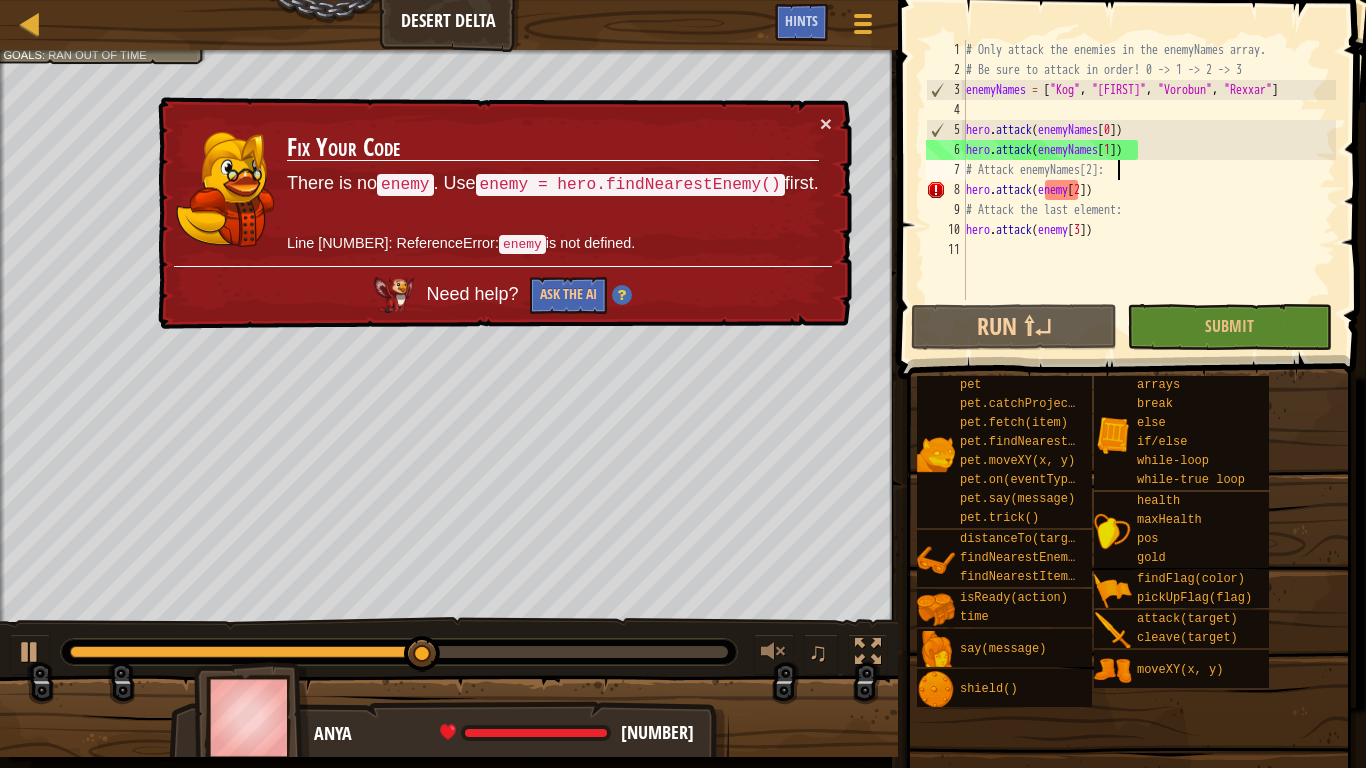 scroll, scrollTop: 9, scrollLeft: 0, axis: vertical 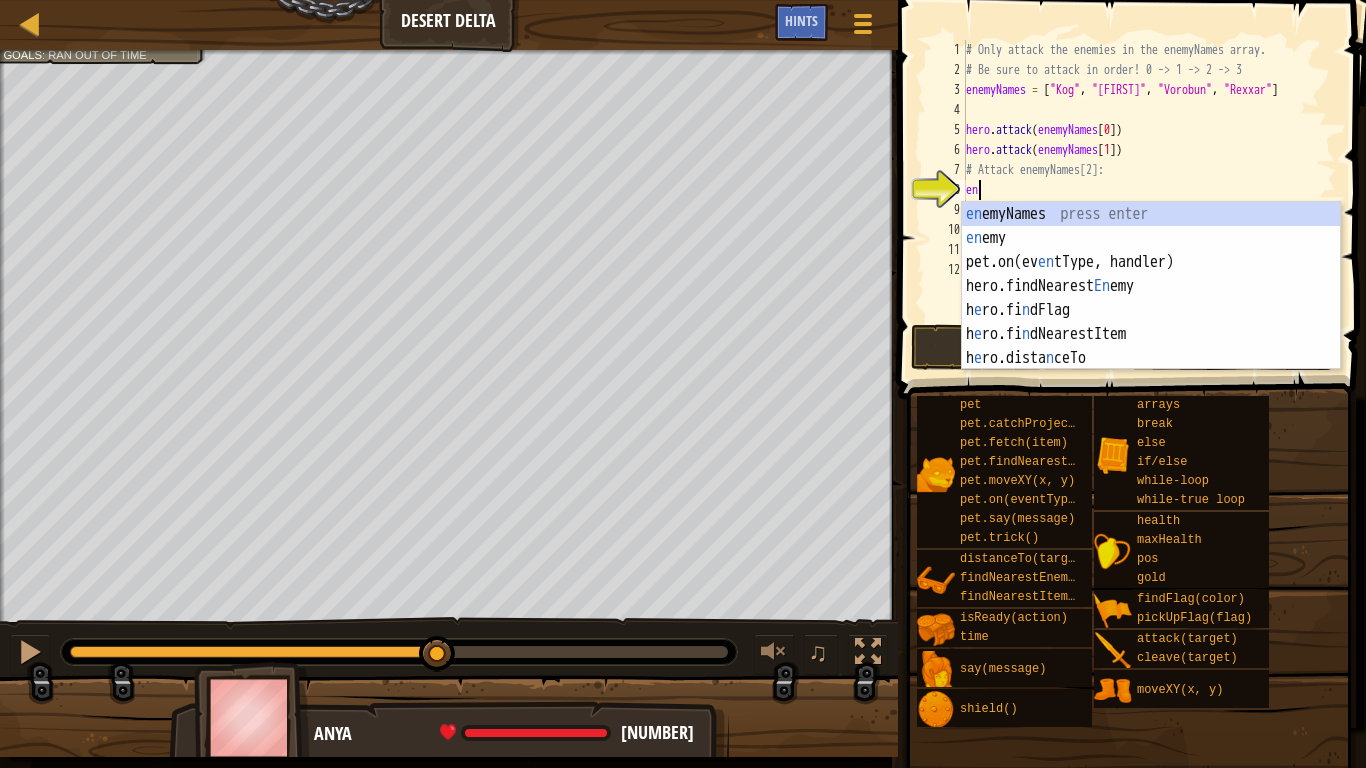 type on "enem" 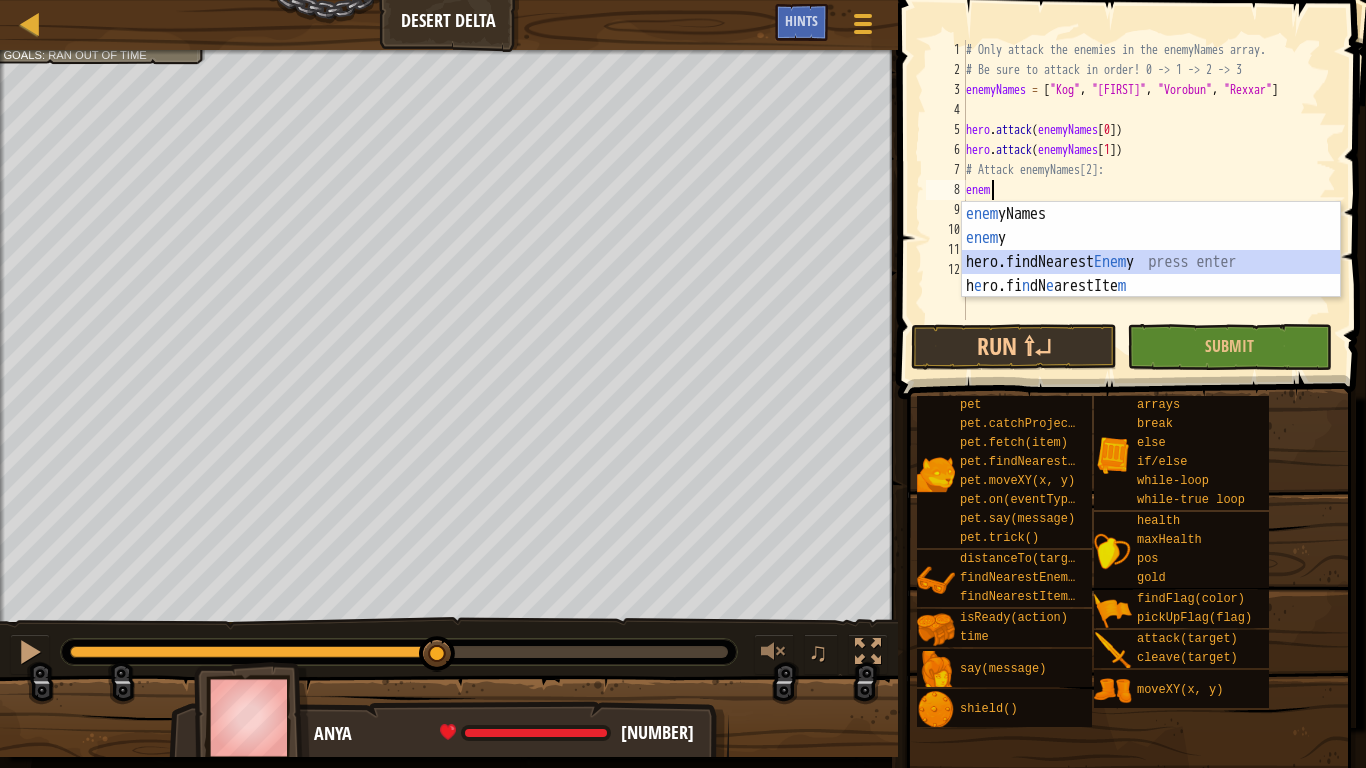 scroll, scrollTop: 9, scrollLeft: 0, axis: vertical 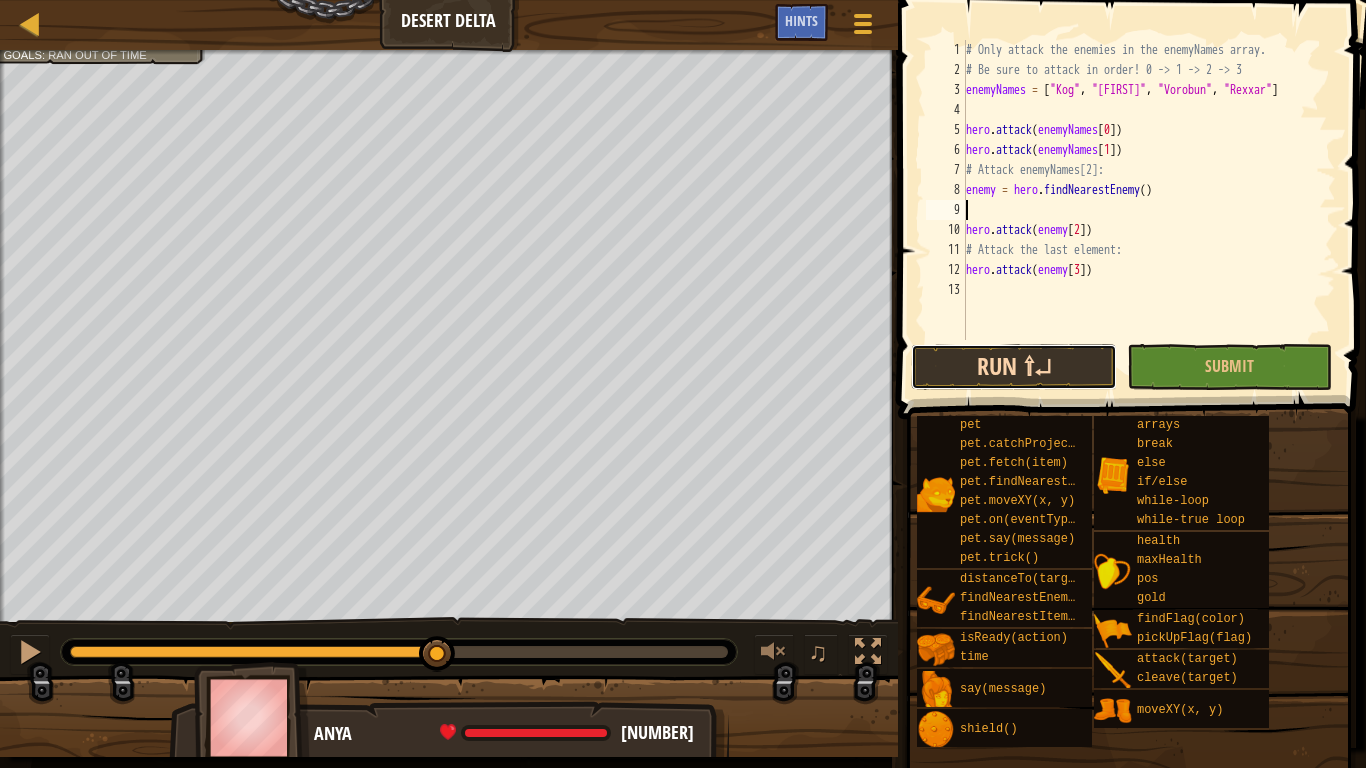 click on "Run ⇧↵" at bounding box center [1013, 367] 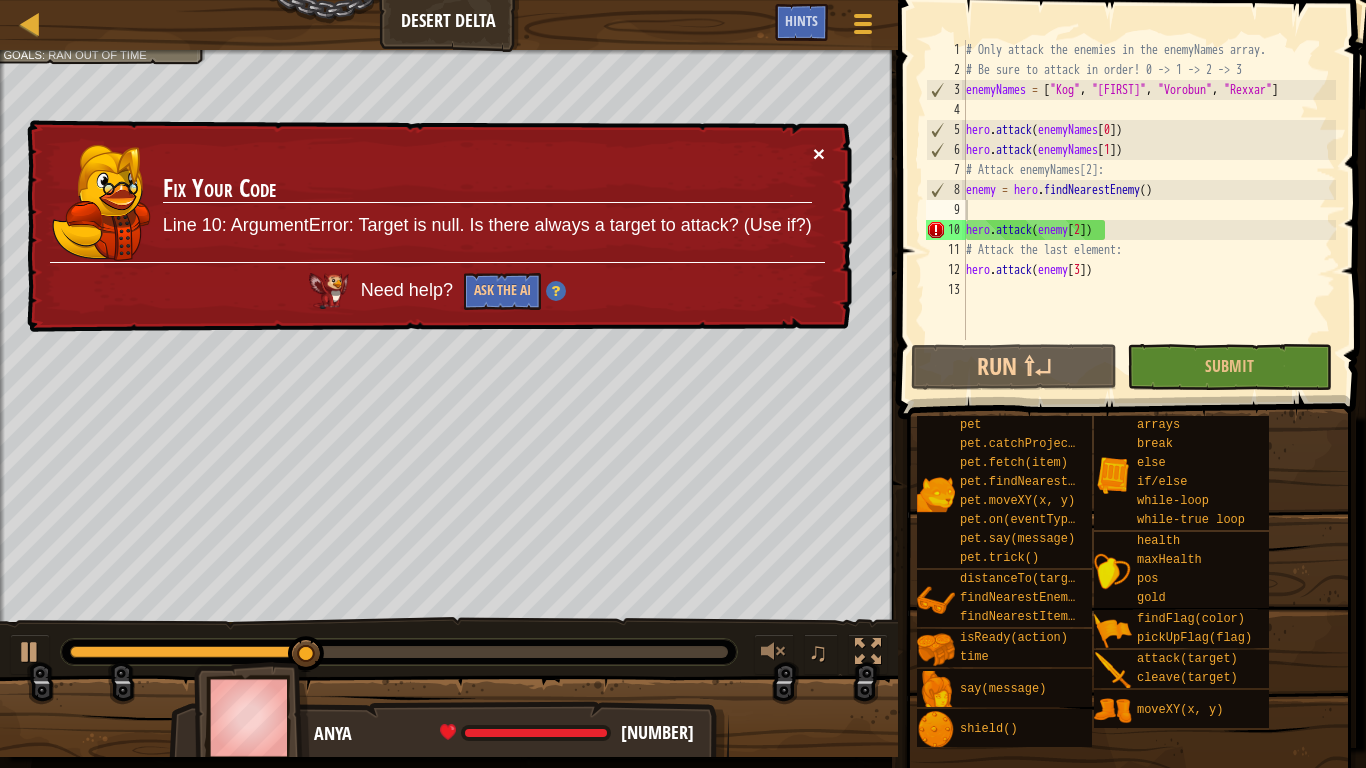 click on "×" at bounding box center [819, 153] 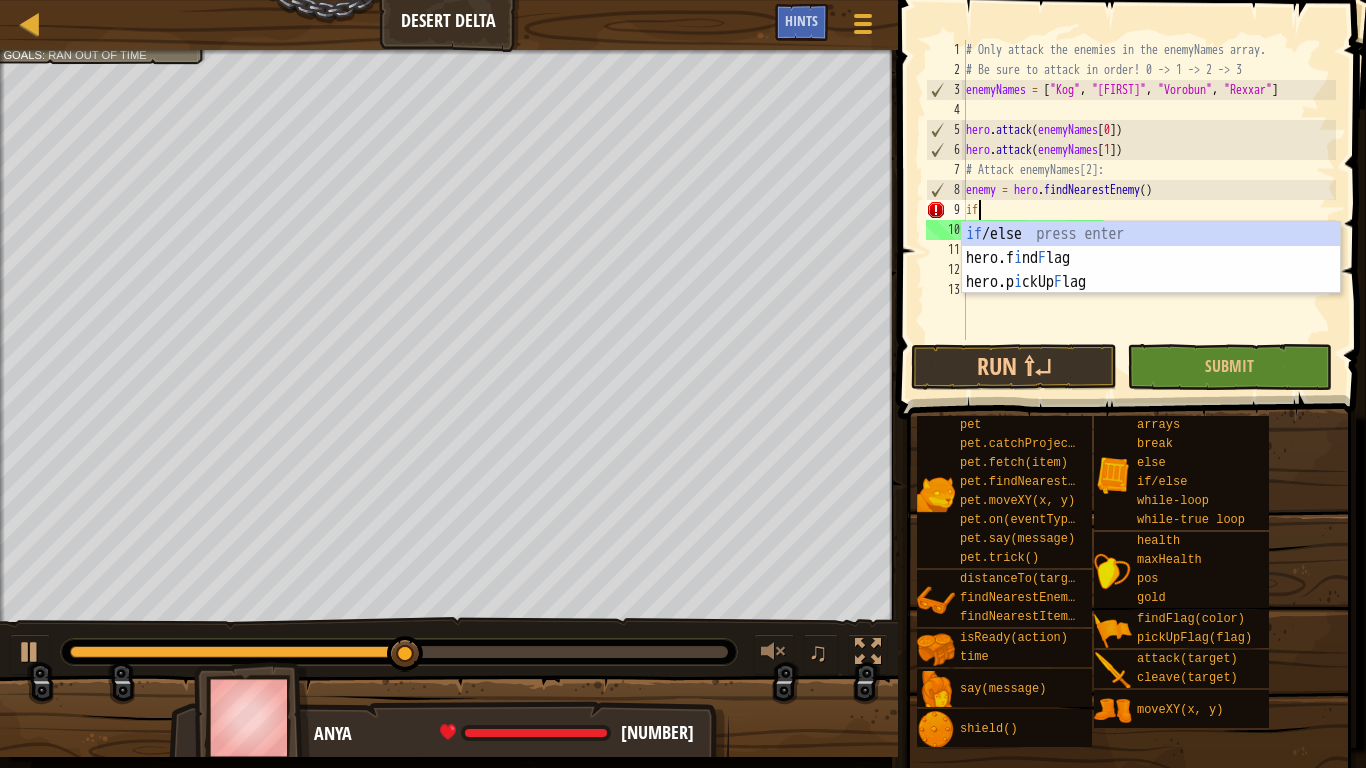 type on "if enemy:" 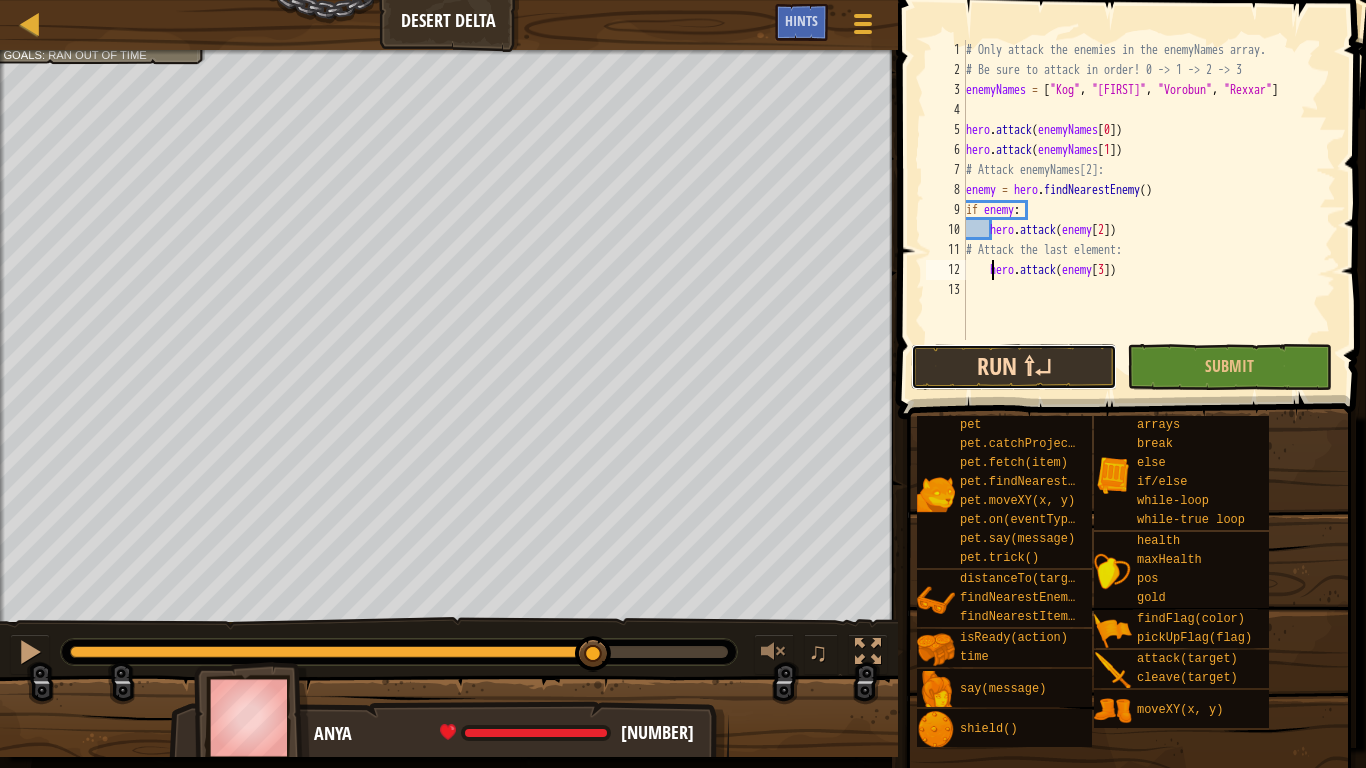click on "Run ⇧↵" at bounding box center (1013, 367) 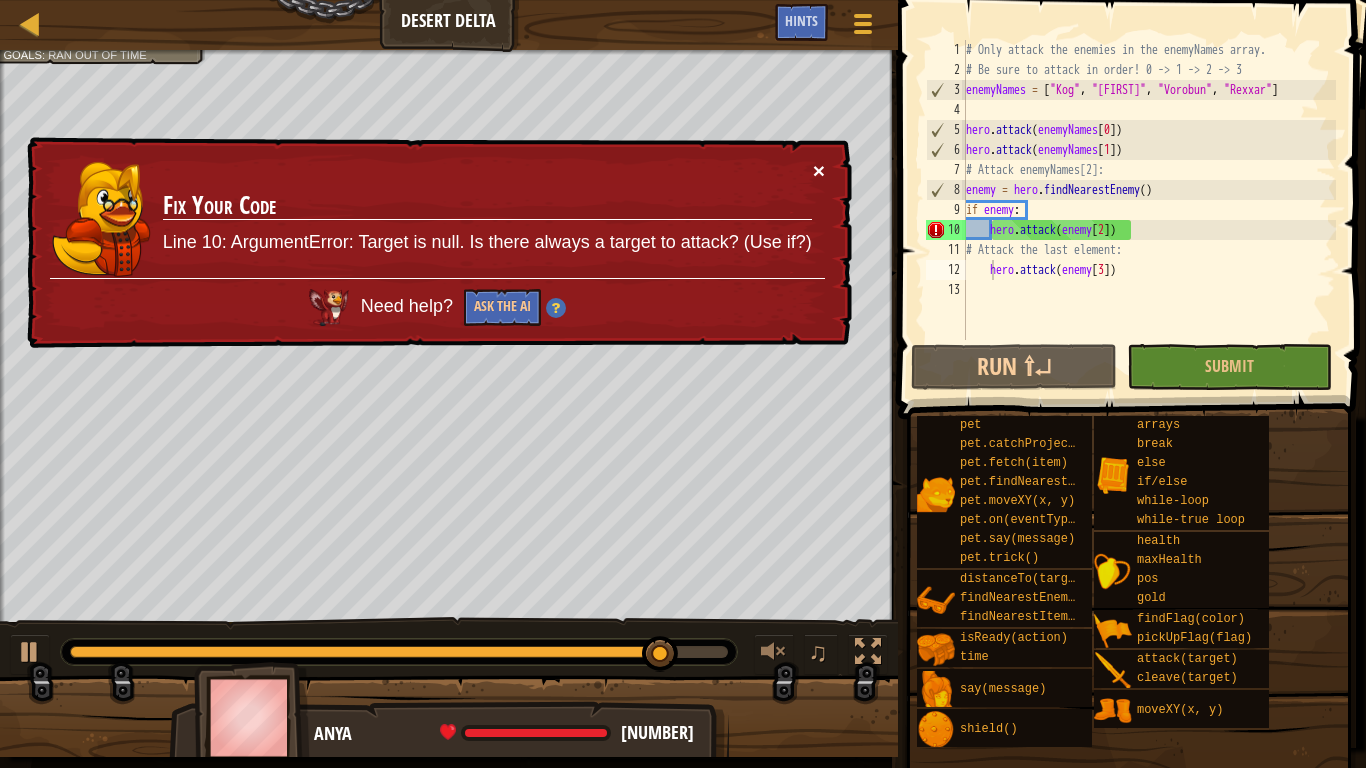 click on "×" at bounding box center [819, 170] 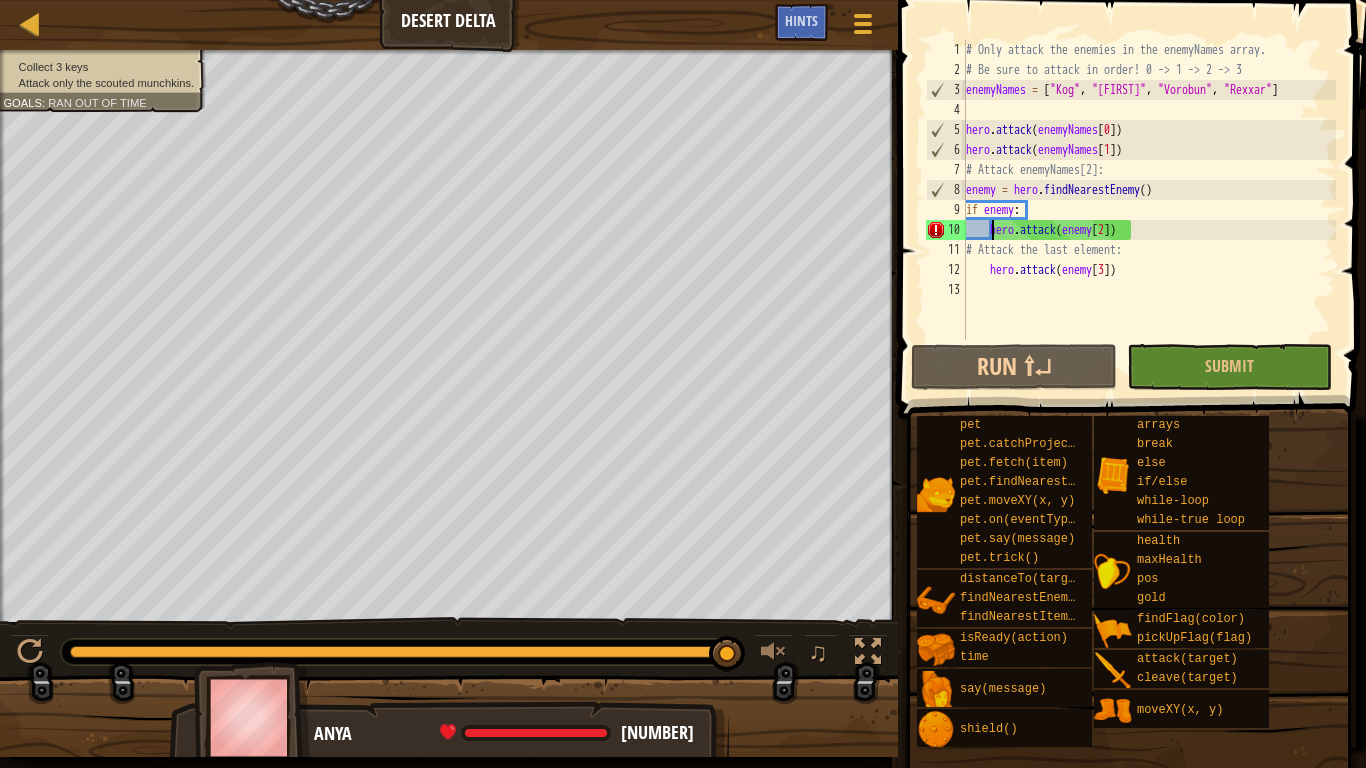 click on "# Only attack the enemies in the enemyNames array. # Be sure to attack in order! 0 -> 1 -> 2 -> 3 enemyNames   =   [ "Kog" ,   "Godel" ,   "Vorobun" ,   "Rexxar" ] hero . attack ( enemyNames [ 0 ]) hero . attack ( enemyNames [ 1 ]) # Attack enemyNames[2]: enemy   =   hero . findNearestEnemy ( ) if   enemy :      hero . attack ( enemy [ 2 ]) # Attack the last element:      hero . attack ( enemy [ 3 ])" at bounding box center [1149, 210] 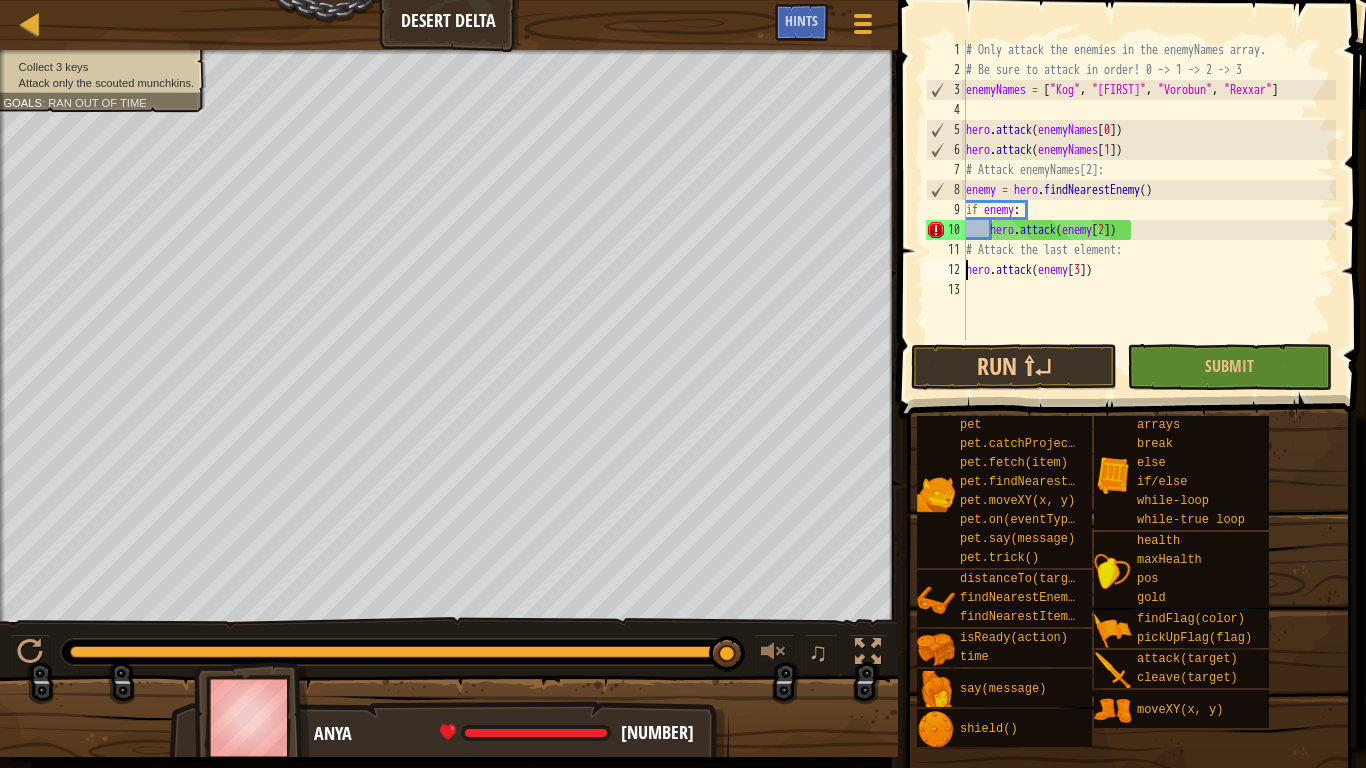 type on "hero.attack(enemy[3])" 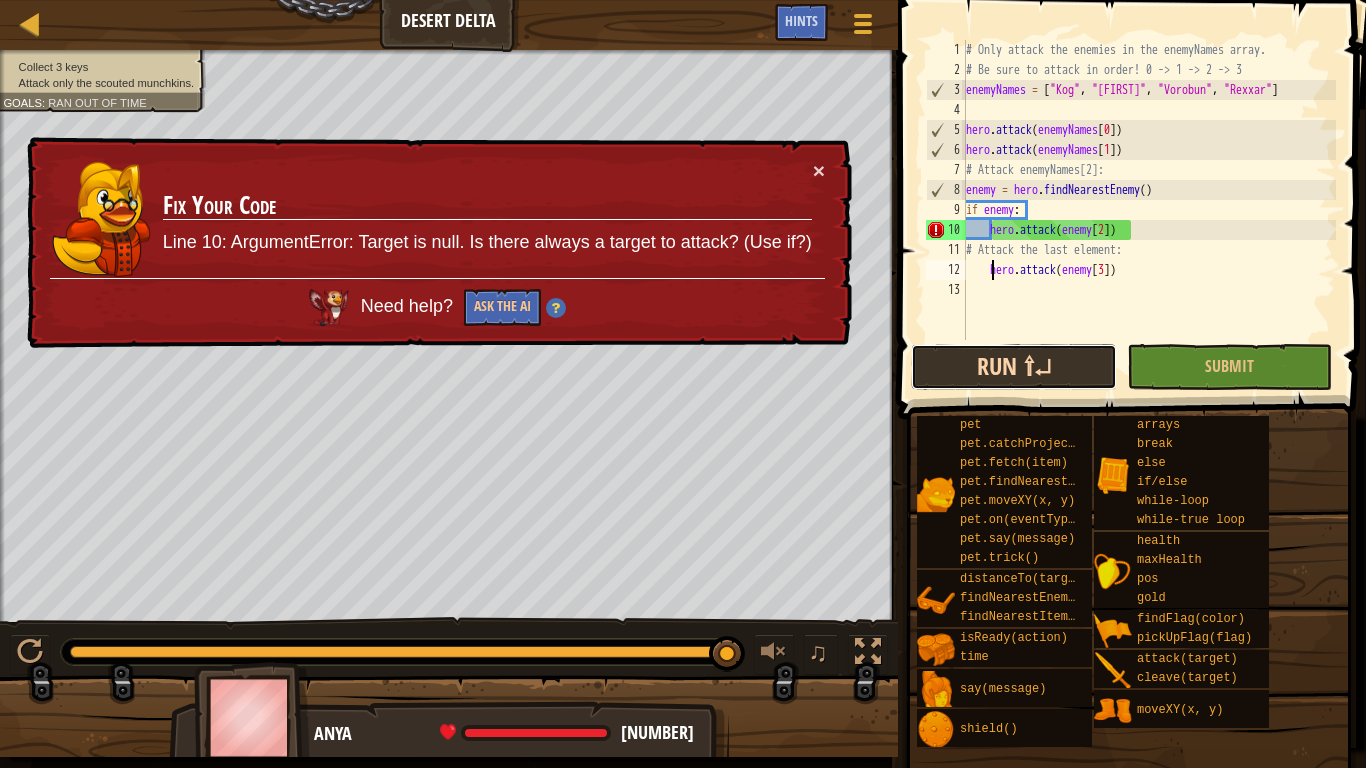 click on "Run ⇧↵" at bounding box center (1013, 367) 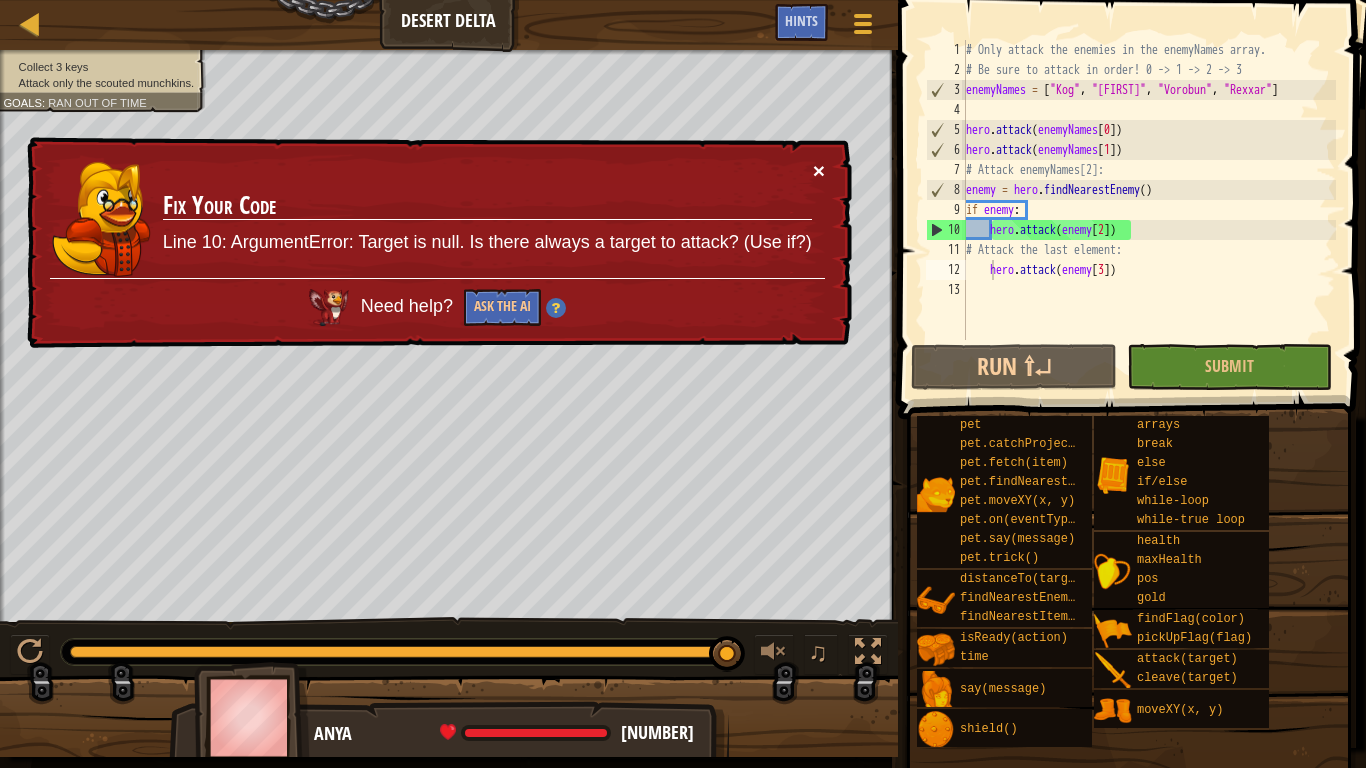 click on "×" at bounding box center [819, 170] 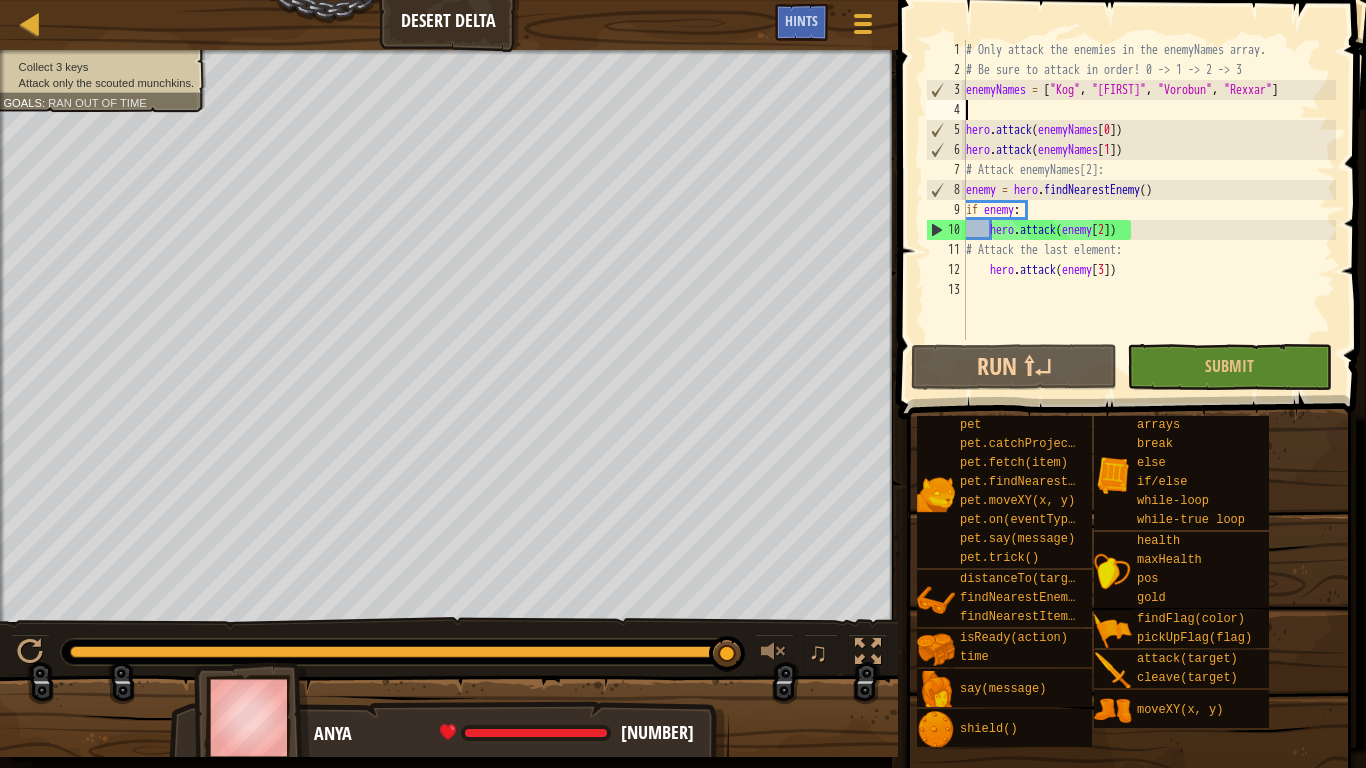 click on "# Only attack the enemies in the enemyNames array. # Be sure to attack in order! 0 -> 1 -> 2 -> 3 enemyNames   =   [ "Kog" ,   "Godel" ,   "Vorobun" ,   "Rexxar" ] hero . attack ( enemyNames [ 0 ]) hero . attack ( enemyNames [ 1 ]) # Attack enemyNames[2]: enemy   =   hero . findNearestEnemy ( ) if   enemy :      hero . attack ( enemy [ 2 ]) # Attack the last element:      hero . attack ( enemy [ 3 ])" at bounding box center (1149, 210) 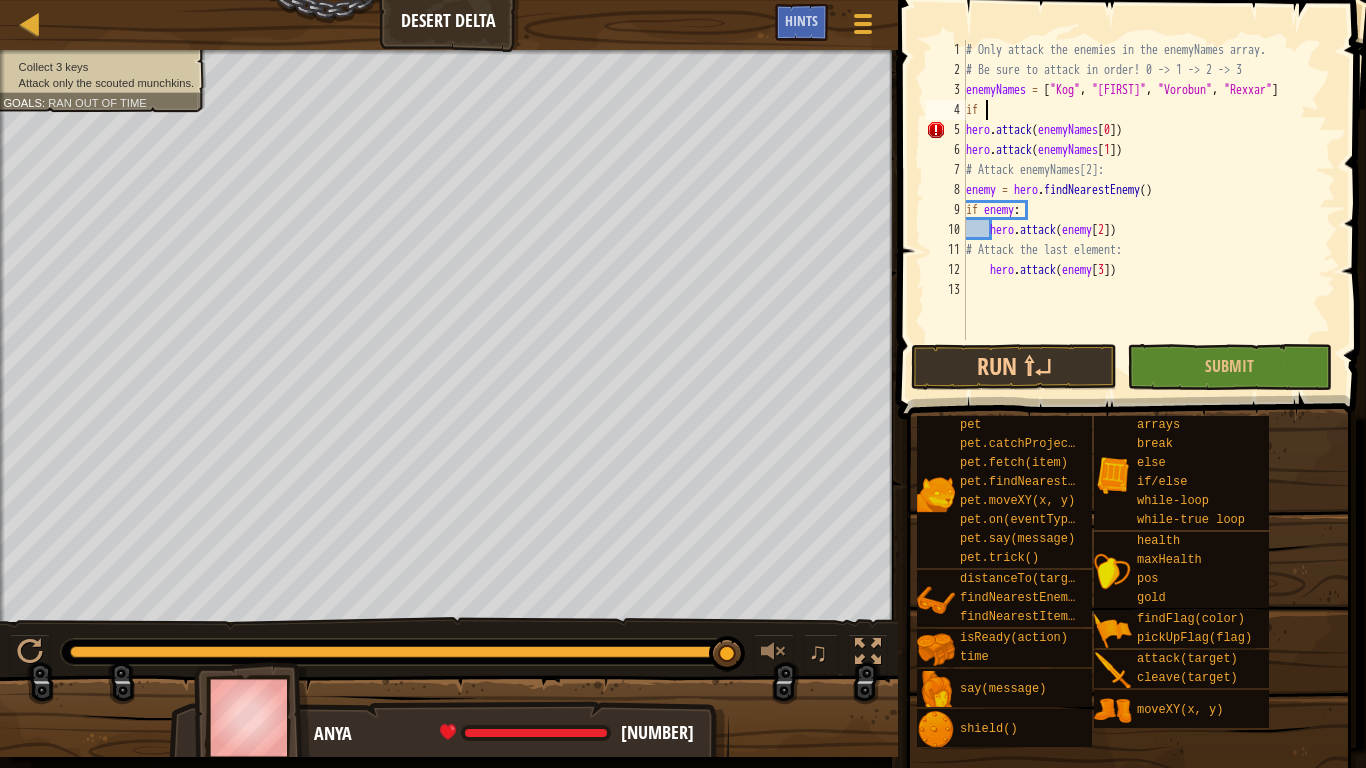 scroll, scrollTop: 9, scrollLeft: 0, axis: vertical 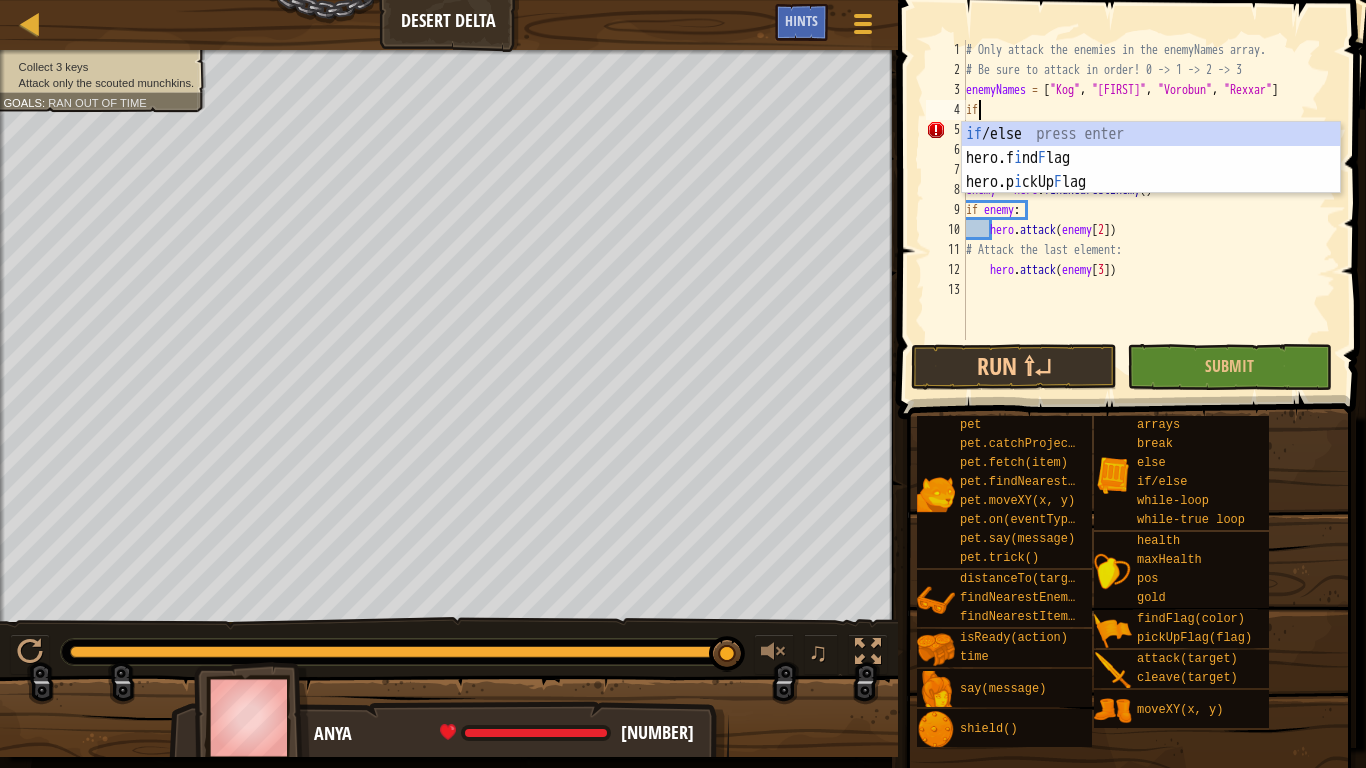 type on "i" 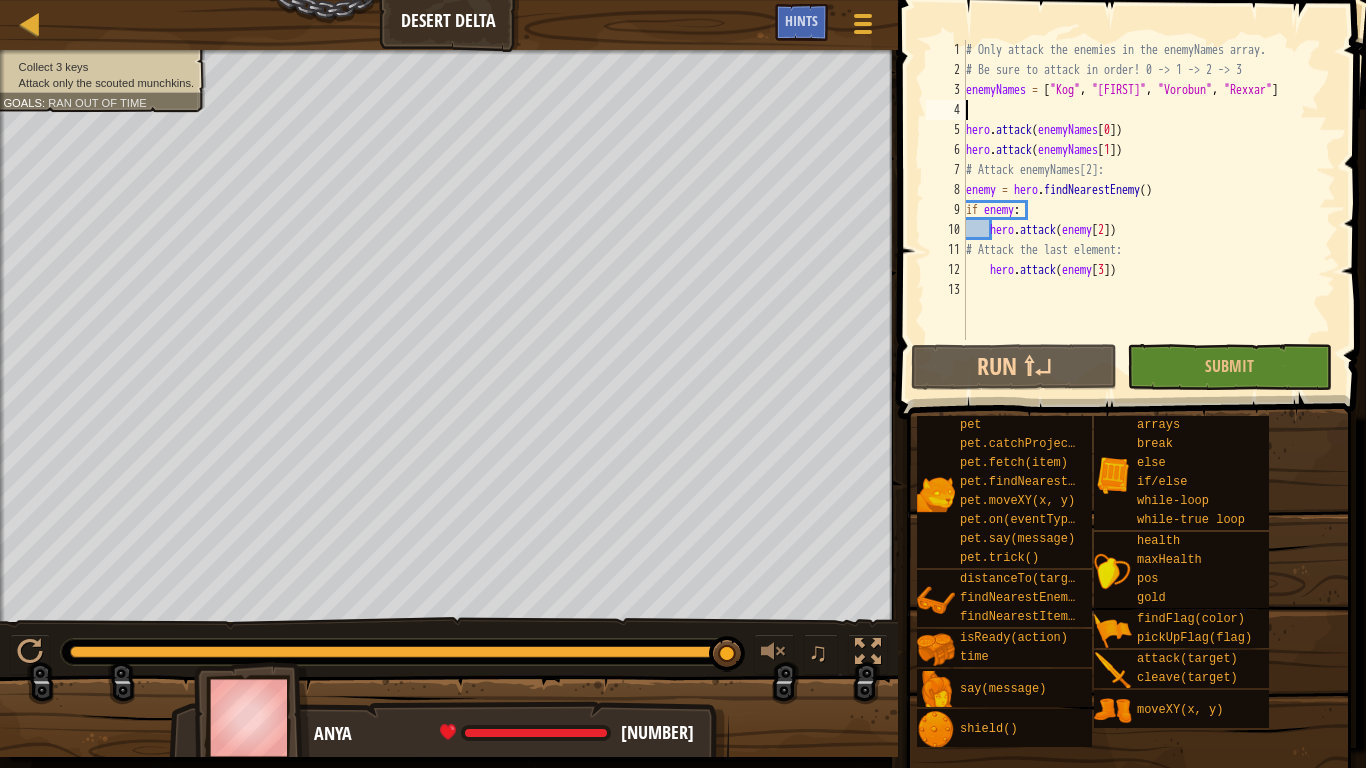 click on "# Only attack the enemies in the enemyNames array. # Be sure to attack in order! 0 -> 1 -> 2 -> 3 enemyNames   =   [ "Kog" ,   "Godel" ,   "Vorobun" ,   "Rexxar" ] hero . attack ( enemyNames [ 0 ]) hero . attack ( enemyNames [ 1 ]) # Attack enemyNames[2]: enemy   =   hero . findNearestEnemy ( ) if   enemy :      hero . attack ( enemy [ 2 ]) # Attack the last element:      hero . attack ( enemy [ 3 ])" at bounding box center [1149, 210] 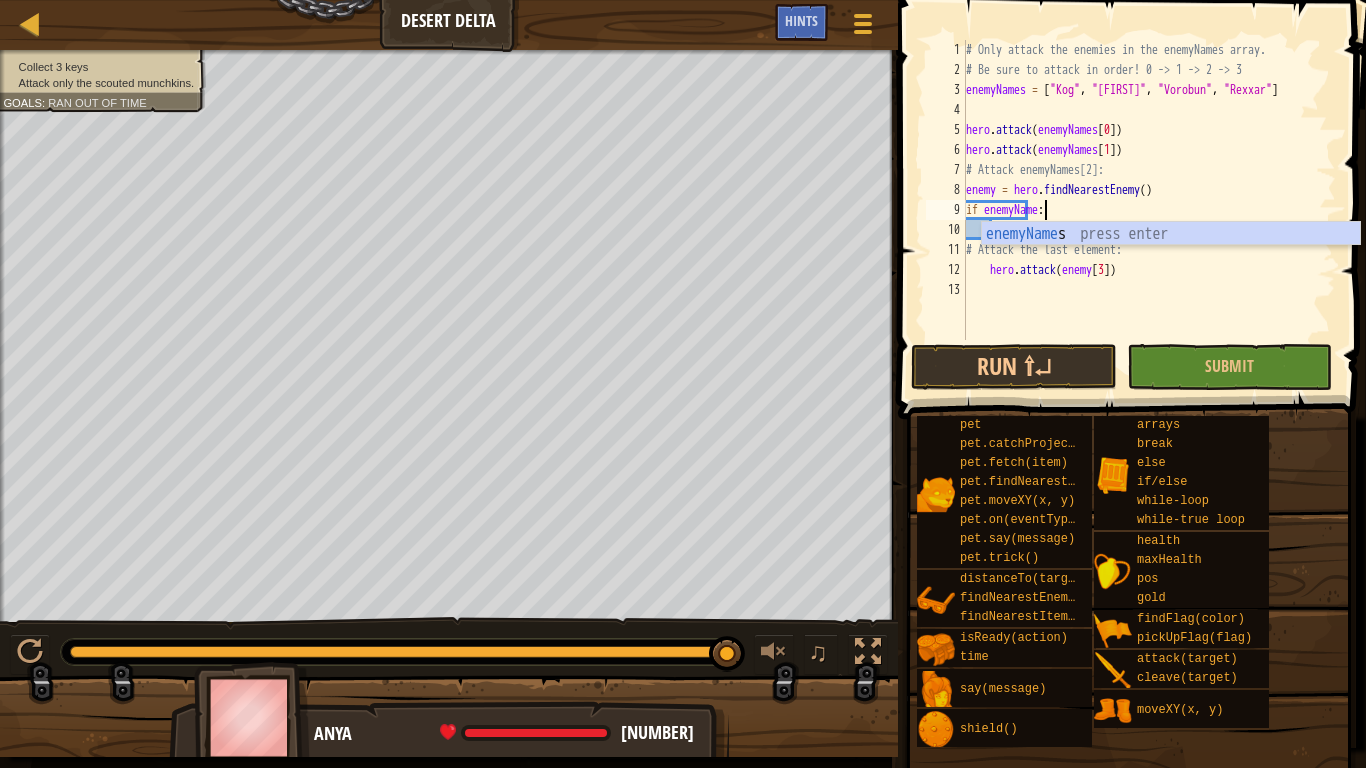 scroll, scrollTop: 9, scrollLeft: 6, axis: both 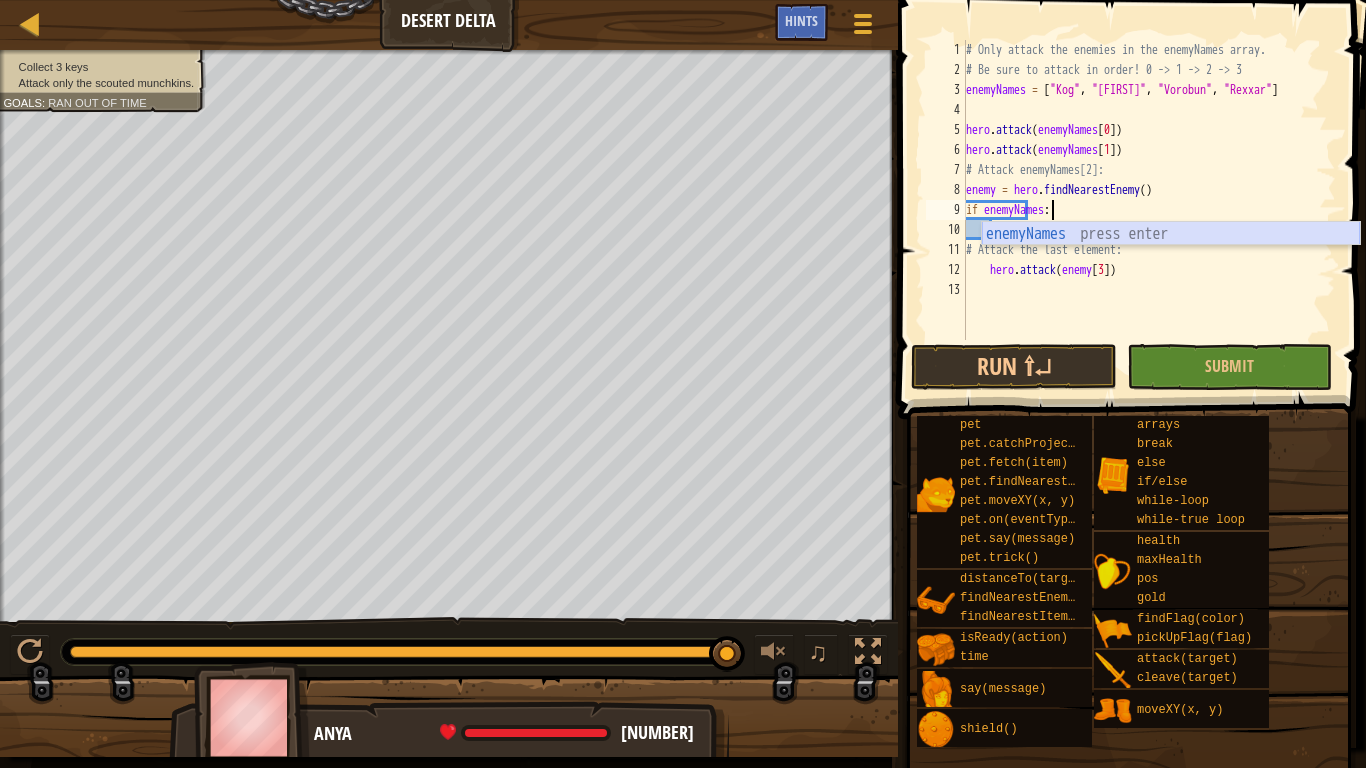 drag, startPoint x: 1072, startPoint y: 225, endPoint x: 1075, endPoint y: 237, distance: 12.369317 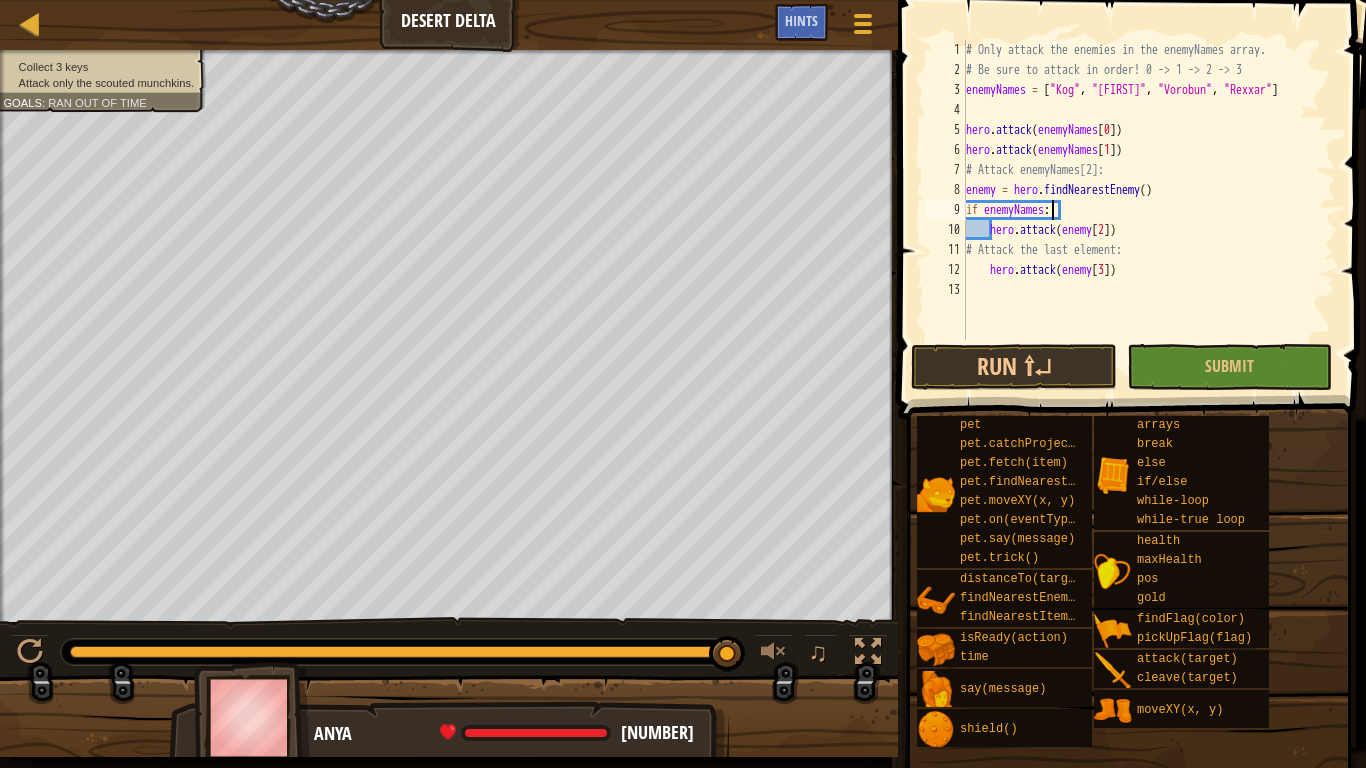 click on "# Only attack the enemies in the enemyNames array. # Be sure to attack in order! 0 -> 1 -> 2 -> 3 enemyNames   =   [ "Kog" ,   "Godel" ,   "Vorobun" ,   "Rexxar" ] hero . attack ( enemyNames [ 0 ]) hero . attack ( enemyNames [ 1 ]) # Attack enemyNames[2]: enemy   =   hero . findNearestEnemy ( ) if   enemyNames :      hero . attack ( enemy [ 2 ]) # Attack the last element:      hero . attack ( enemy [ 3 ])" at bounding box center [1149, 210] 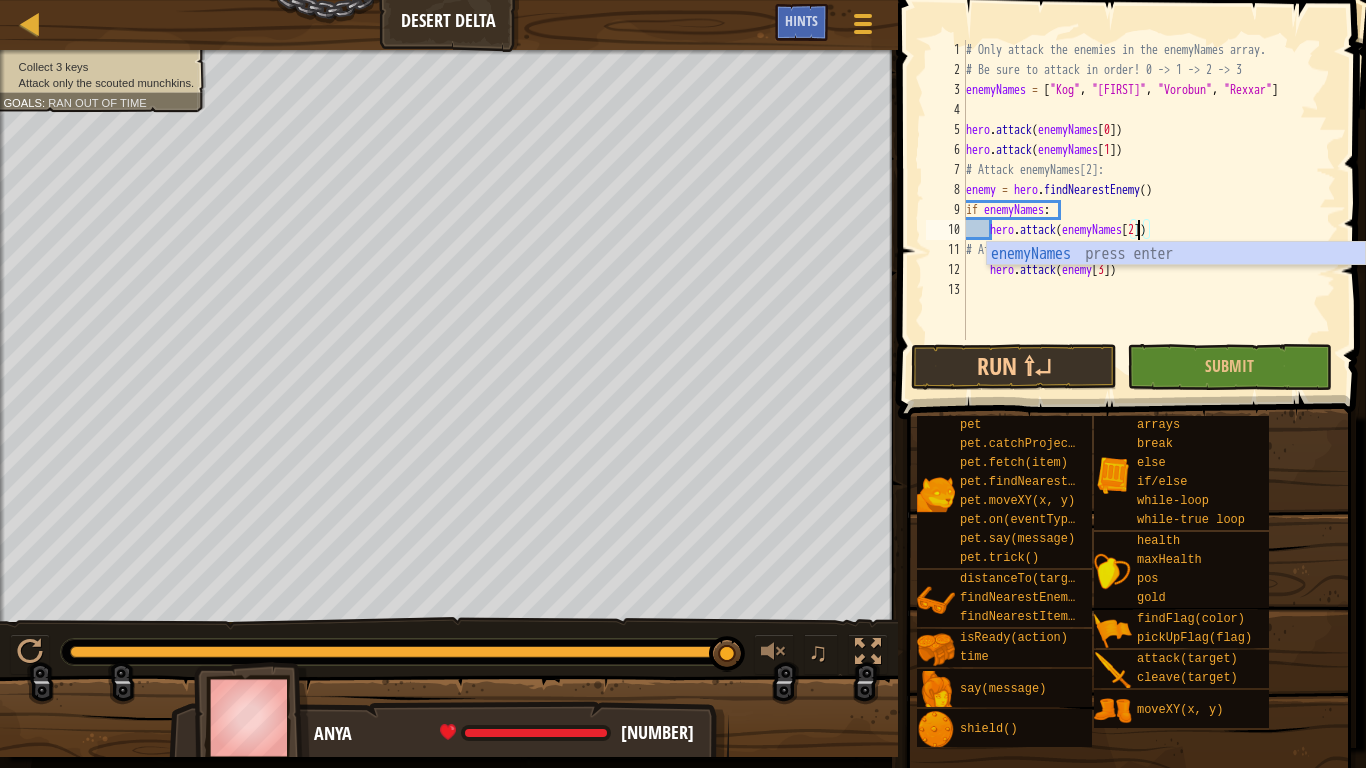 scroll, scrollTop: 9, scrollLeft: 14, axis: both 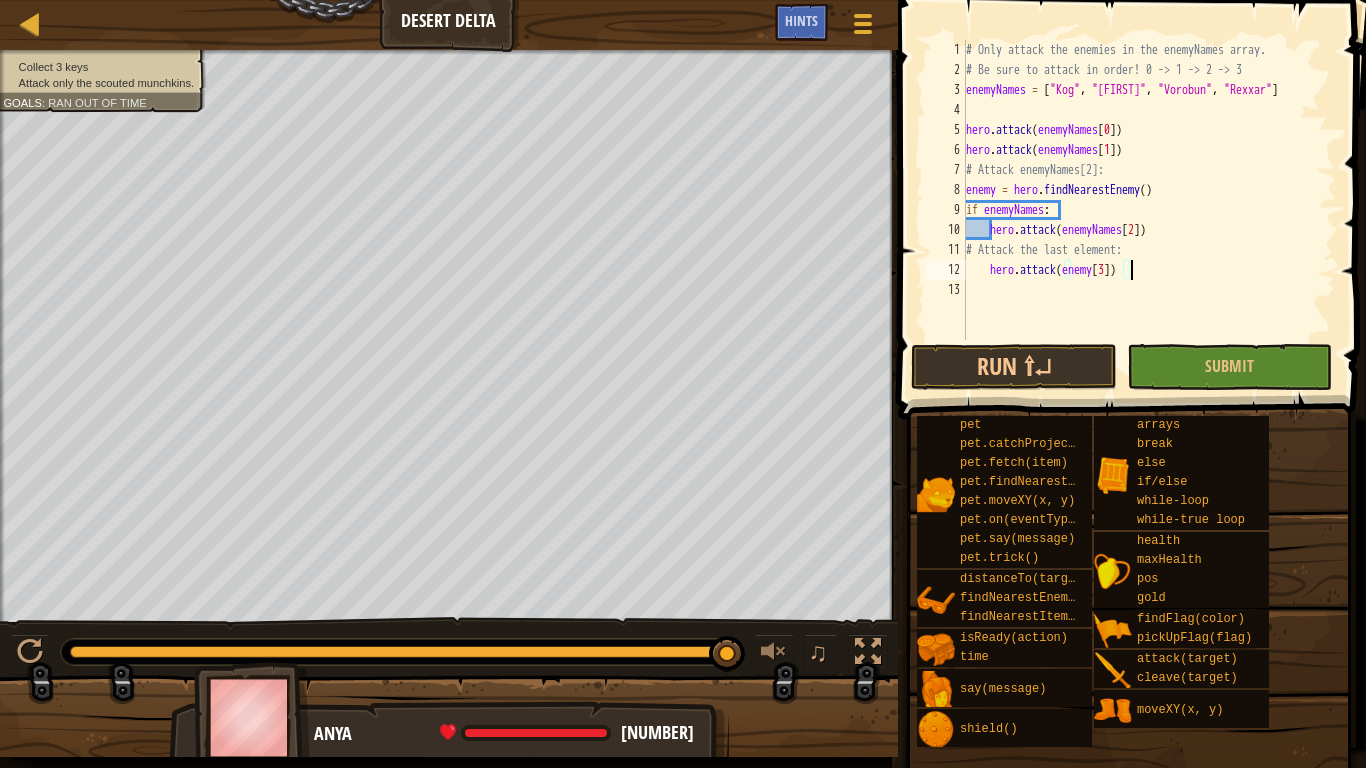 click on "# Only attack the enemies in the enemyNames array. # Be sure to attack in order! 0 -> 1 -> 2 -> 3 enemyNames   =   [ "Kog" ,   "Godel" ,   "Vorobun" ,   "Rexxar" ] hero . attack ( enemyNames [ 0 ]) hero . attack ( enemyNames [ 1 ]) # Attack enemyNames[2]: enemy   =   hero . findNearestEnemy ( ) if   enemyNames :      hero . attack ( enemyNames [ 2 ]) # Attack the last element:      hero . attack ( enemy [ 3 ])" at bounding box center [1149, 210] 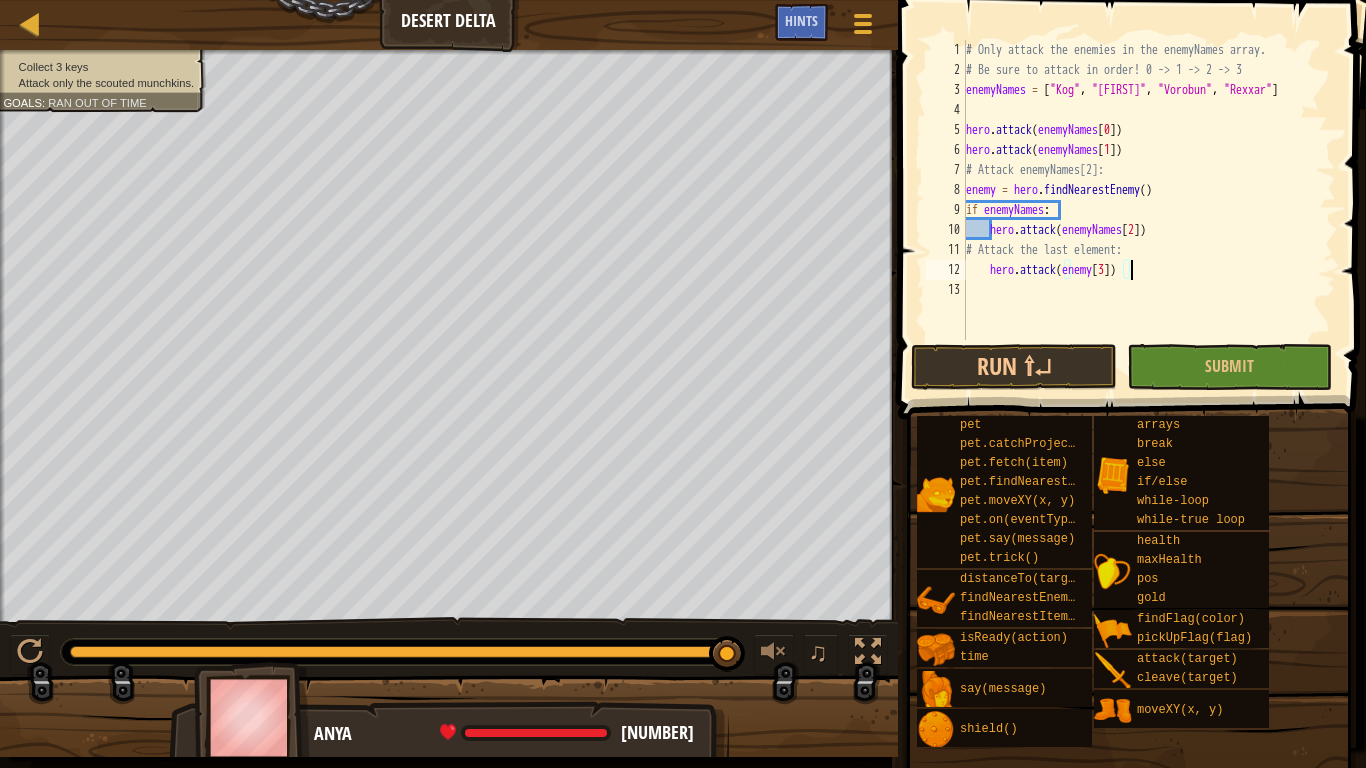 click on "# Only attack the enemies in the enemyNames array. # Be sure to attack in order! 0 -> 1 -> 2 -> 3 enemyNames   =   [ "Kog" ,   "Godel" ,   "Vorobun" ,   "Rexxar" ] hero . attack ( enemyNames [ 0 ]) hero . attack ( enemyNames [ 1 ]) # Attack enemyNames[2]: enemy   =   hero . findNearestEnemy ( ) if   enemyNames :      hero . attack ( enemyNames [ 2 ]) # Attack the last element:      hero . attack ( enemy [ 3 ])" at bounding box center (1149, 210) 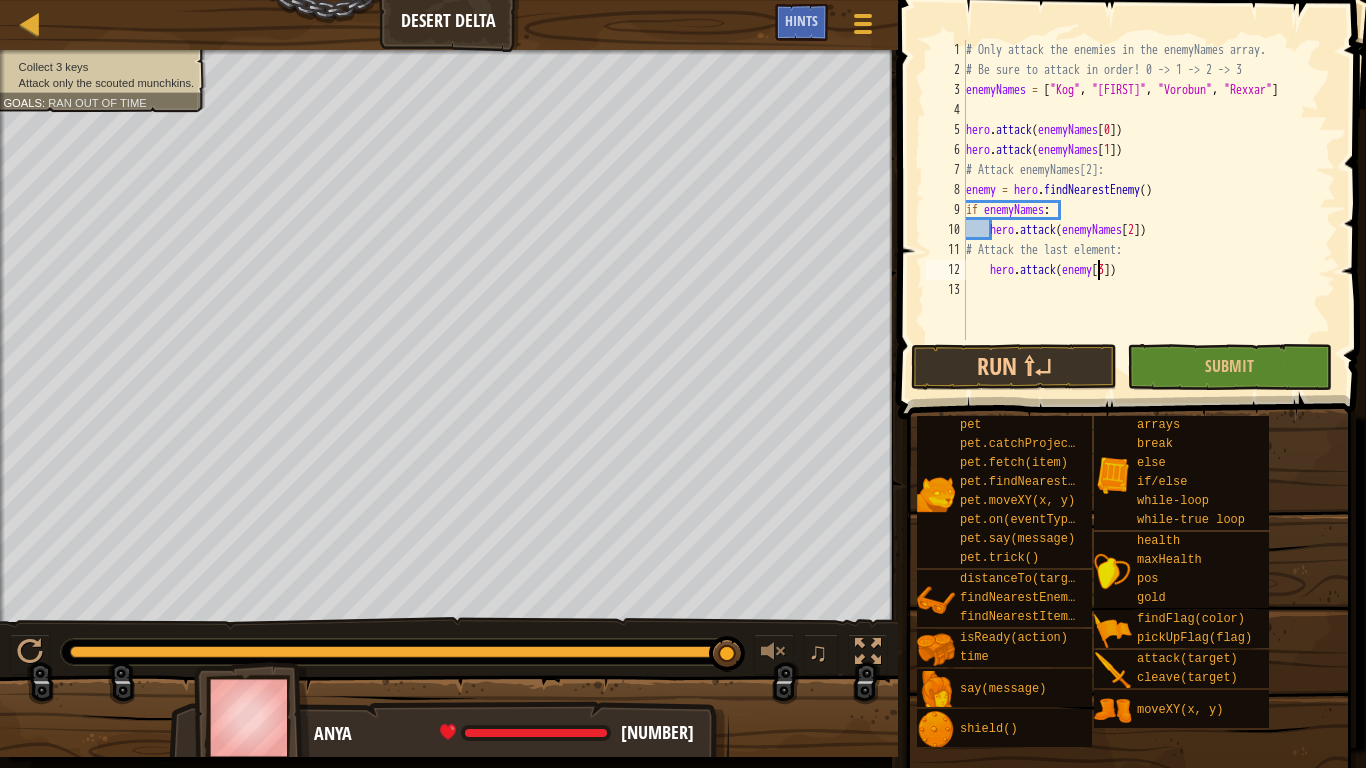 click on "# Only attack the enemies in the enemyNames array. # Be sure to attack in order! 0 -> 1 -> 2 -> 3 enemyNames   =   [ "Kog" ,   "Godel" ,   "Vorobun" ,   "Rexxar" ] hero . attack ( enemyNames [ 0 ]) hero . attack ( enemyNames [ 1 ]) # Attack enemyNames[2]: enemy   =   hero . findNearestEnemy ( ) if   enemyNames :      hero . attack ( enemyNames [ 2 ]) # Attack the last element:      hero . attack ( enemy [ 3 ])" at bounding box center (1149, 210) 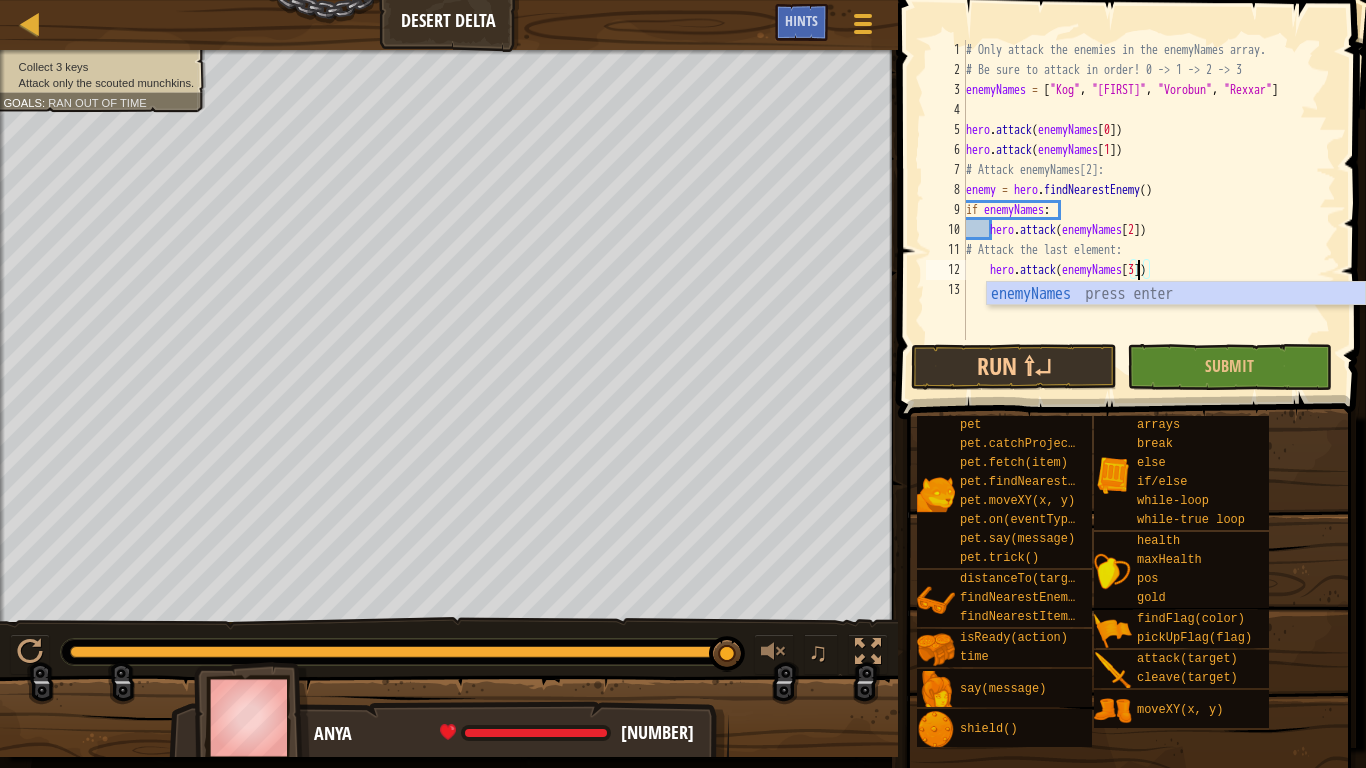 scroll, scrollTop: 9, scrollLeft: 14, axis: both 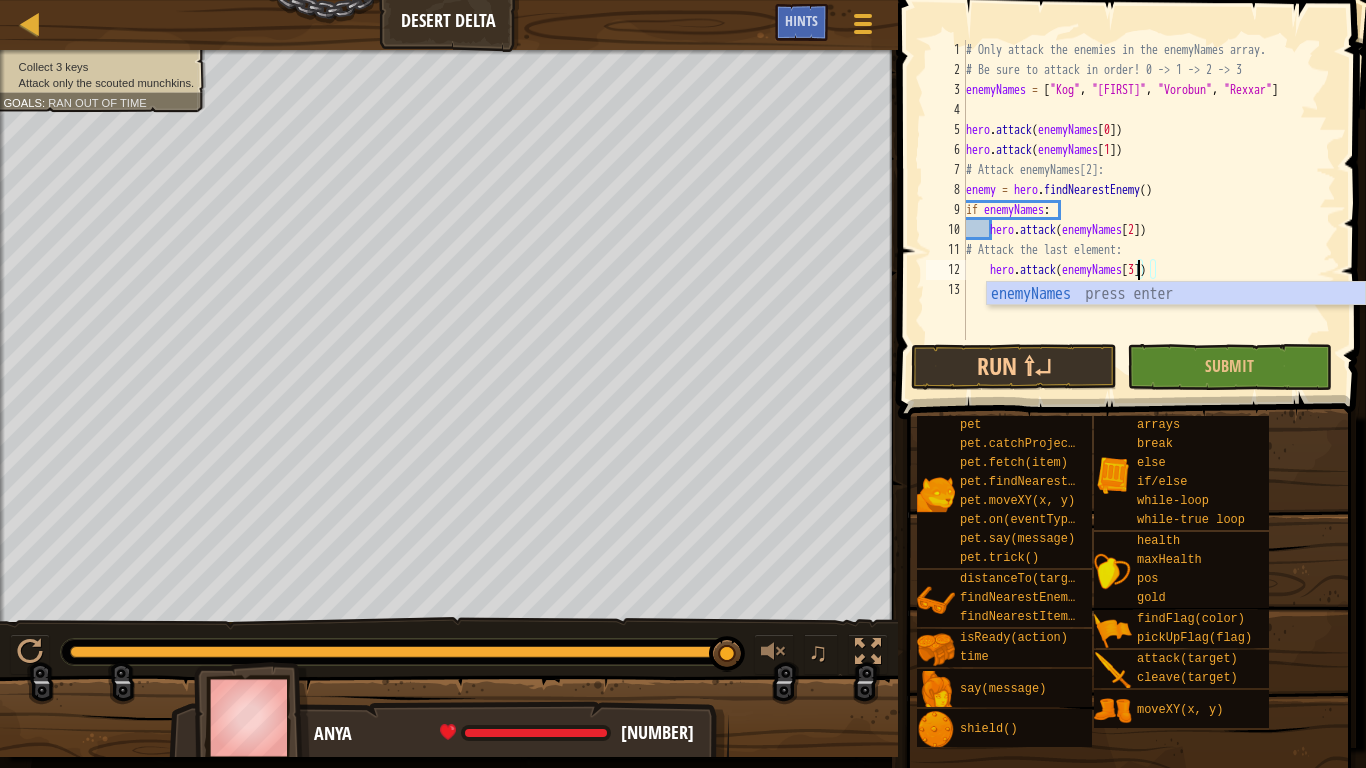 click on "# Only attack the enemies in the enemyNames array. # Be sure to attack in order! 0 -> 1 -> 2 -> 3 enemyNames   =   [ "Kog" ,   "Godel" ,   "Vorobun" ,   "Rexxar" ] hero . attack ( enemyNames [ 0 ]) hero . attack ( enemyNames [ 1 ]) # Attack enemyNames[2]: enemy   =   hero . findNearestEnemy ( ) if   enemyNames :      hero . attack ( enemyNames [ 2 ]) # Attack the last element:      hero . attack ( enemyNames [ 3 ])" at bounding box center (1149, 210) 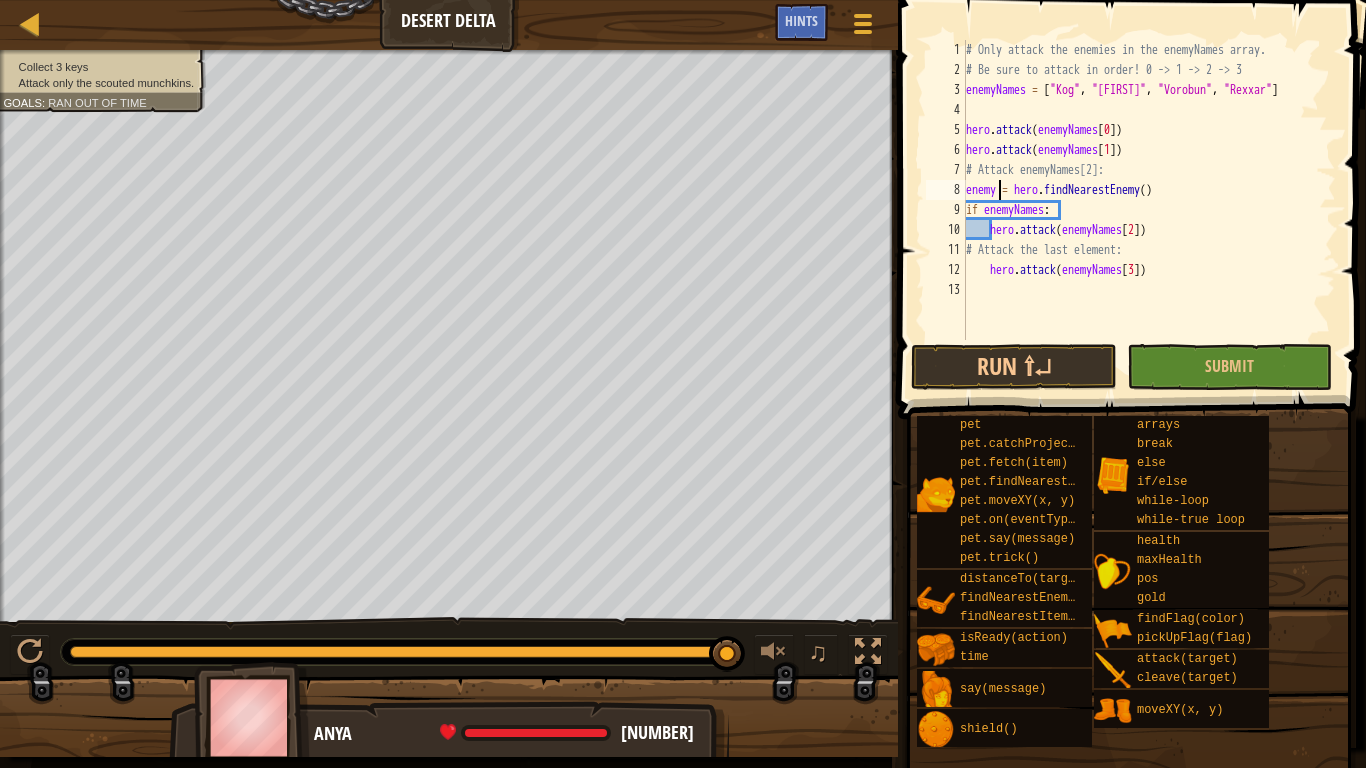 type on "enemy = hero.findNearestEnemy()" 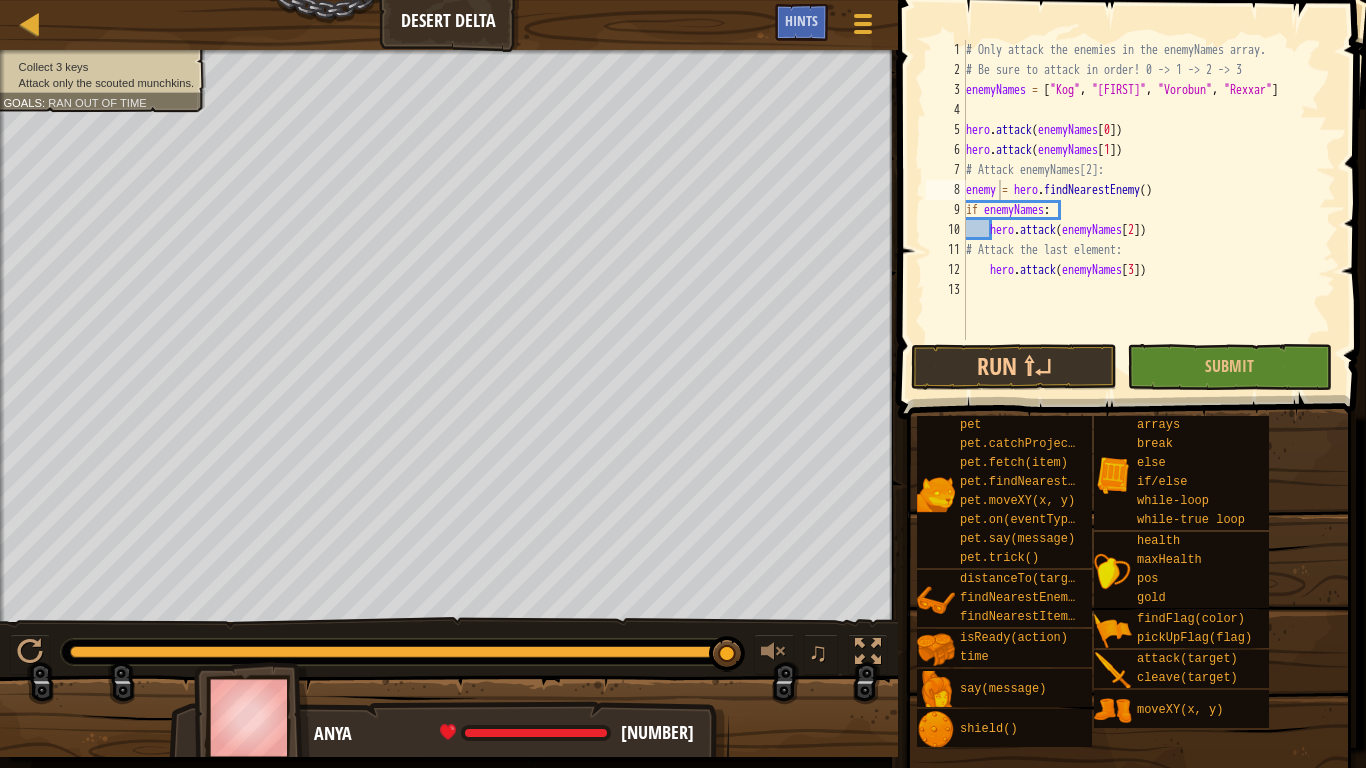 click at bounding box center [1134, 181] 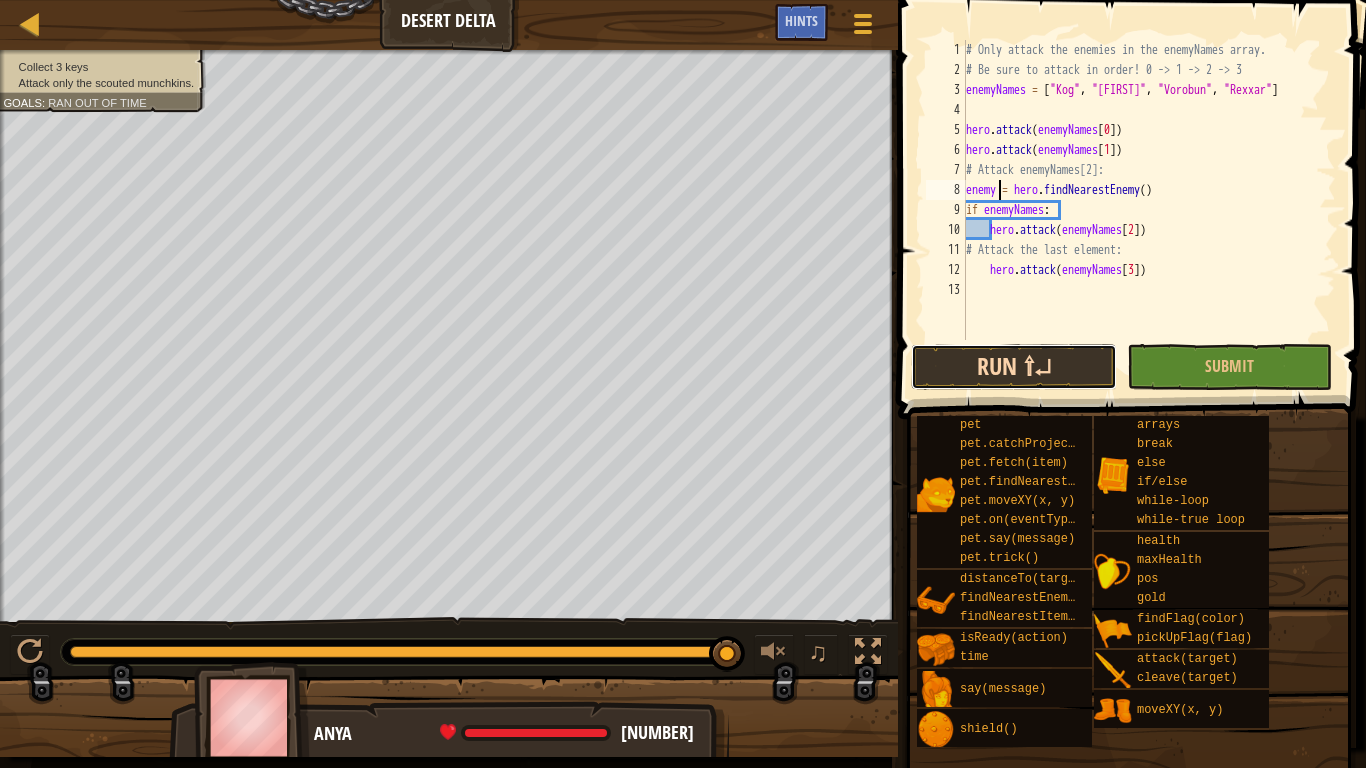 click on "Run ⇧↵" at bounding box center (1013, 367) 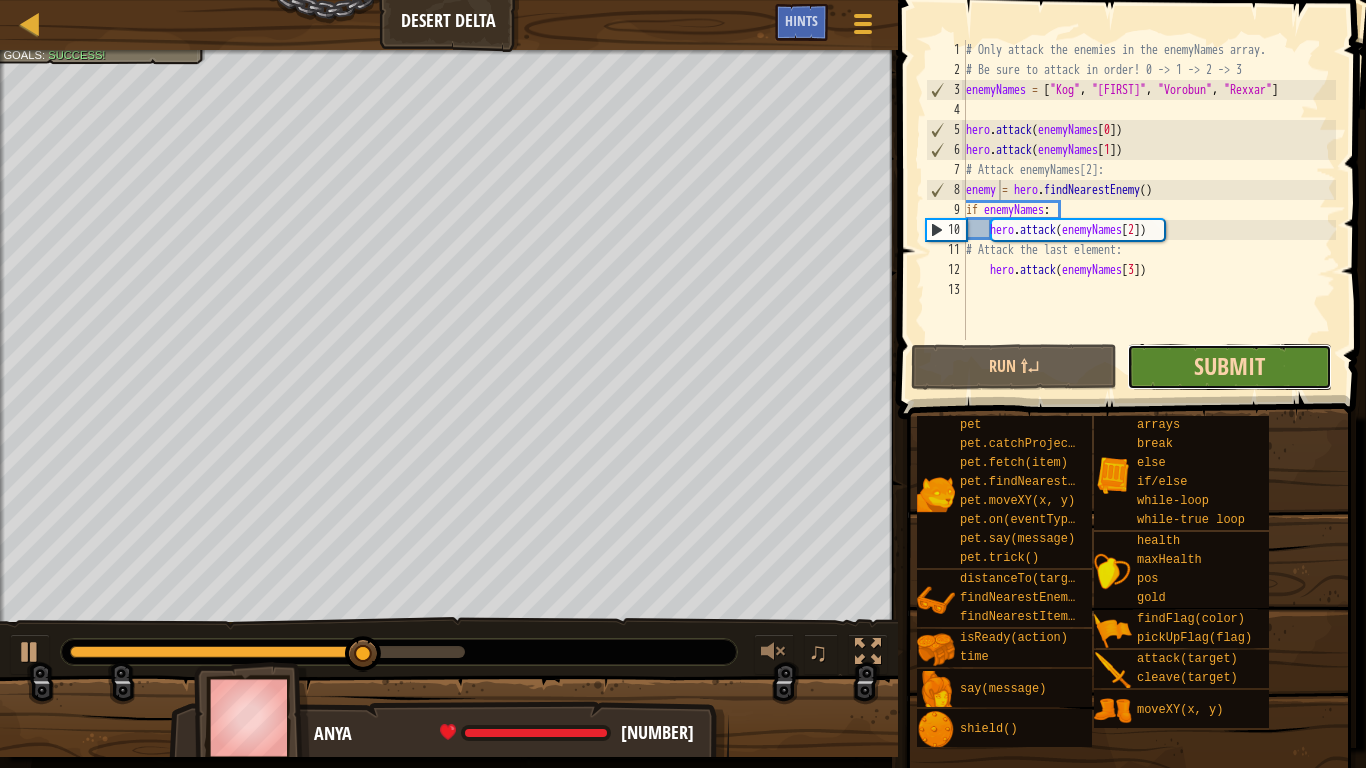 click on "Submit" at bounding box center (1229, 366) 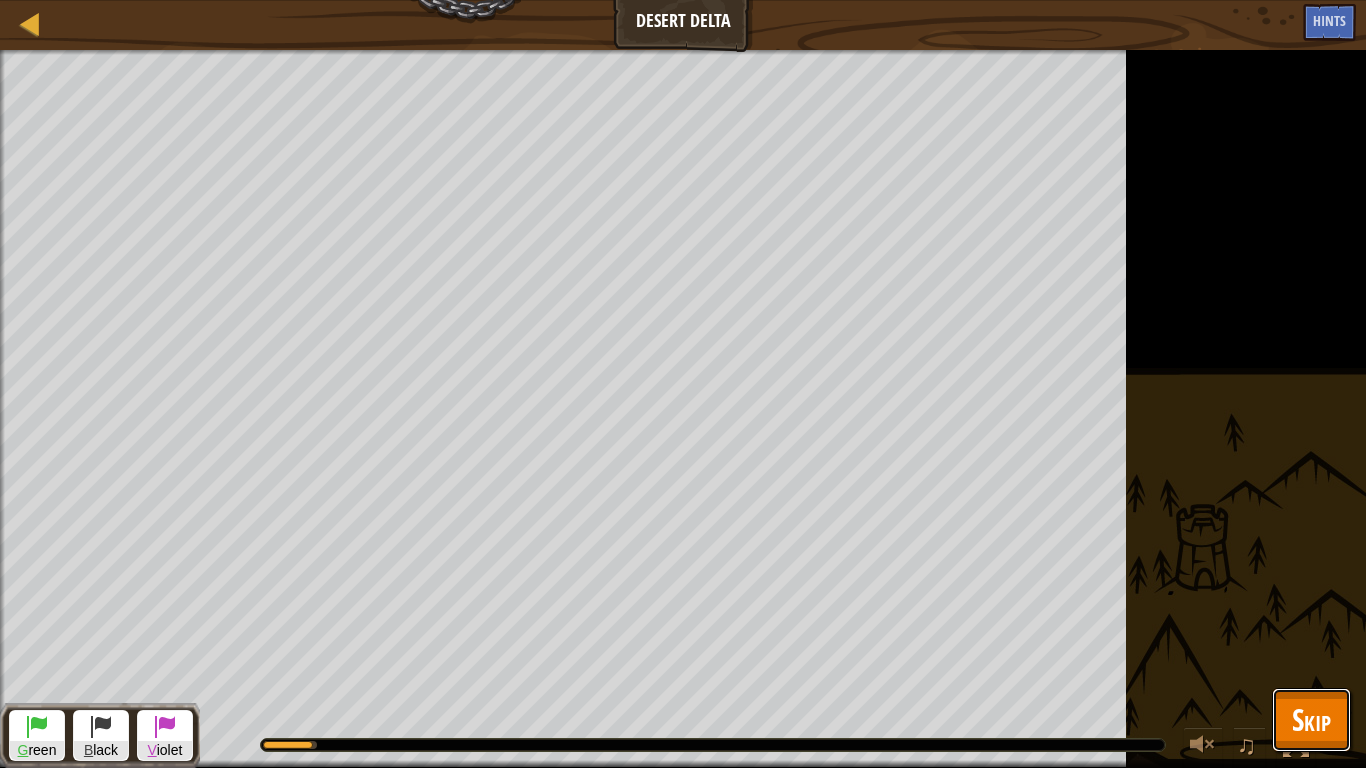 click on "Skip" at bounding box center [1311, 720] 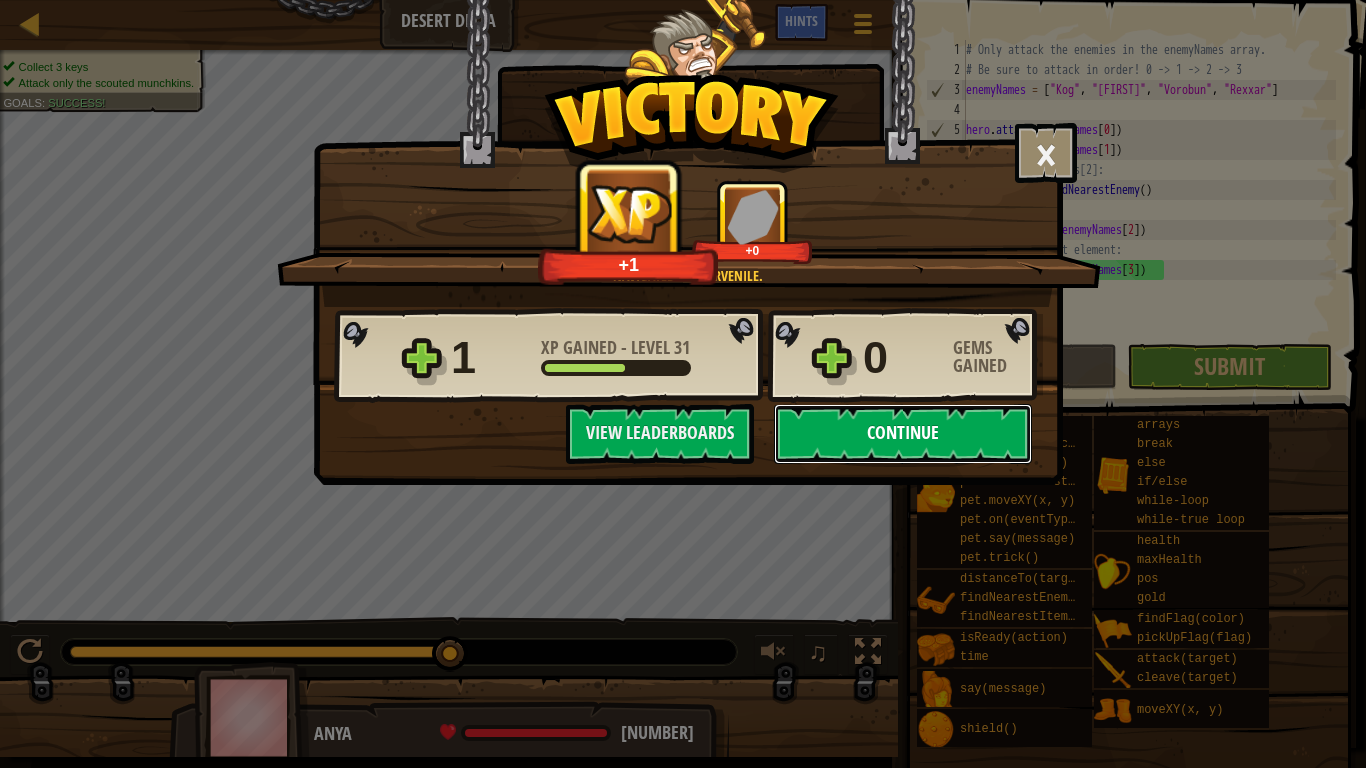 click on "Continue" at bounding box center (903, 434) 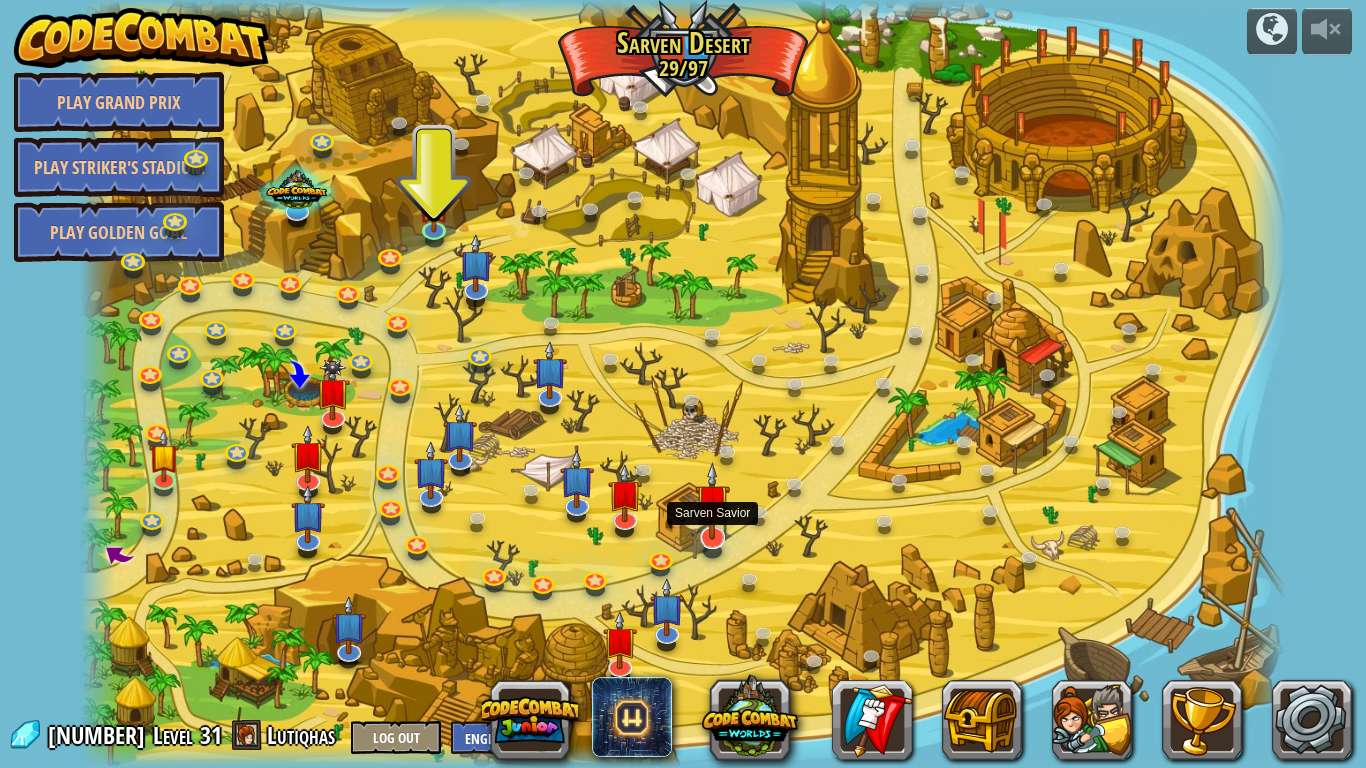 click at bounding box center (712, 501) 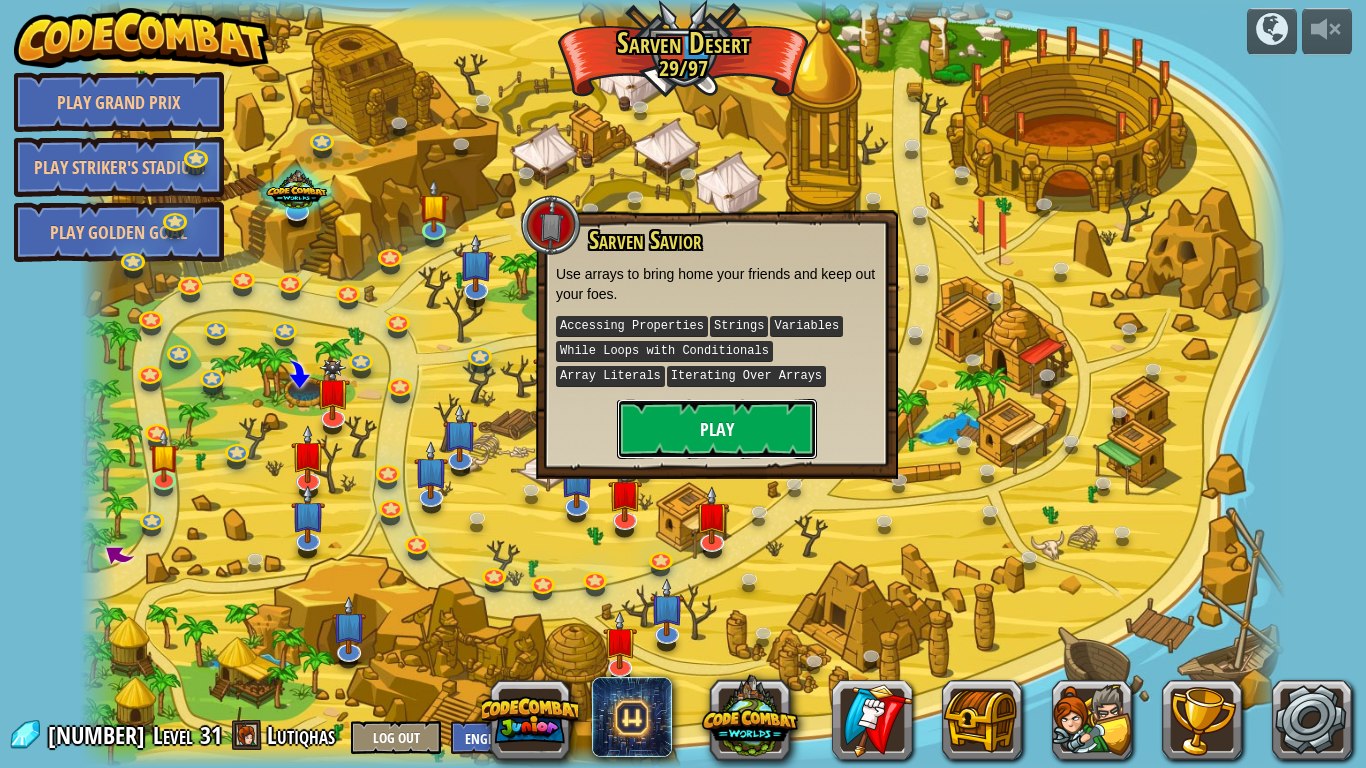 click on "Play" at bounding box center [717, 429] 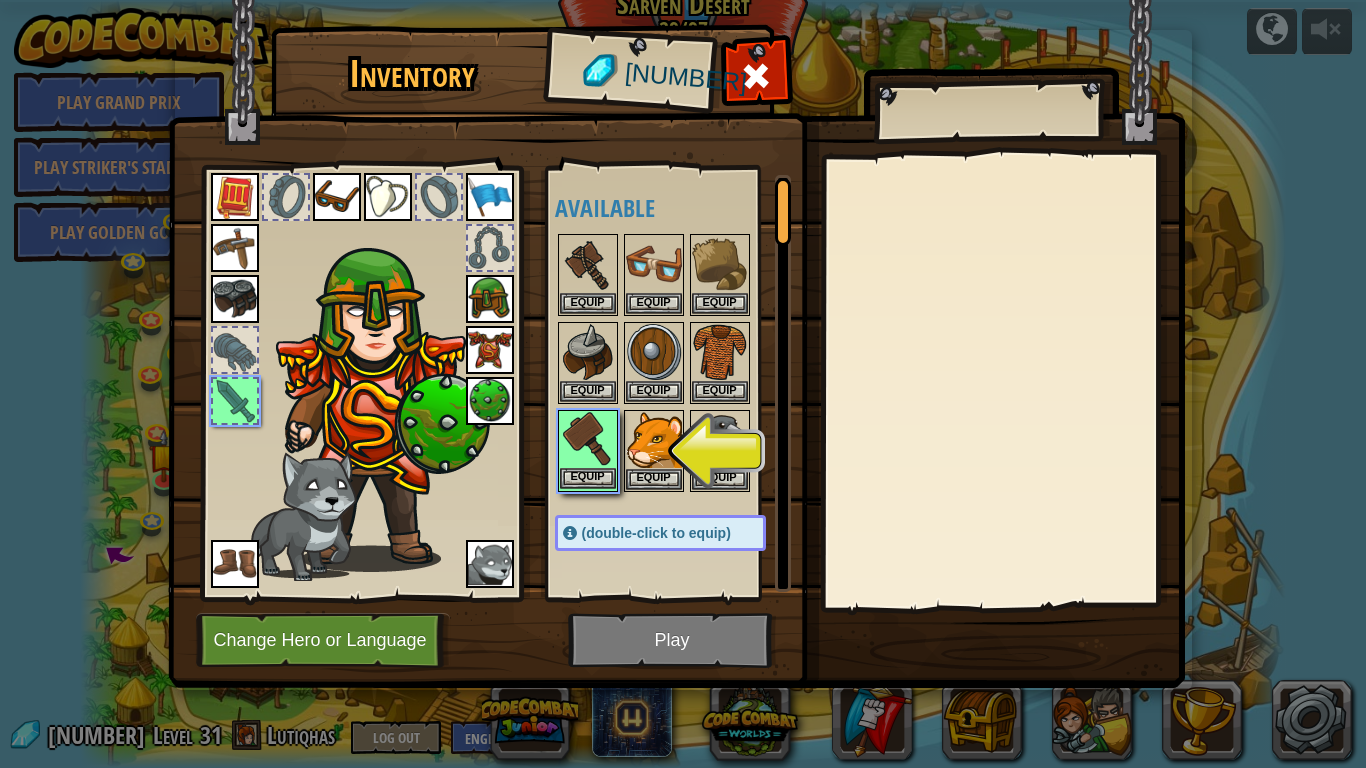 click at bounding box center (588, 440) 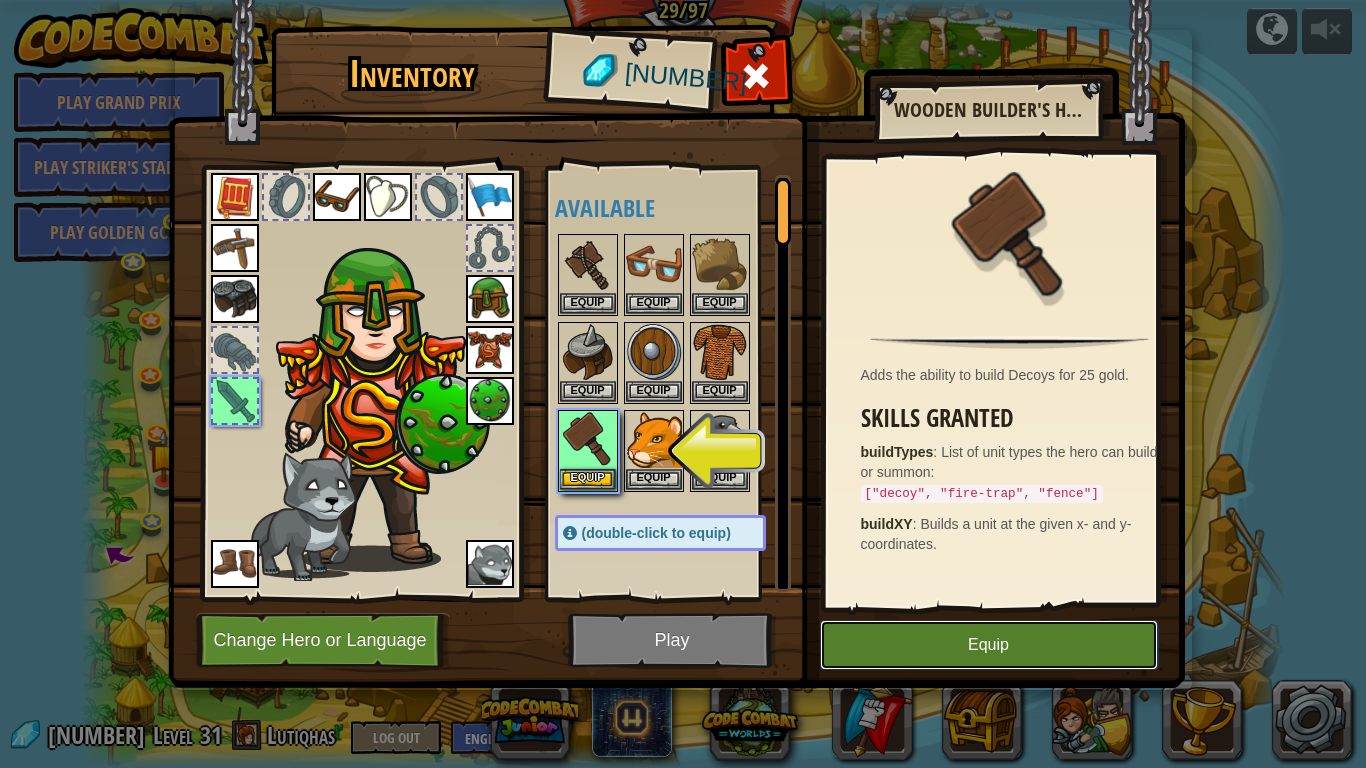 click on "Equip" at bounding box center (989, 645) 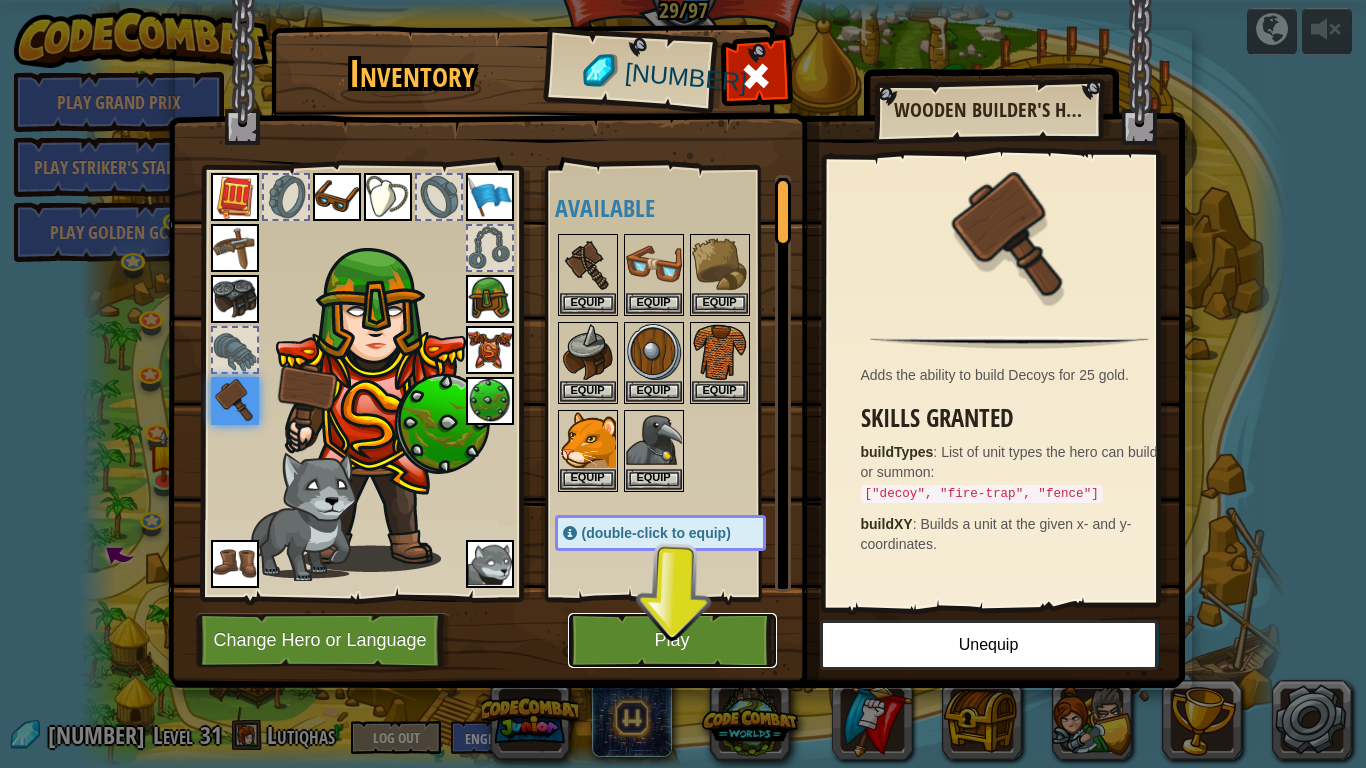 click on "Play" at bounding box center (672, 640) 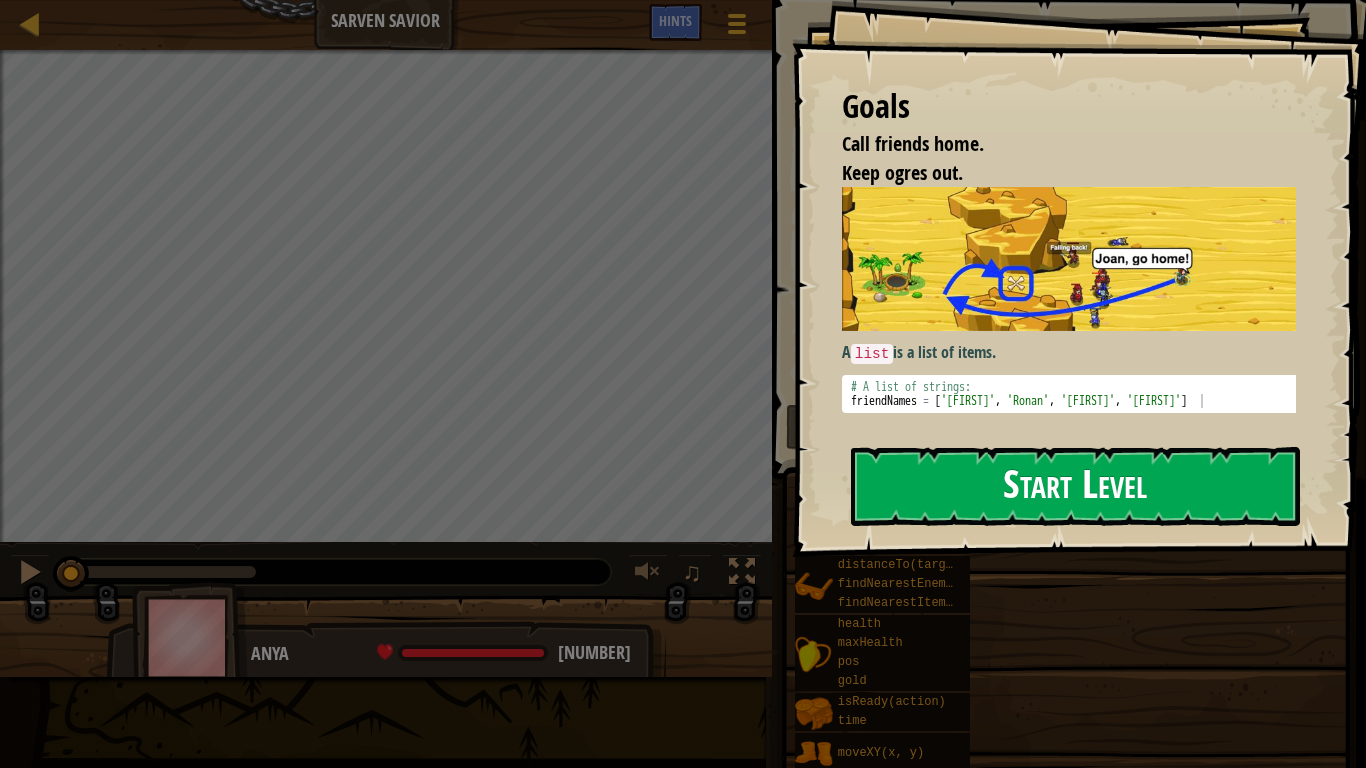 click on "Start Level" at bounding box center (1075, 486) 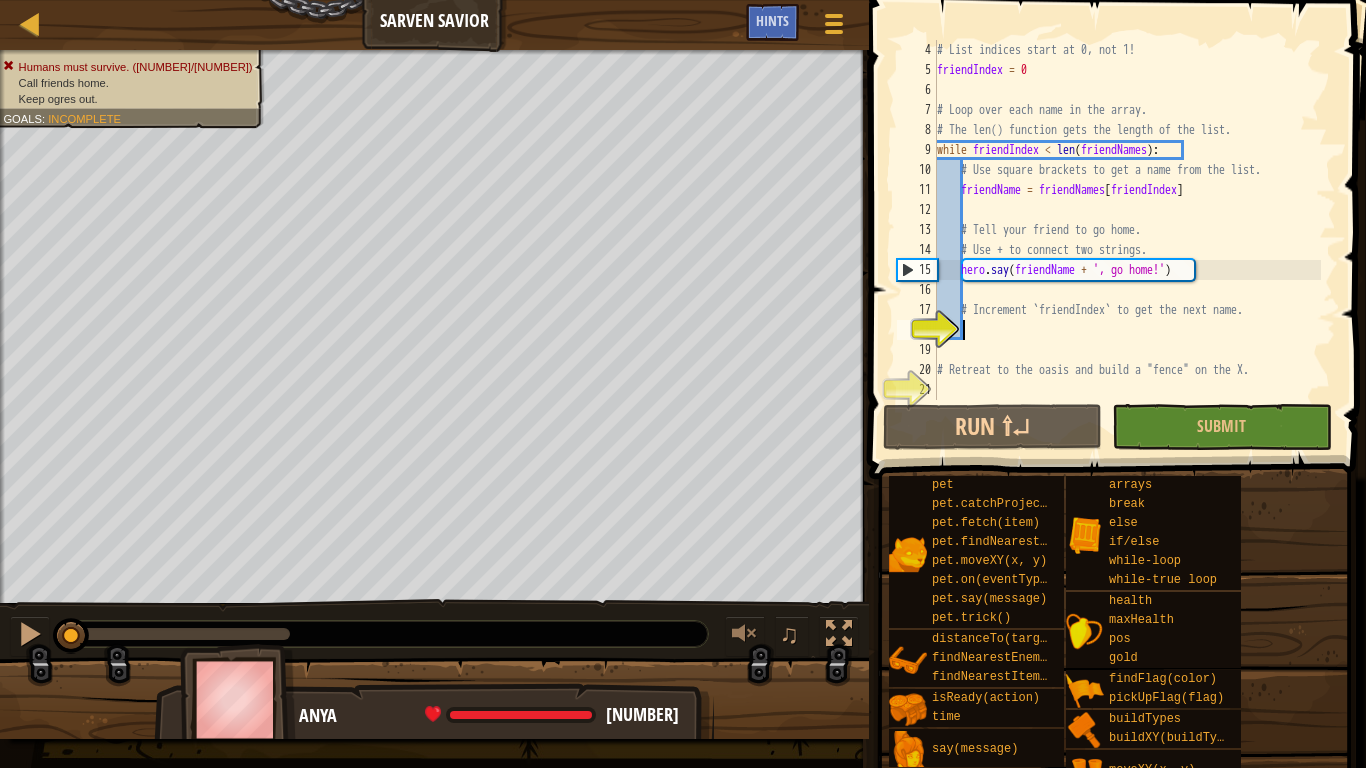 scroll, scrollTop: 60, scrollLeft: 0, axis: vertical 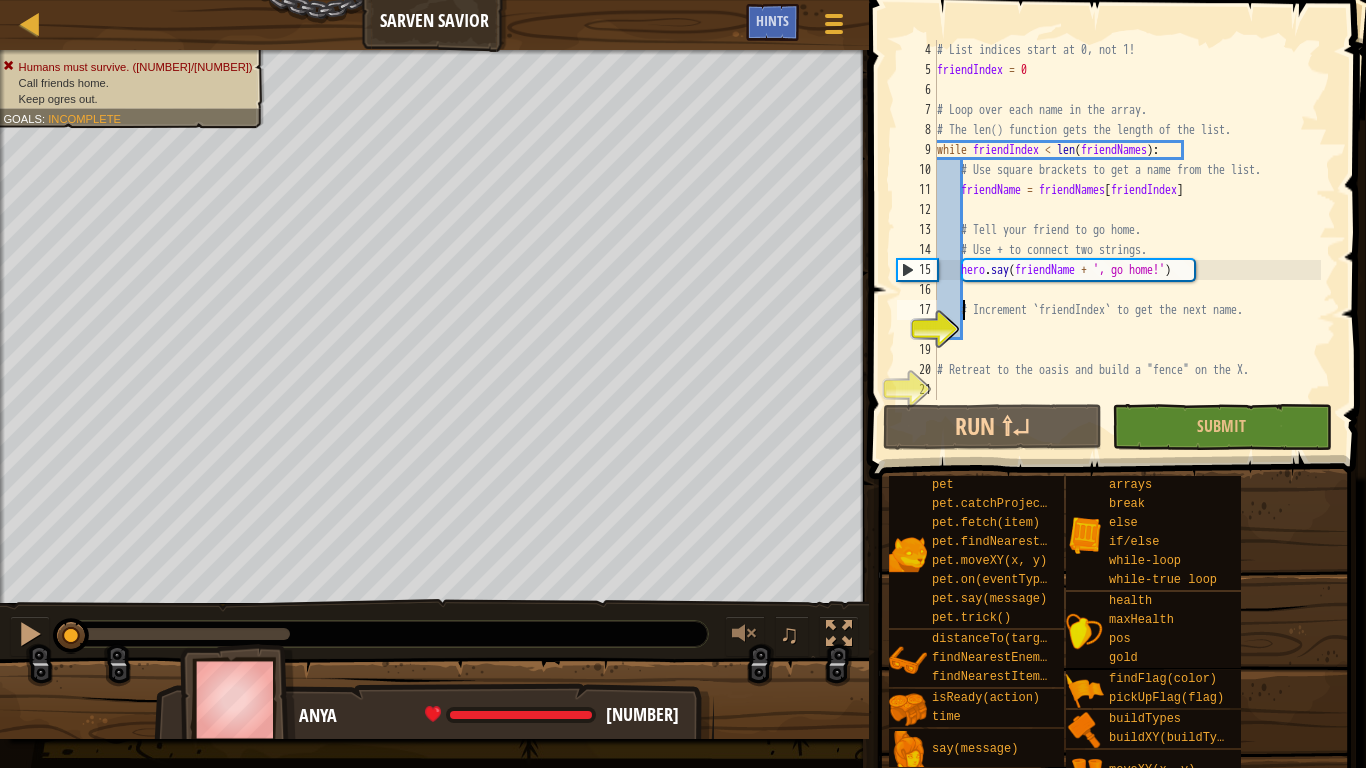 type on "# Tell your friend to go home." 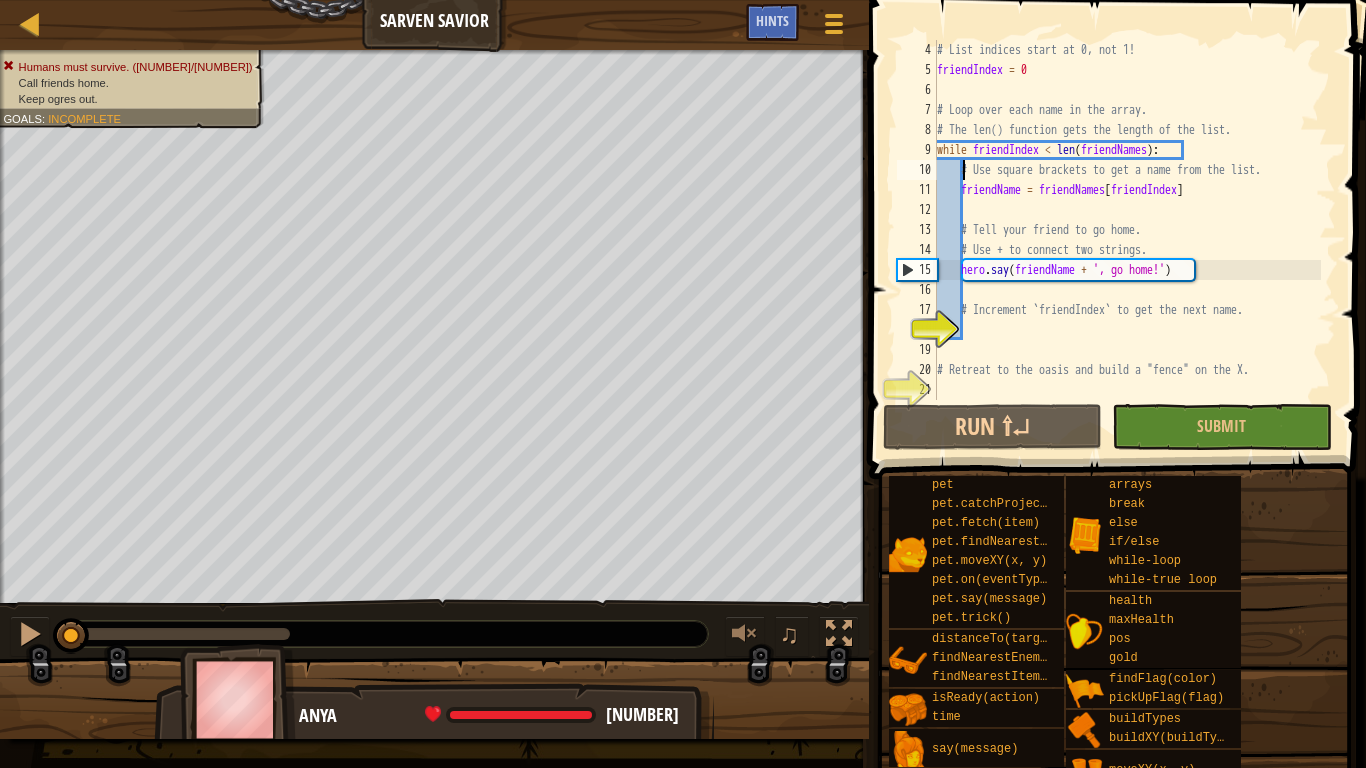 type on "# Loop over each name in the array." 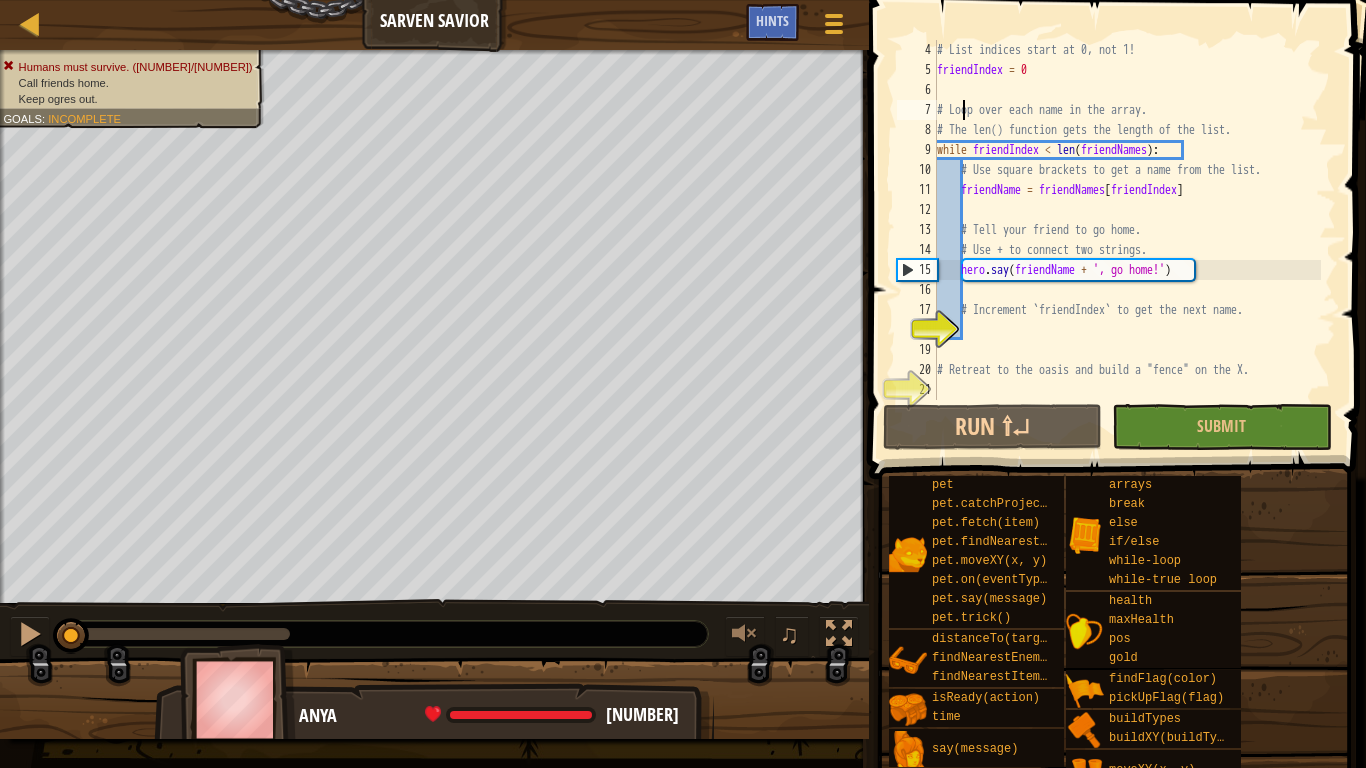 type on "# List indices start at 0, not 1!" 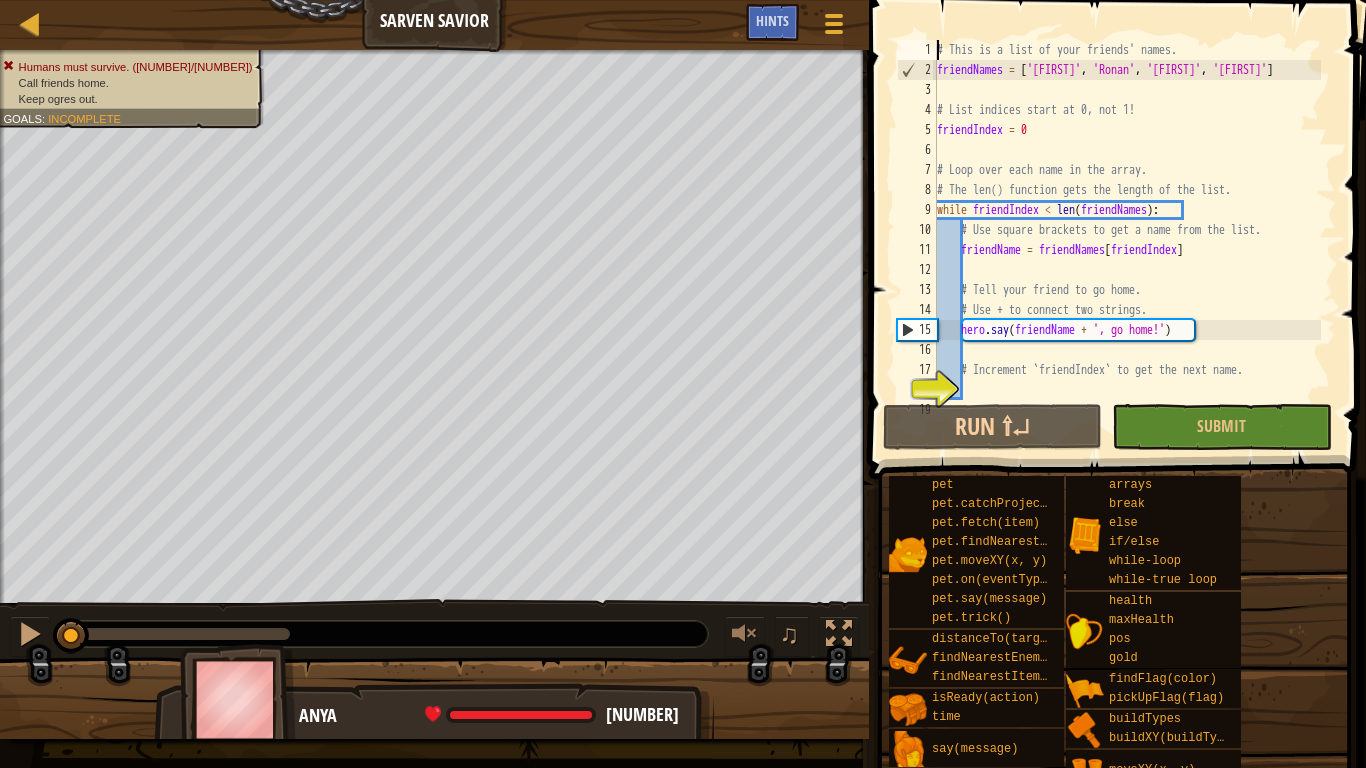 scroll, scrollTop: 0, scrollLeft: 0, axis: both 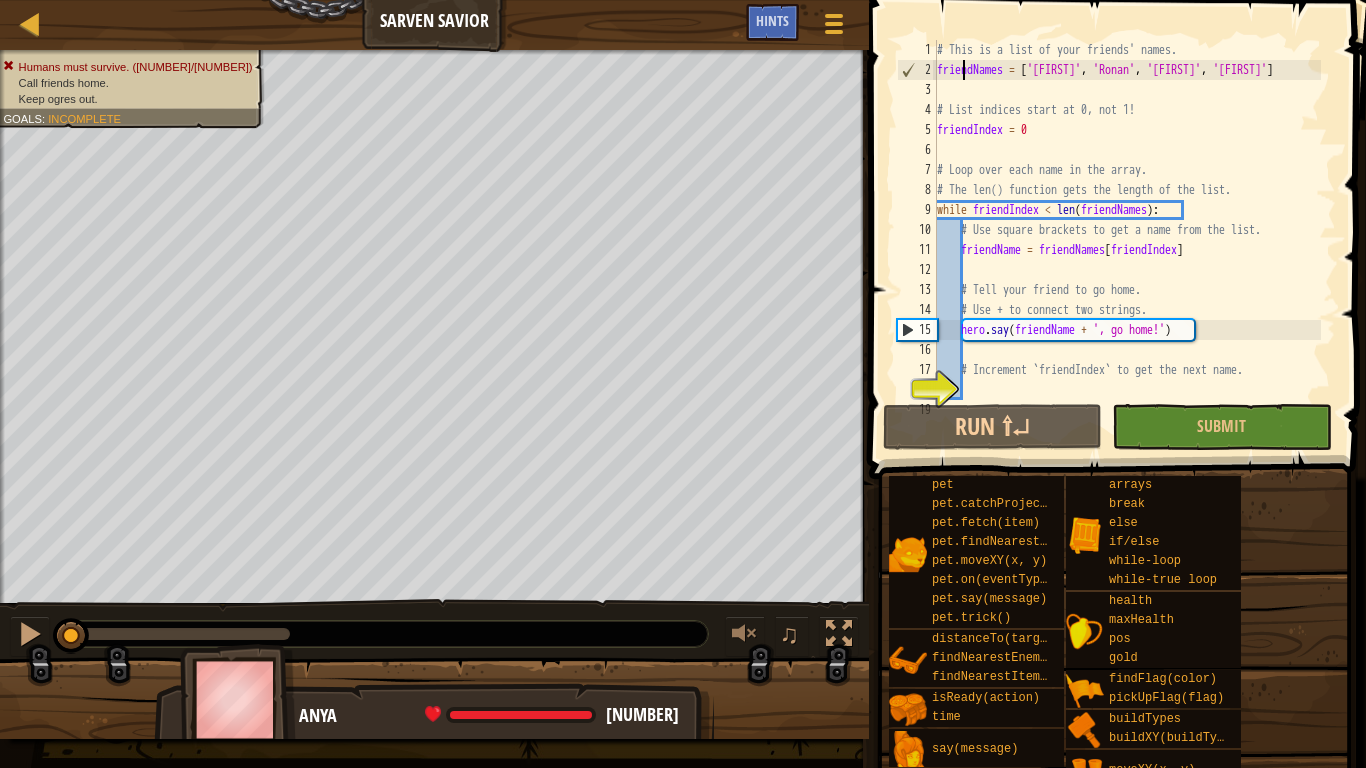 type on "friendIndex = 0" 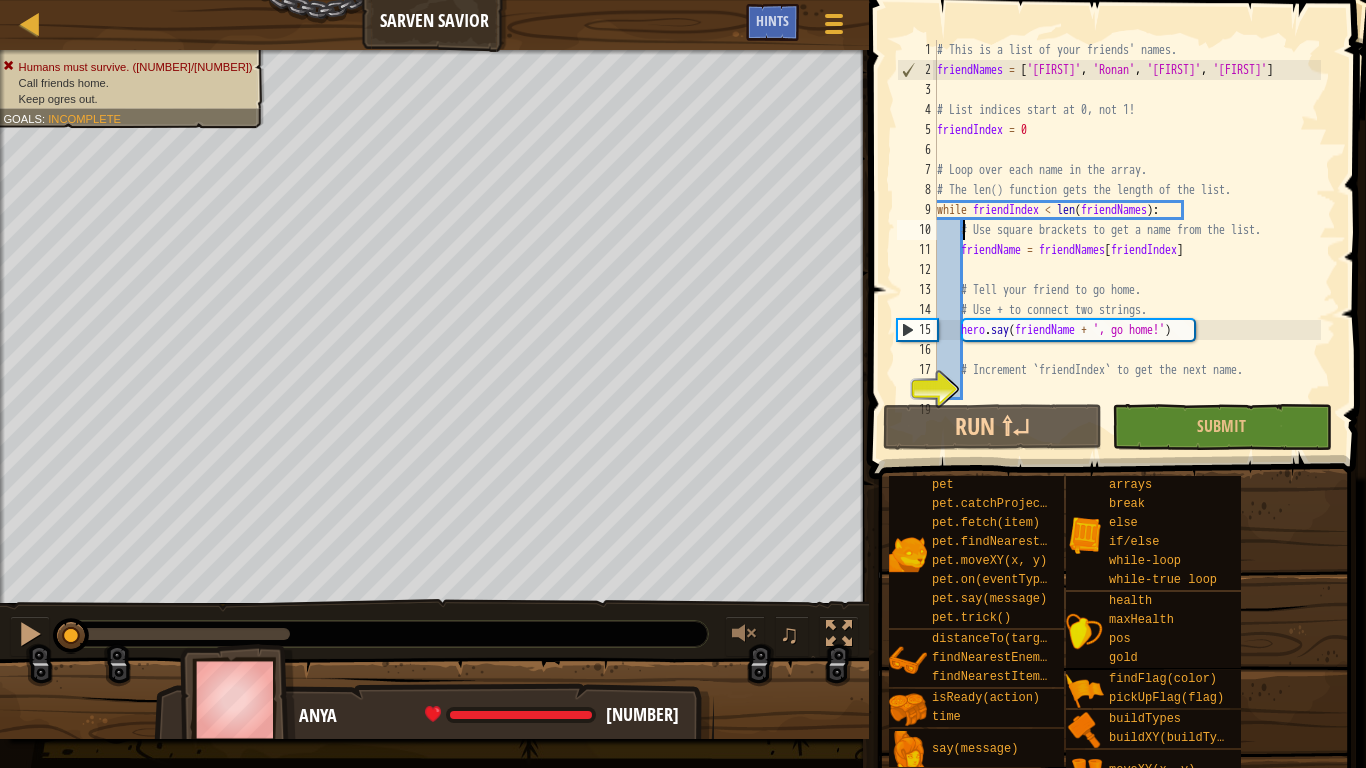 type on "friendName = friendNames[friendIndex]" 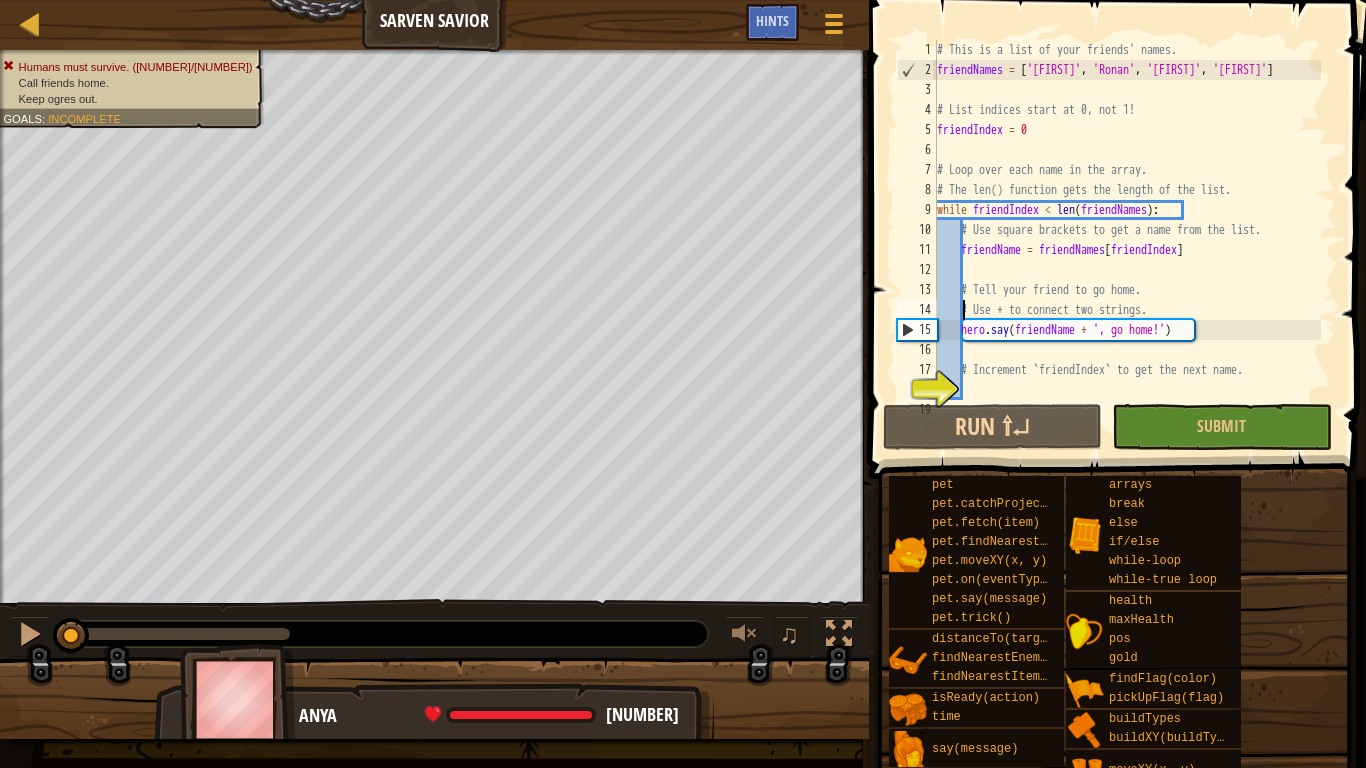 type on "hero.say(friendName + ', go home!')" 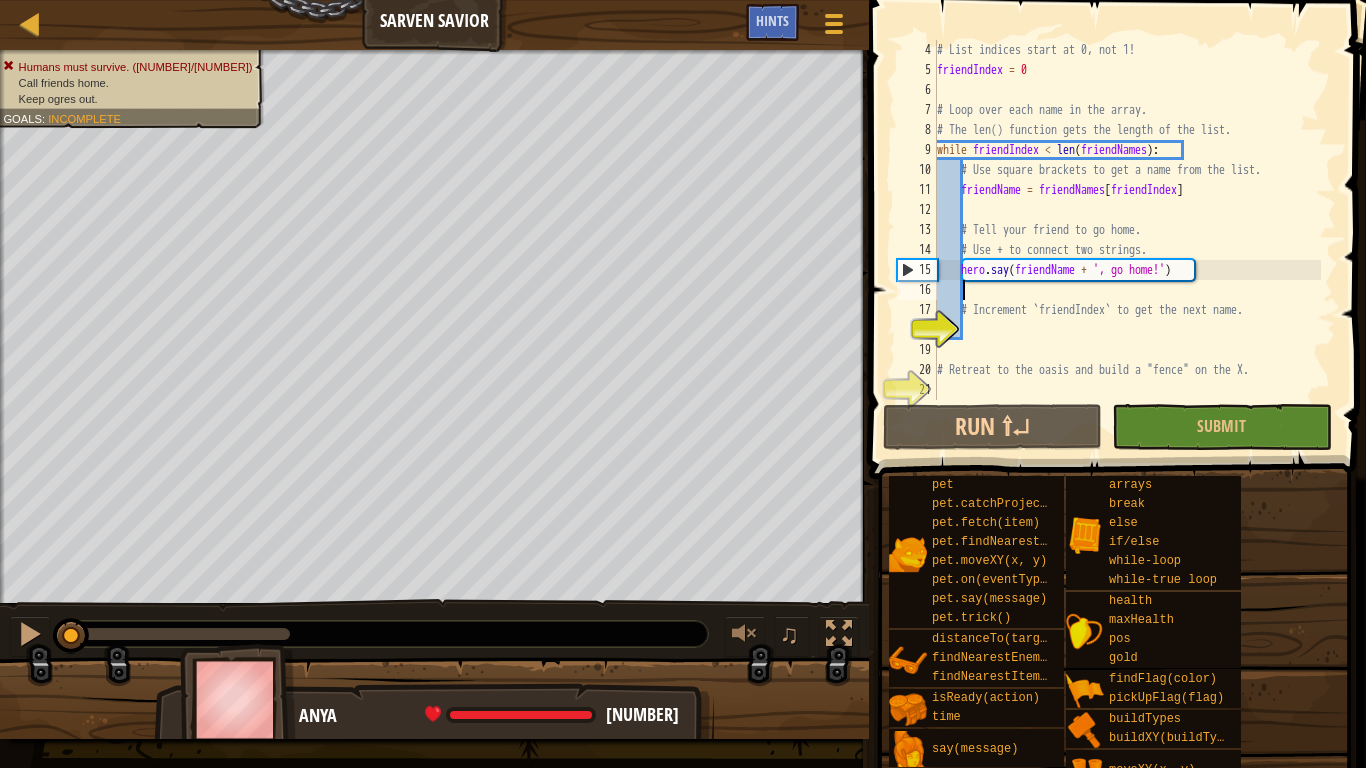 scroll, scrollTop: 60, scrollLeft: 0, axis: vertical 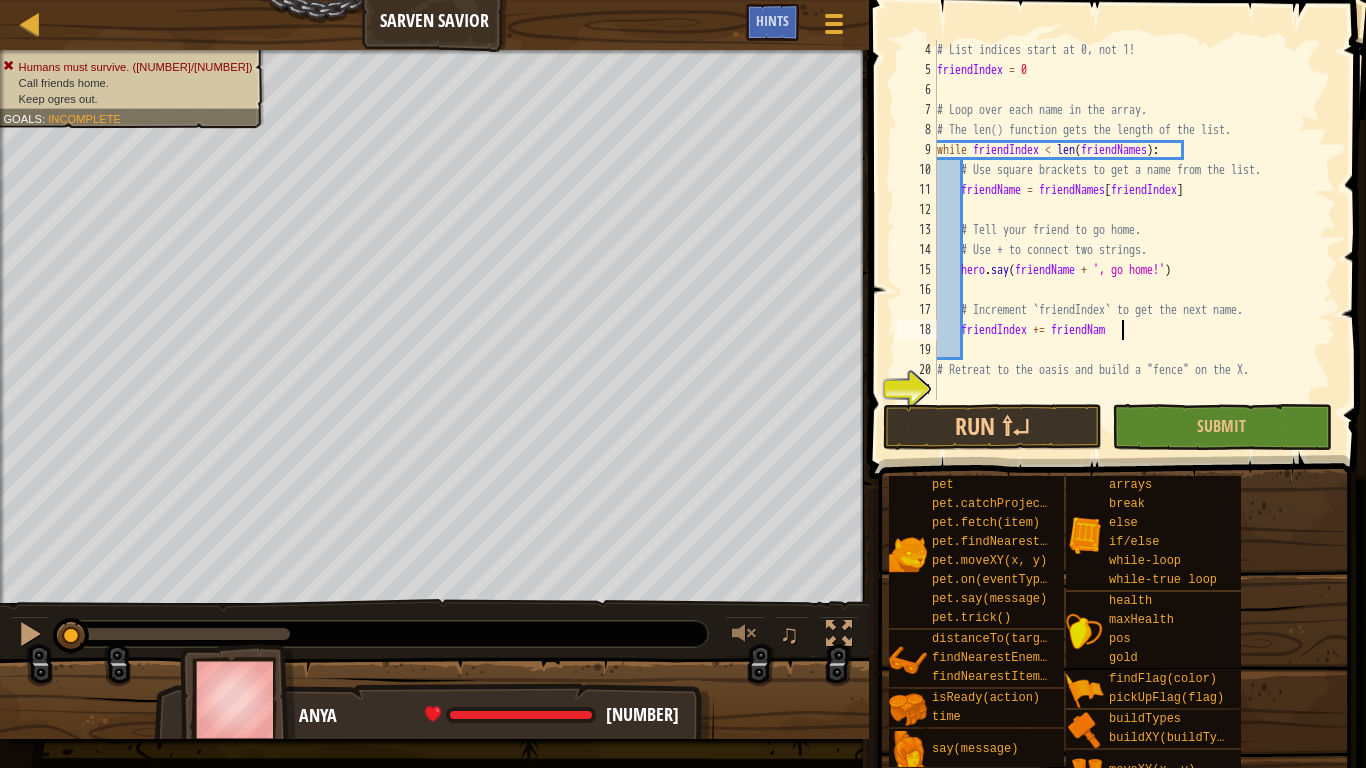 type on "friendIndex += friendName" 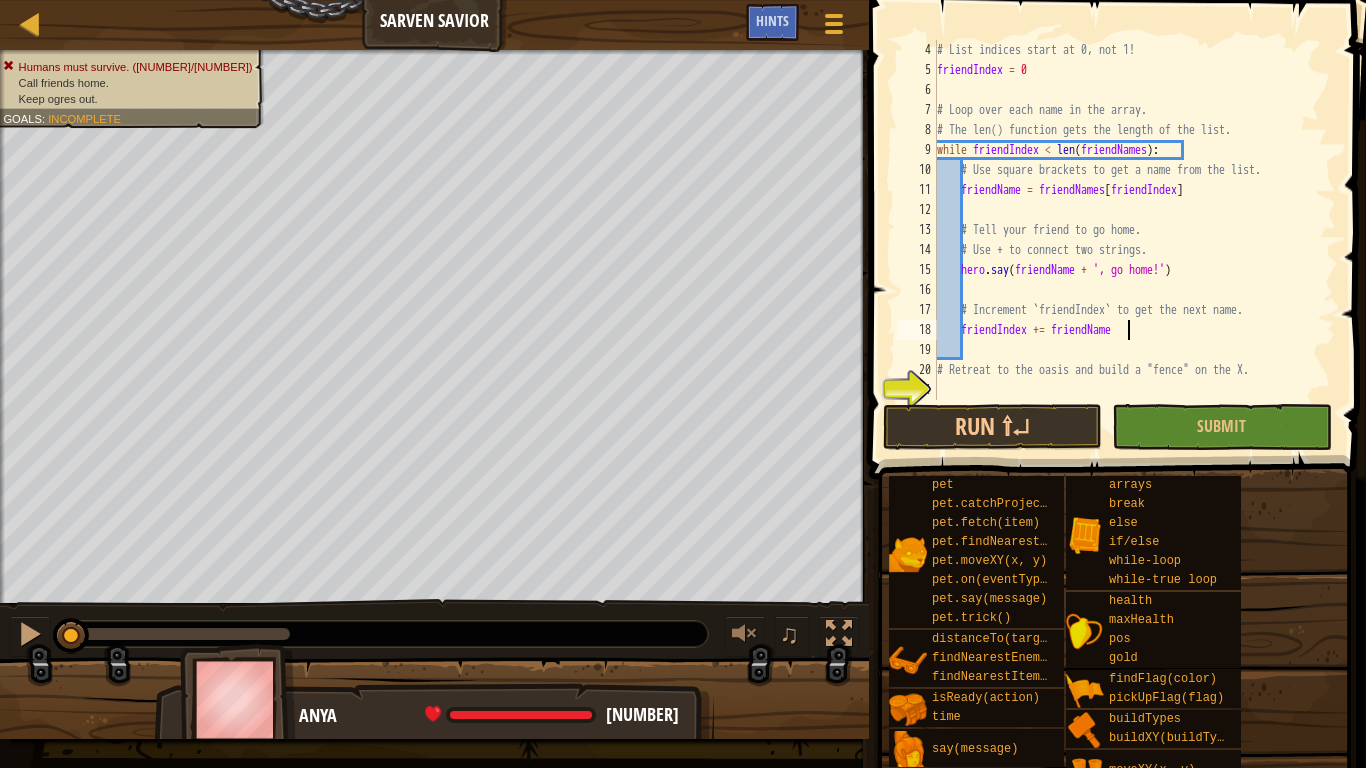 click on "# List indices start at 0, not 1! friendIndex   =   0 # Loop over each name in the array. # The len() function gets the length of the list. while   friendIndex   <   len ( friendNames ) :      # Use square brackets to get a name from the list.      friendName   =   friendNames [ friendIndex ]           # Tell your friend to go home.      # Use + to connect two strings.      hero . say ( friendName   +   ', go home!' )           # Increment `friendIndex` to get the next name.      friendIndex   +=   friendName      # Retreat to the oasis and build a "fence" on the X." at bounding box center [1127, 240] 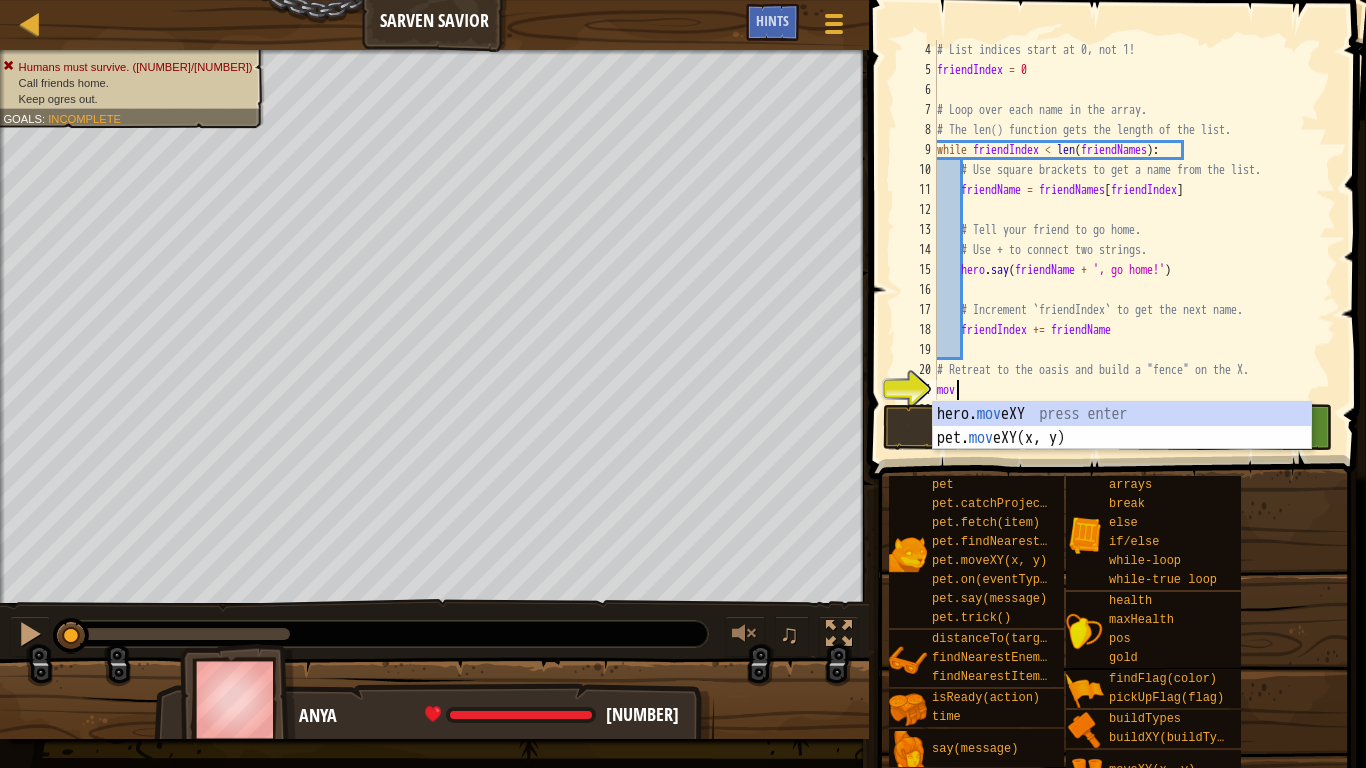 scroll, scrollTop: 9, scrollLeft: 1, axis: both 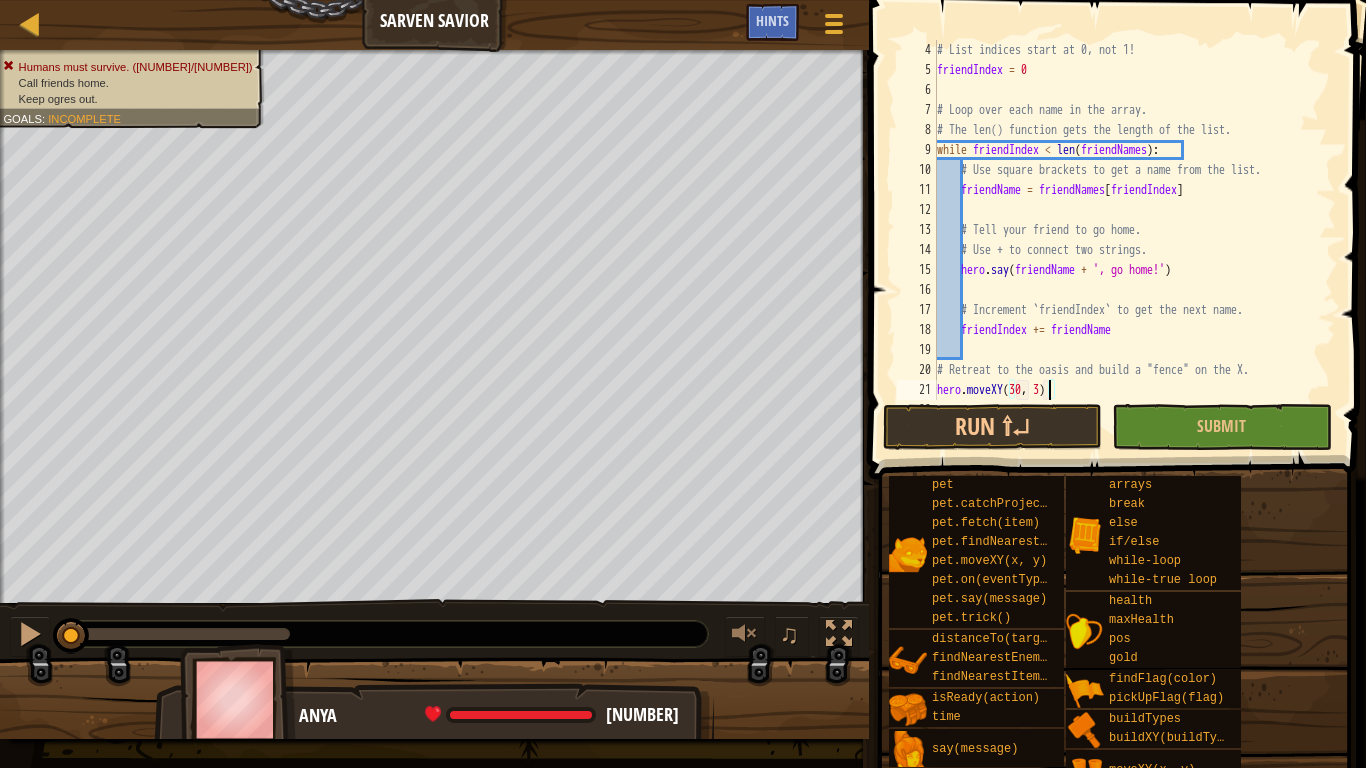 type on "hero.moveXY(30, 30)" 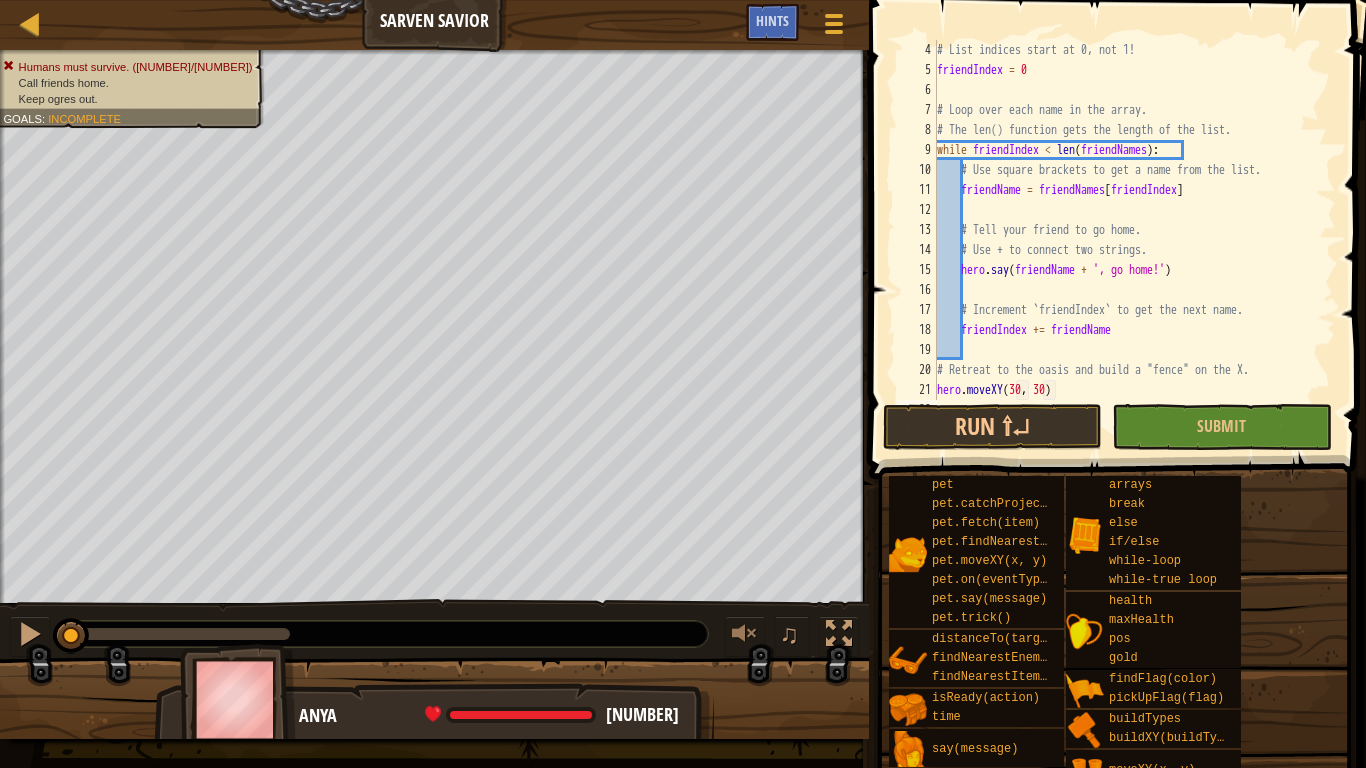 scroll, scrollTop: 9, scrollLeft: 0, axis: vertical 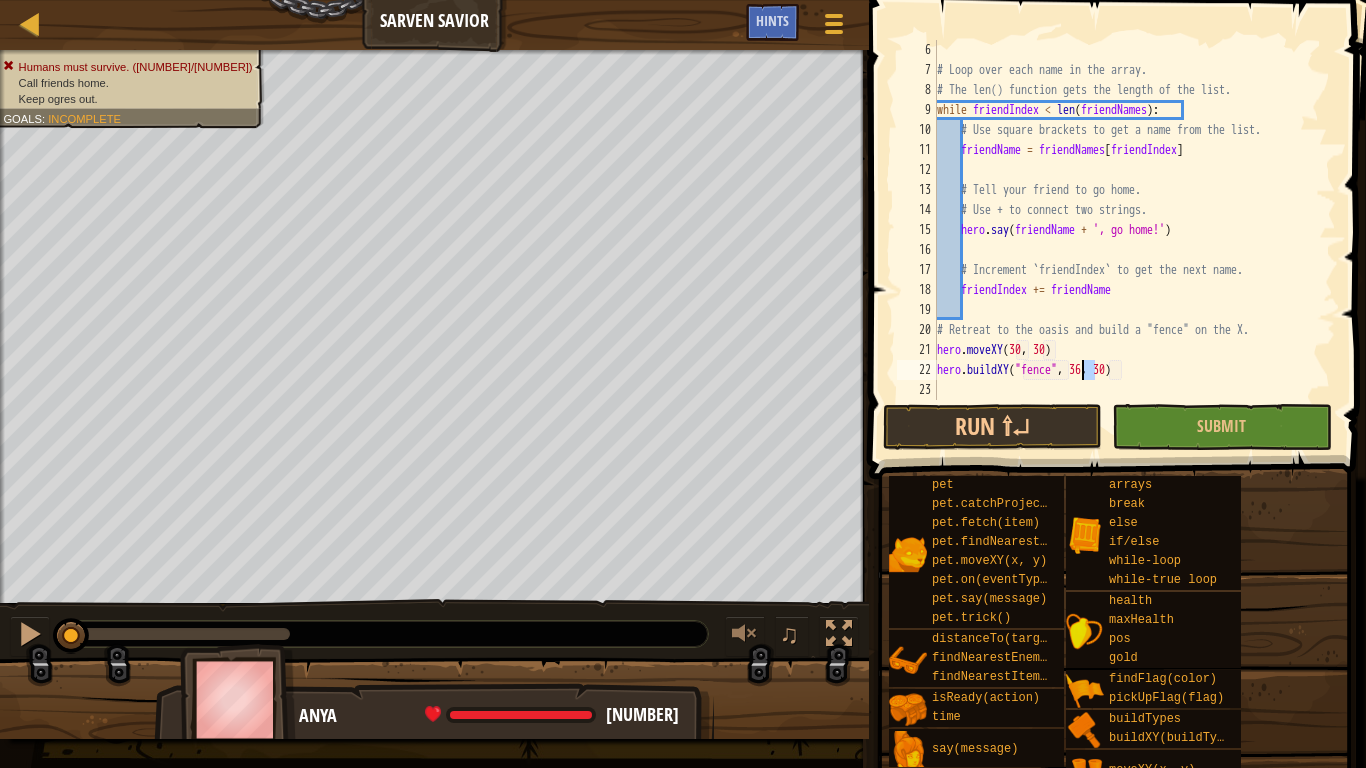 click on "# Loop over each name in the array. # The len() function gets the length of the list. while   friendIndex   <   len ( friendNames ) :      # Use square brackets to get a name from the list.      friendName   =   friendNames [ friendIndex ]           # Tell your friend to go home.      # Use + to connect two strings.      hero . say ( friendName   +   ', go home!' )           # Increment `friendIndex` to get the next name.      friendIndex   +=   friendName      # Retreat to the oasis and build a "fence" on the X. hero . moveXY ( 30 ,   30 ) hero . buildXY ( "fence" ,   36 ,   30 )" at bounding box center (1127, 240) 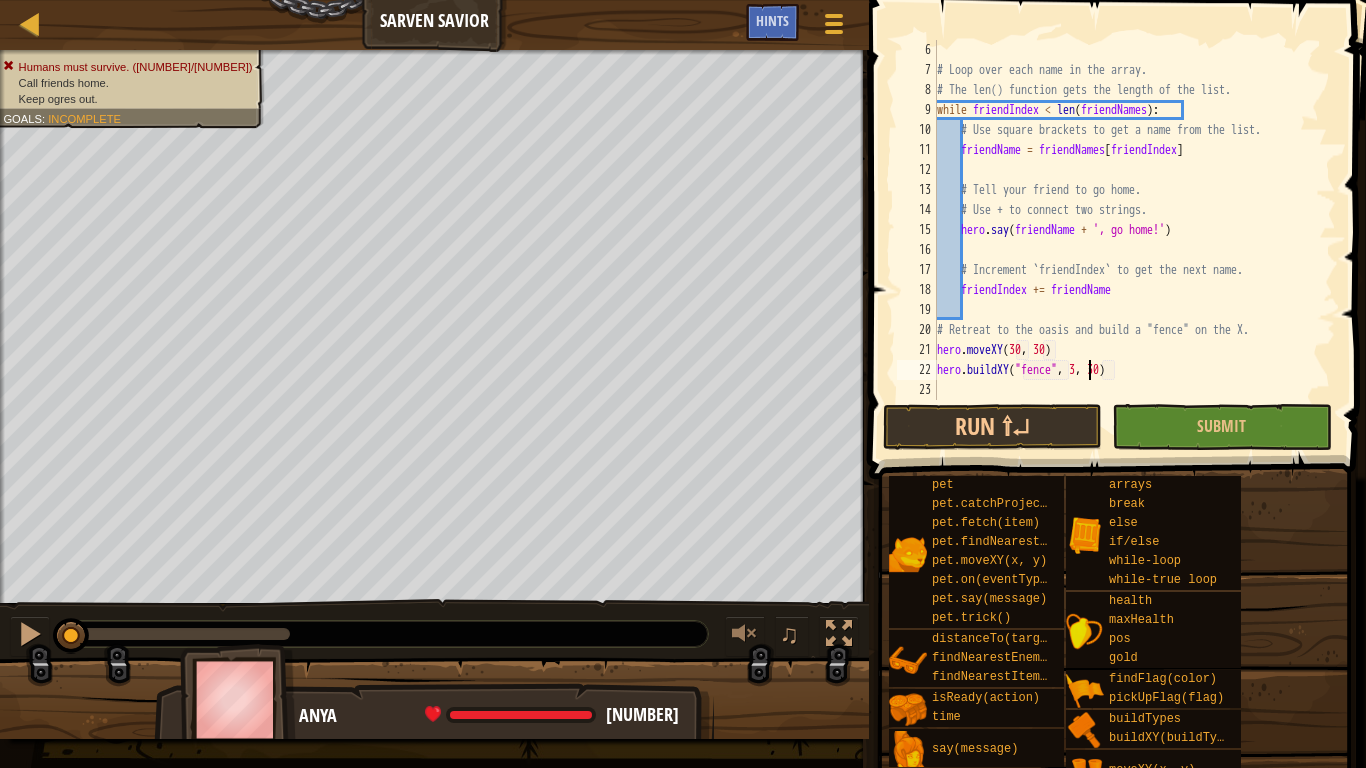 scroll, scrollTop: 9, scrollLeft: 13, axis: both 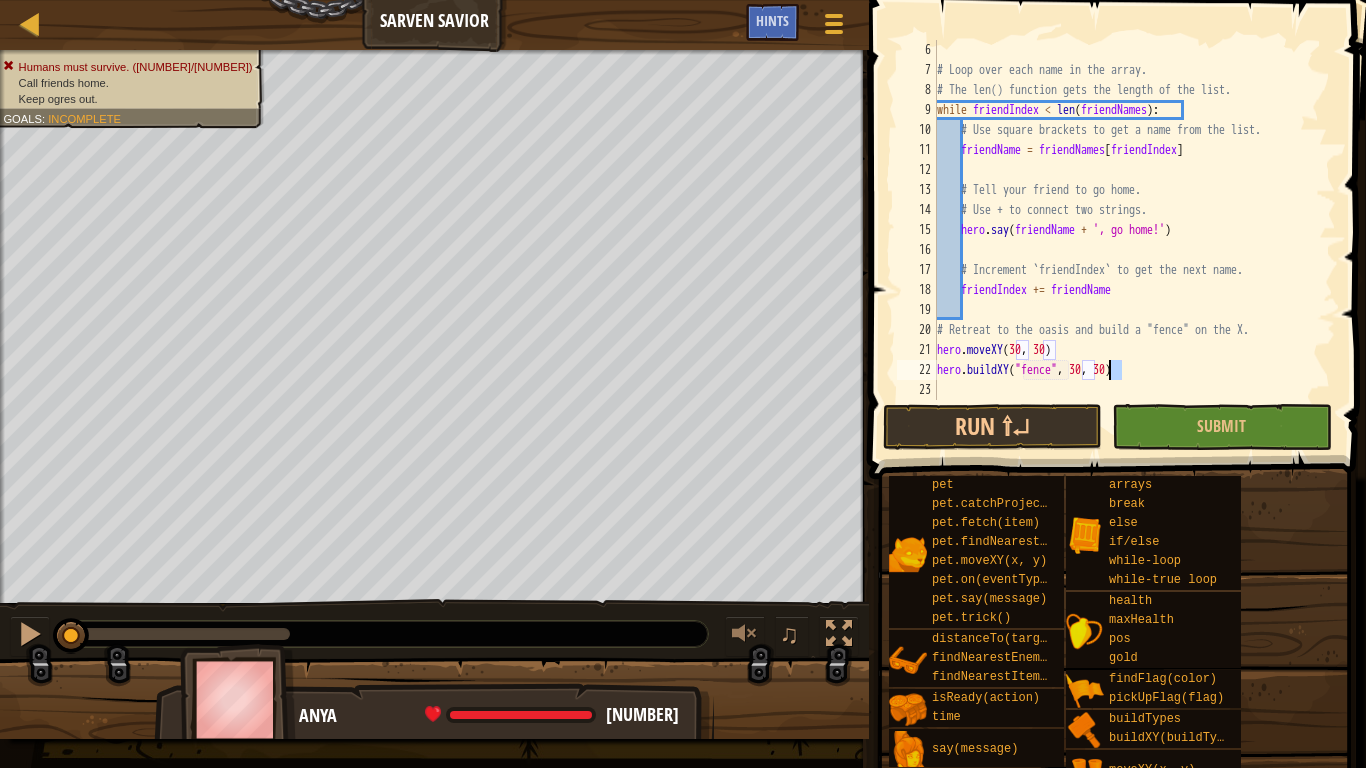 drag, startPoint x: 1120, startPoint y: 370, endPoint x: 1110, endPoint y: 371, distance: 10.049875 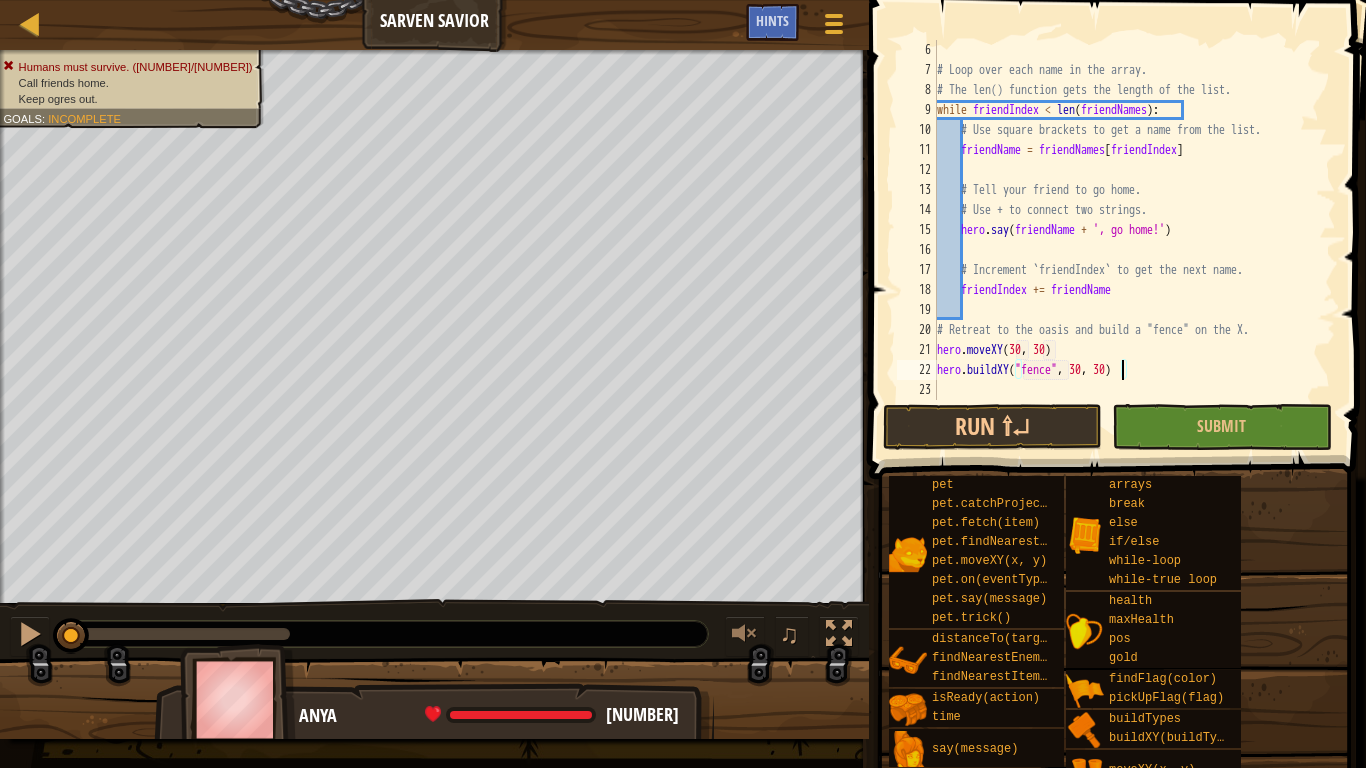 click on "# Loop over each name in the array. # The len() function gets the length of the list. while   friendIndex   <   len ( friendNames ) :      # Use square brackets to get a name from the list.      friendName   =   friendNames [ friendIndex ]           # Tell your friend to go home.      # Use + to connect two strings.      hero . say ( friendName   +   ', go home!' )           # Increment `friendIndex` to get the next name.      friendIndex   +=   friendName      hero . moveXY ( 30 ,   30 ) hero . buildXY ( "fence" ,   30 ,   30 )" at bounding box center (1127, 240) 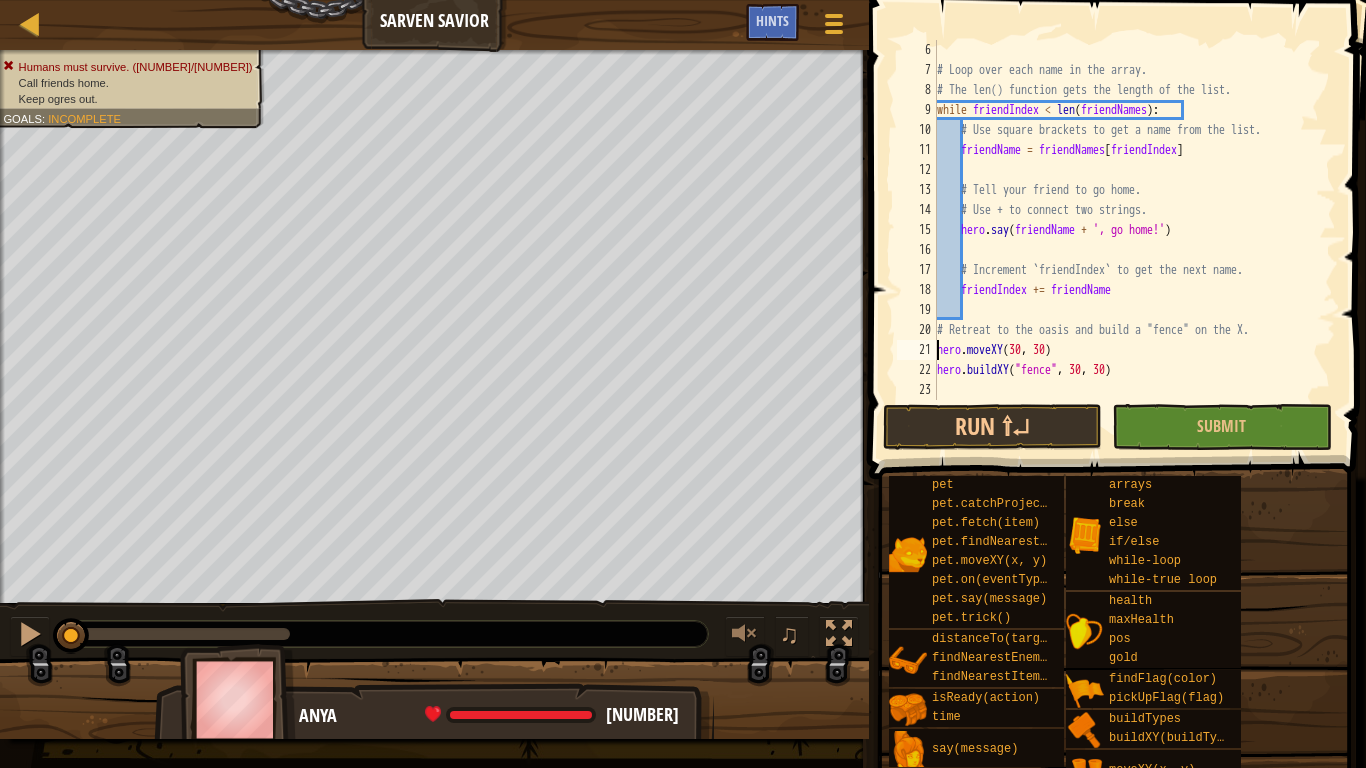 scroll, scrollTop: 9, scrollLeft: 0, axis: vertical 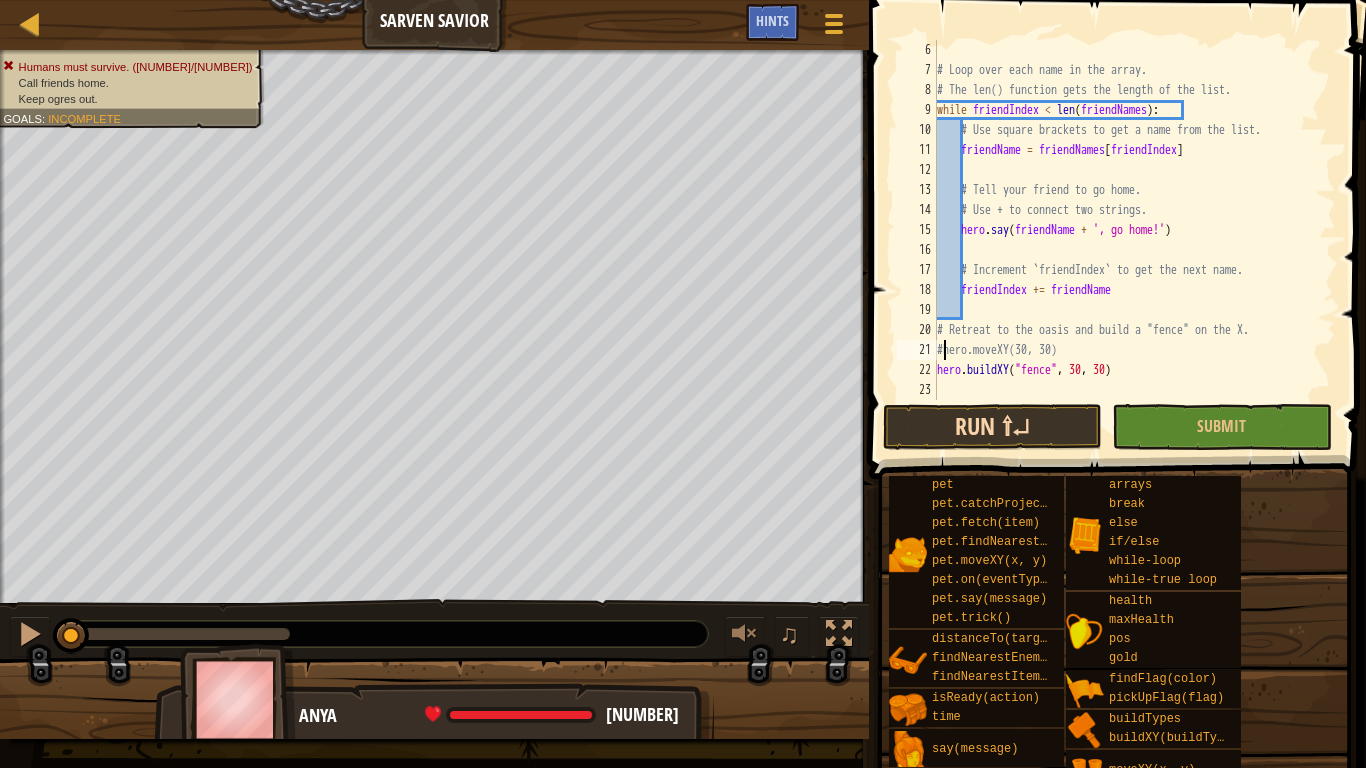 type on "#hero.moveXY(30, 30)" 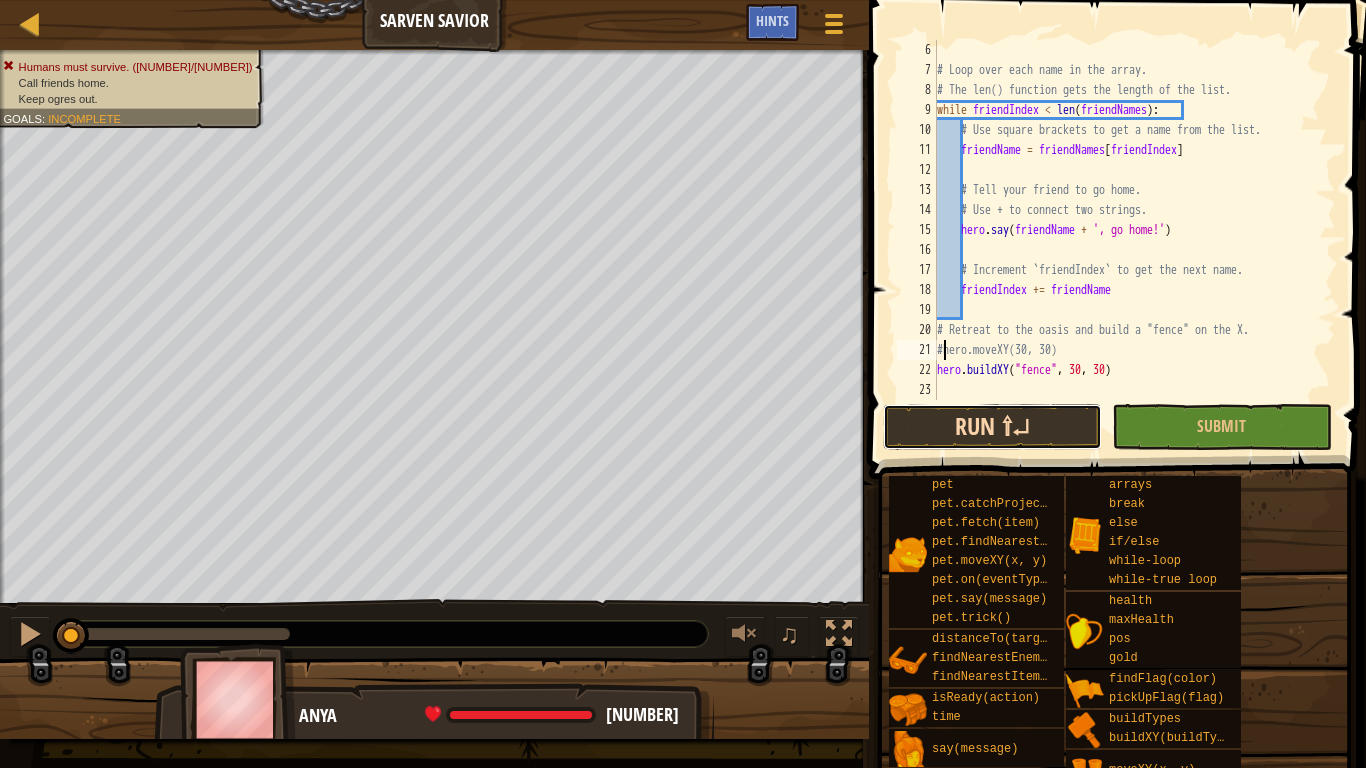 click on "Run ⇧↵" at bounding box center [992, 427] 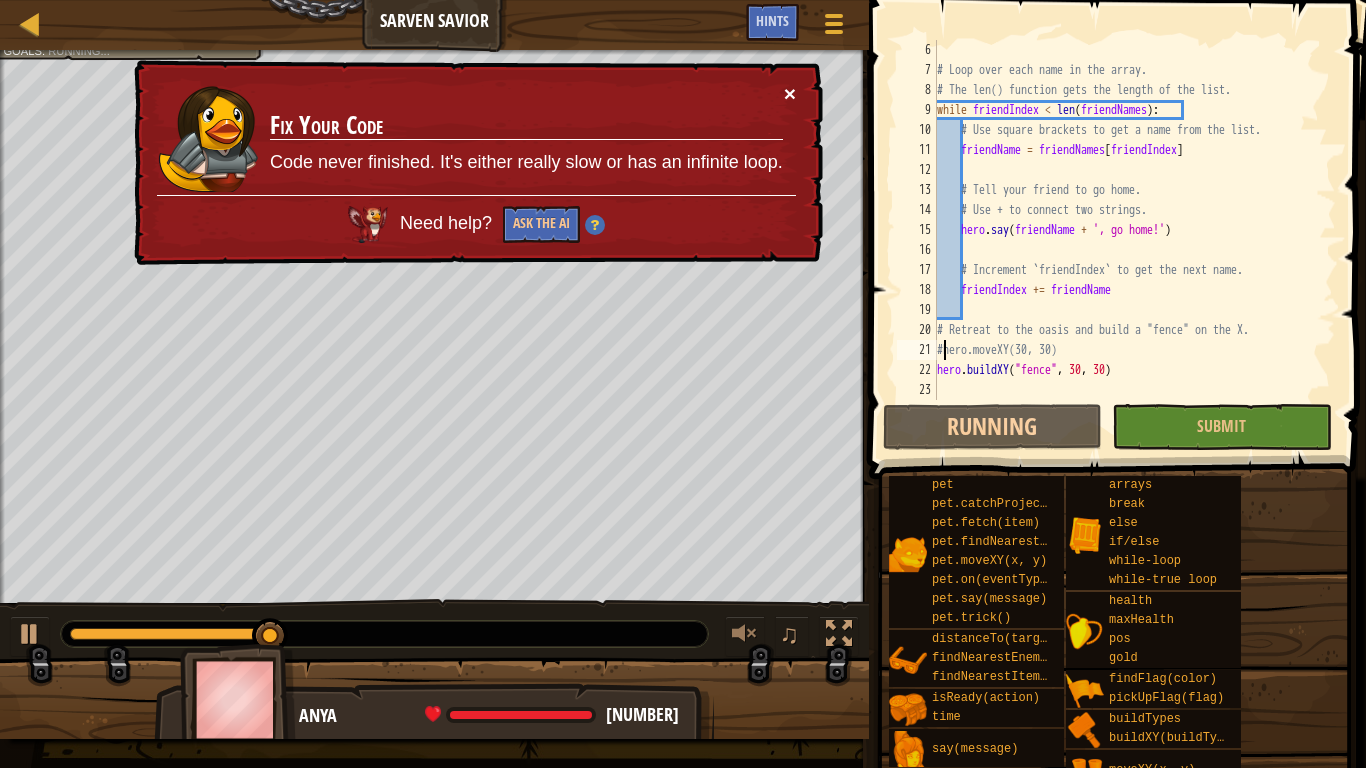 click on "×" at bounding box center (790, 93) 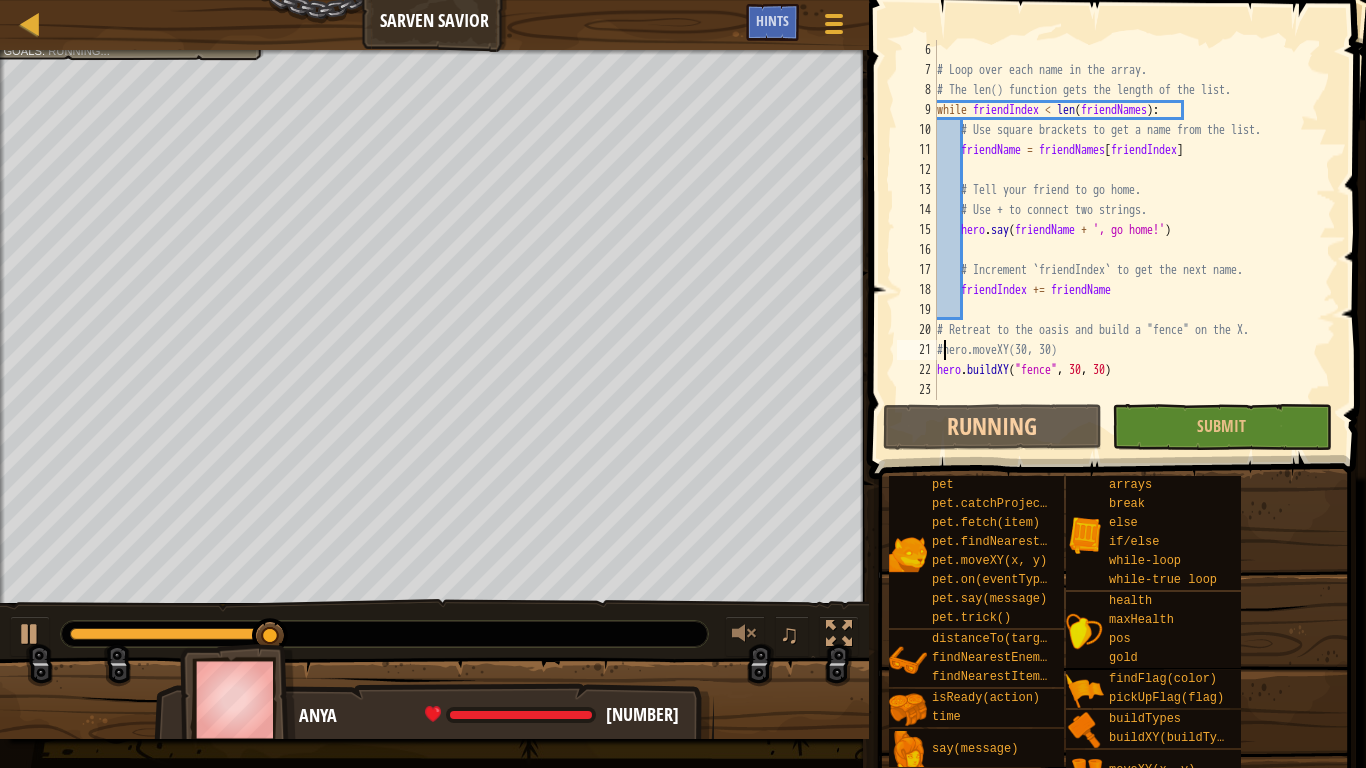 click on "# Loop over each name in the array. # The len() function gets the length of the list. while   friendIndex   <   len ( friendNames ) :      # Use square brackets to get a name from the list.      friendName   =   friendNames [ friendIndex ]           # Tell your friend to go home.      # Use + to connect two strings.      hero . say ( friendName   +   ', go home!' )           # Increment `friendIndex` to get the next name.      friendIndex   +=   friendName      # Retreat to the oasis and build a "fence" on the X. hero . buildXY ( "fence" ,   30 ,   30 )" at bounding box center [1127, 240] 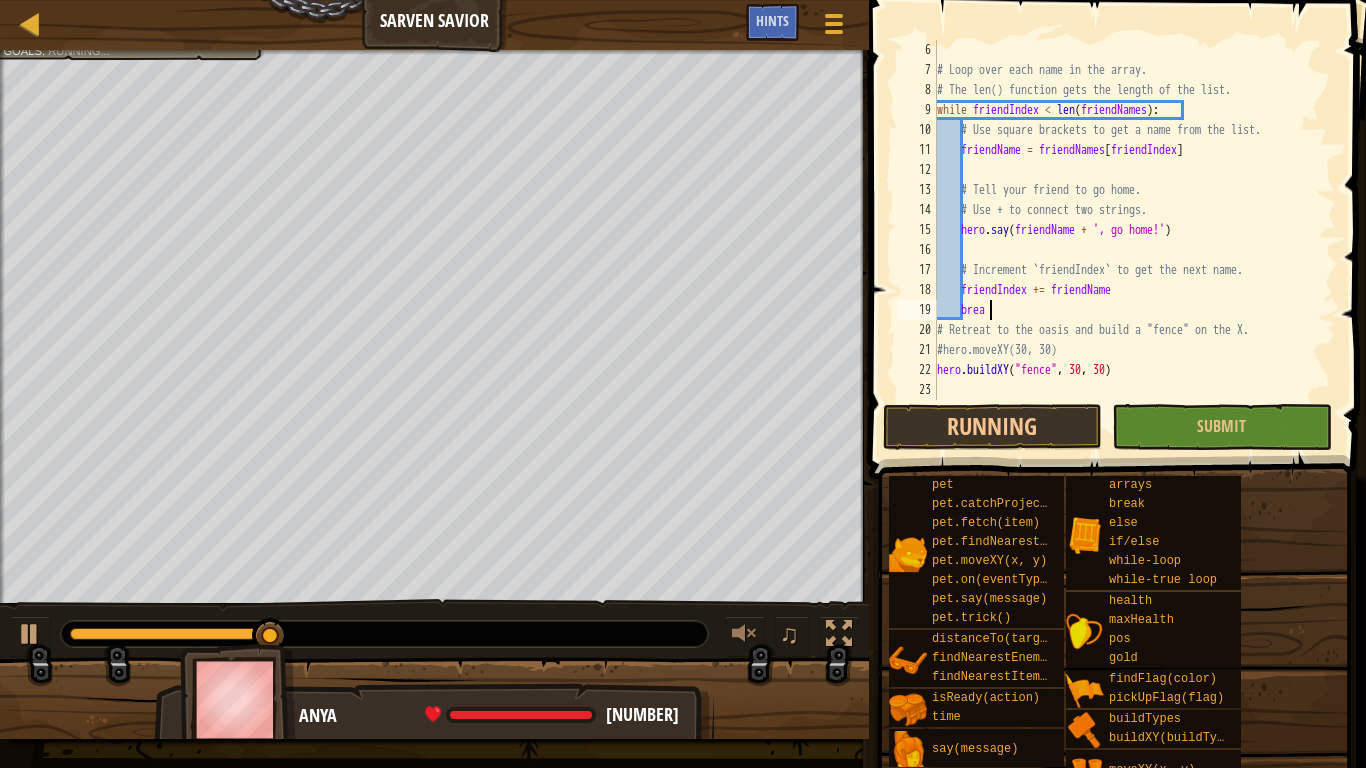 scroll, scrollTop: 9, scrollLeft: 3, axis: both 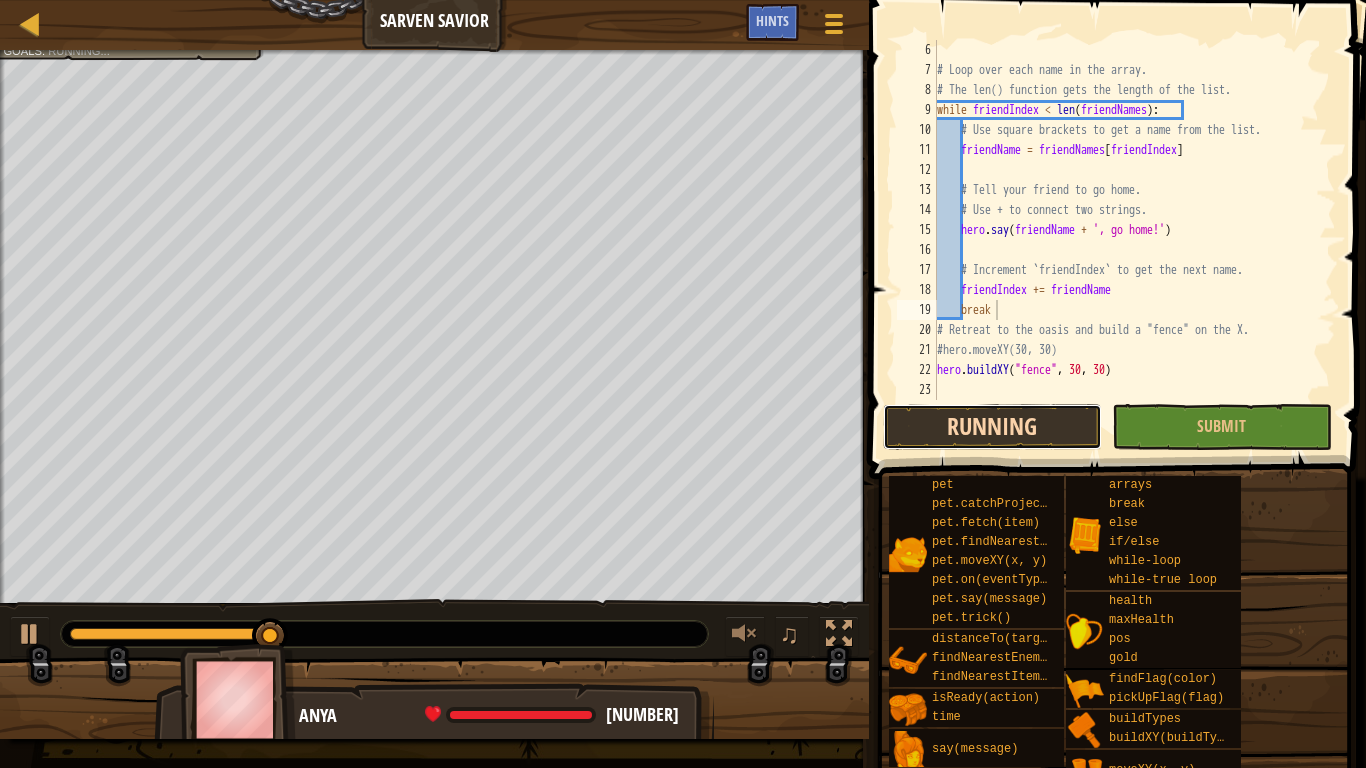 click on "Running" at bounding box center (992, 427) 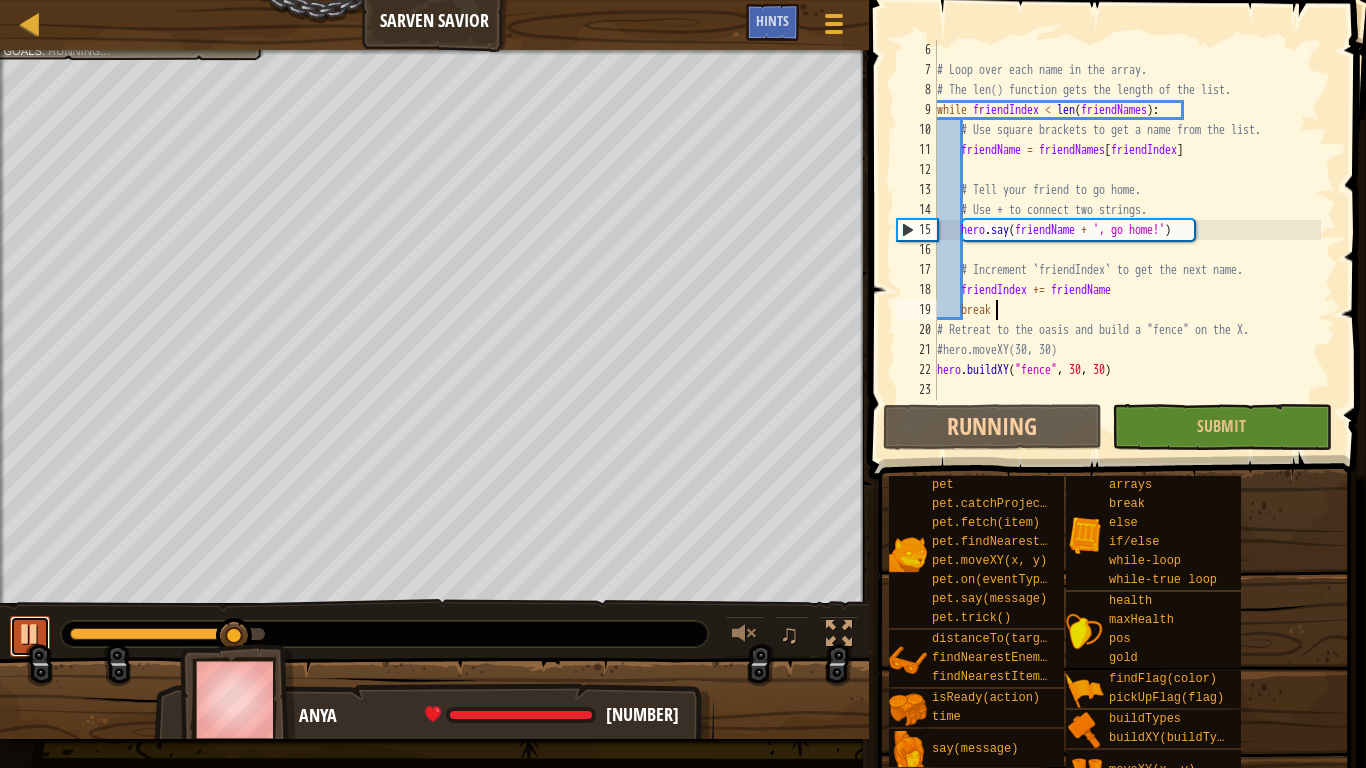 click at bounding box center [30, 634] 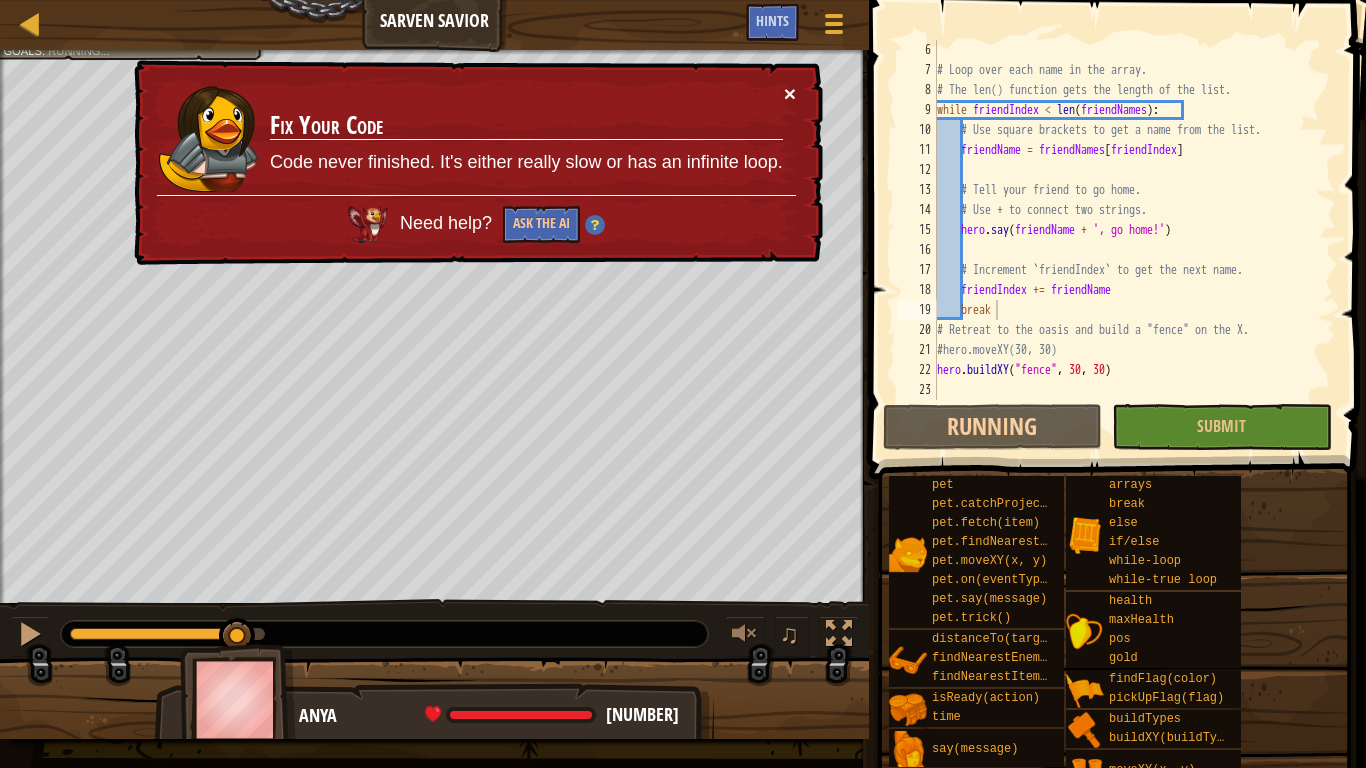 click on "×" at bounding box center [790, 93] 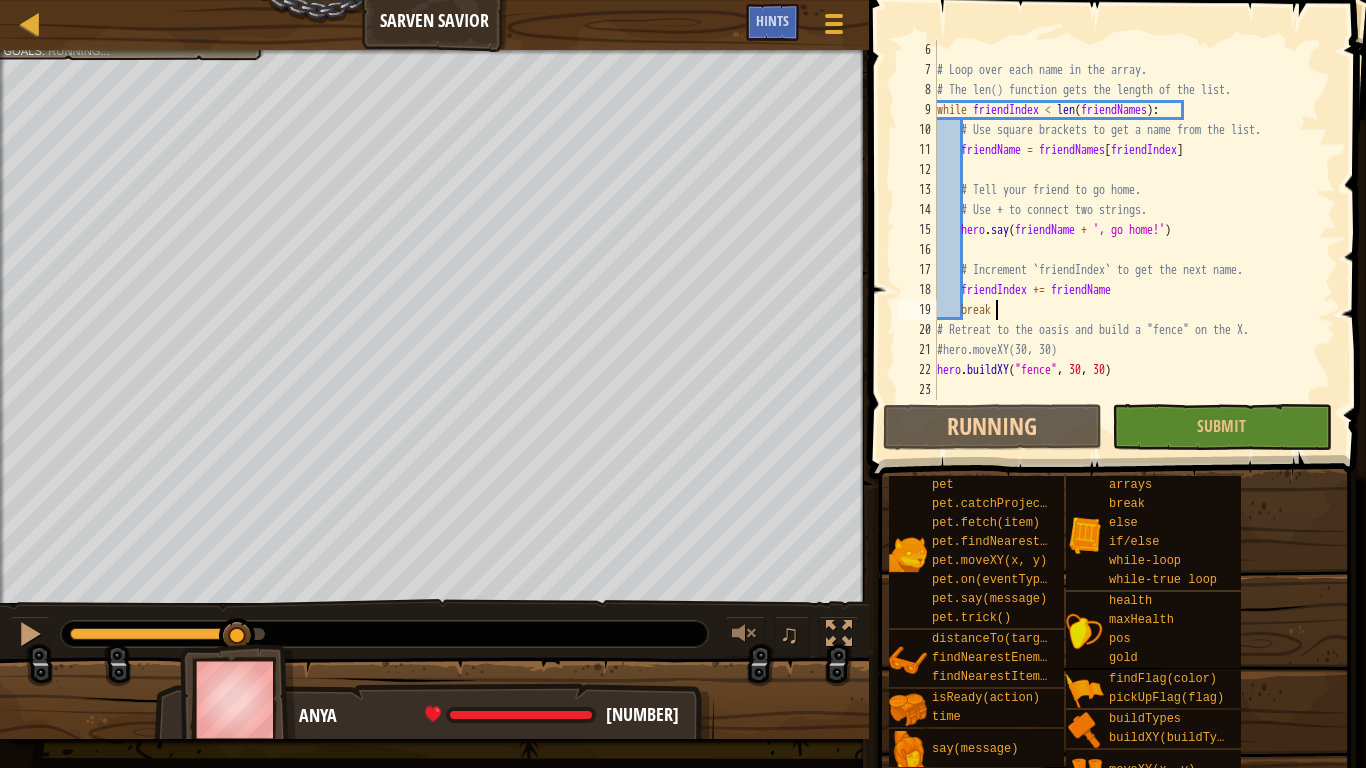 scroll, scrollTop: 100, scrollLeft: 0, axis: vertical 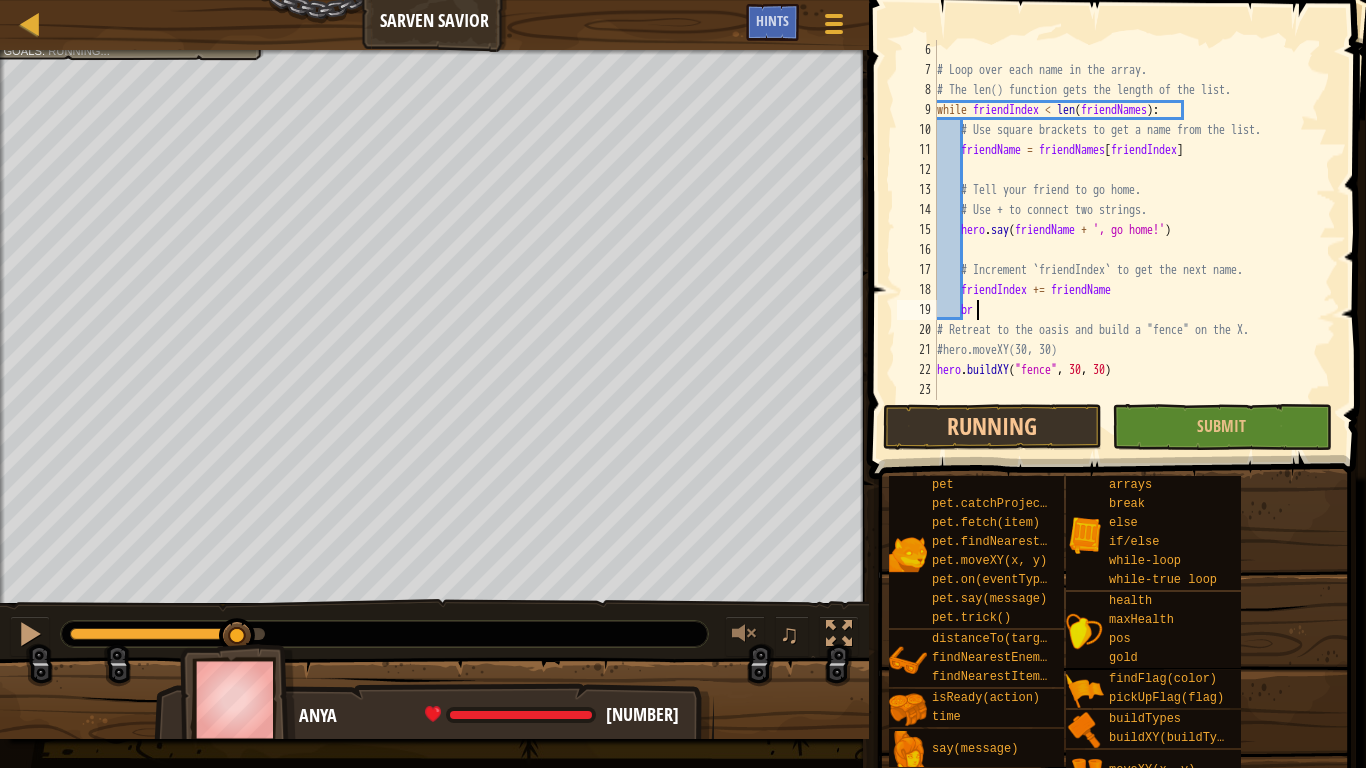 type on "b" 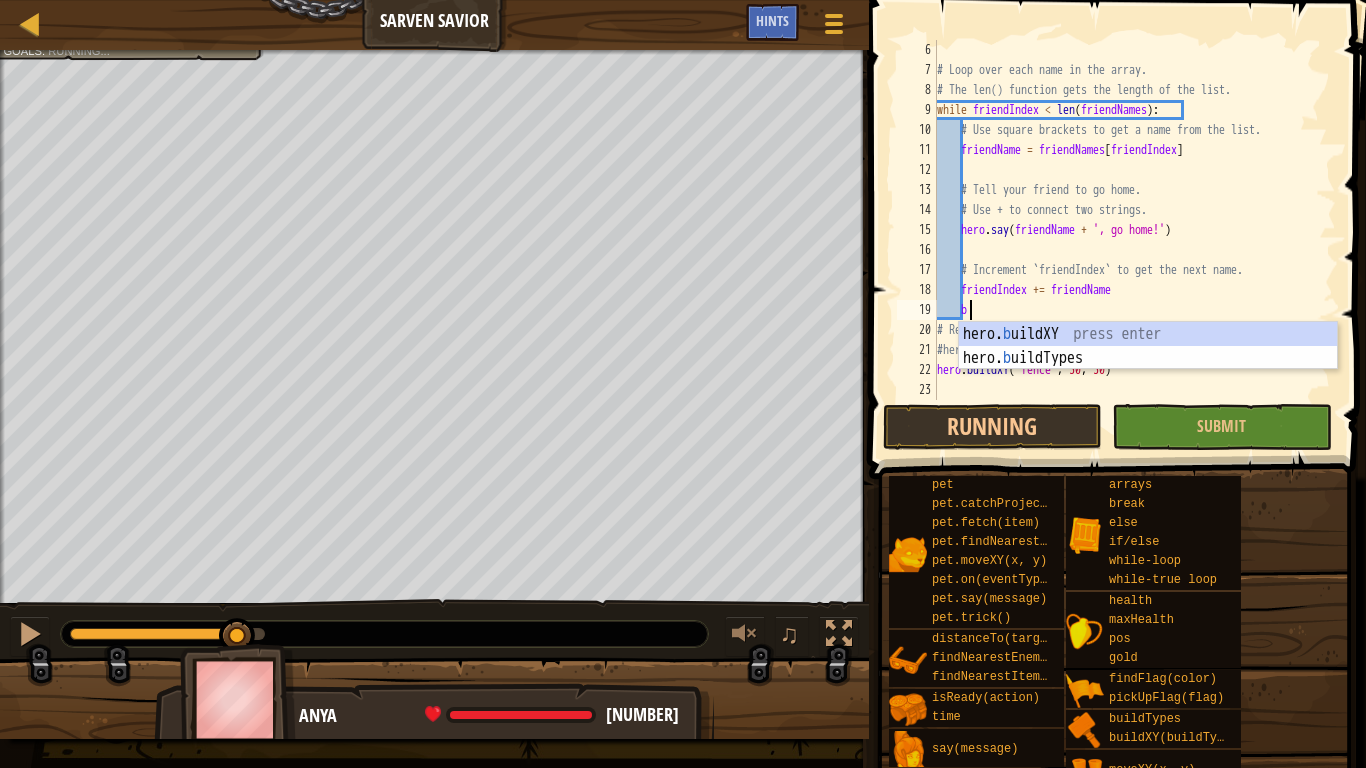 scroll, scrollTop: 9, scrollLeft: 1, axis: both 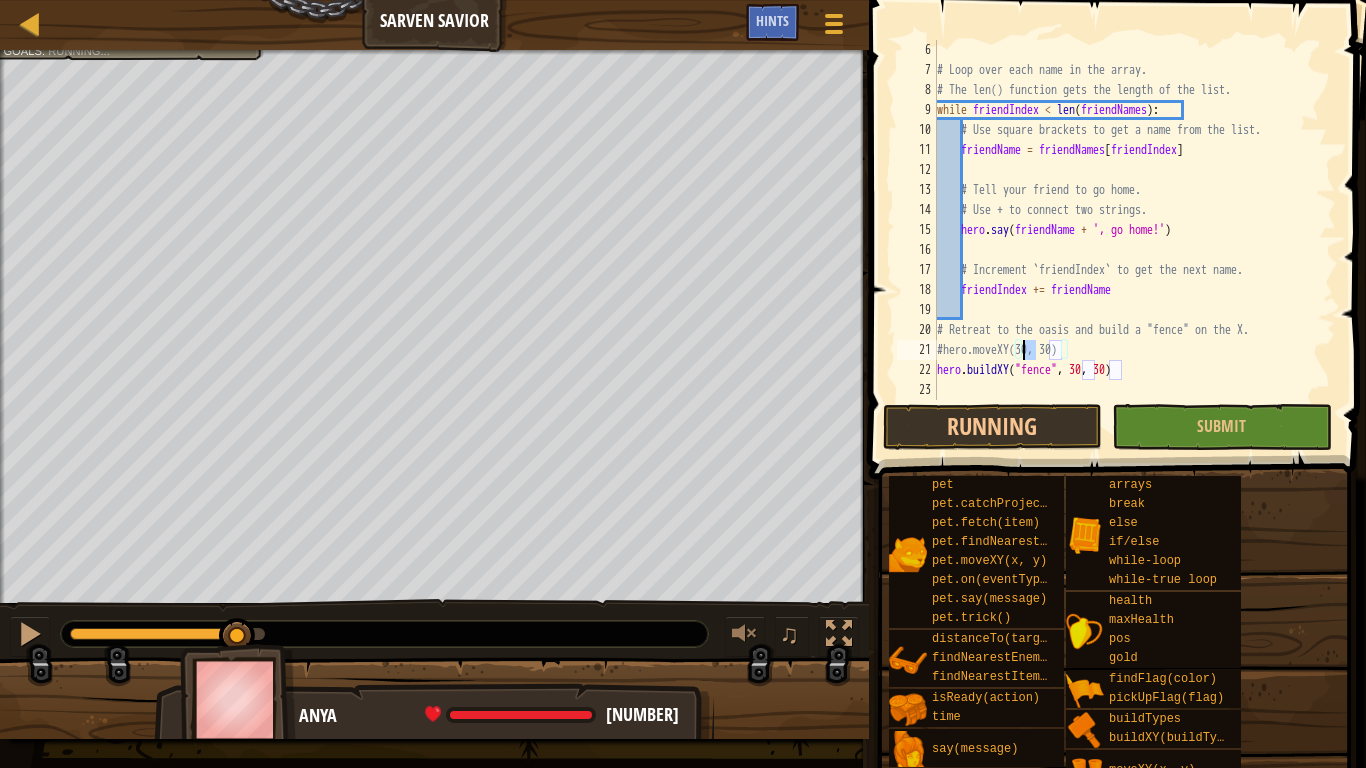 drag, startPoint x: 1035, startPoint y: 345, endPoint x: 1025, endPoint y: 347, distance: 10.198039 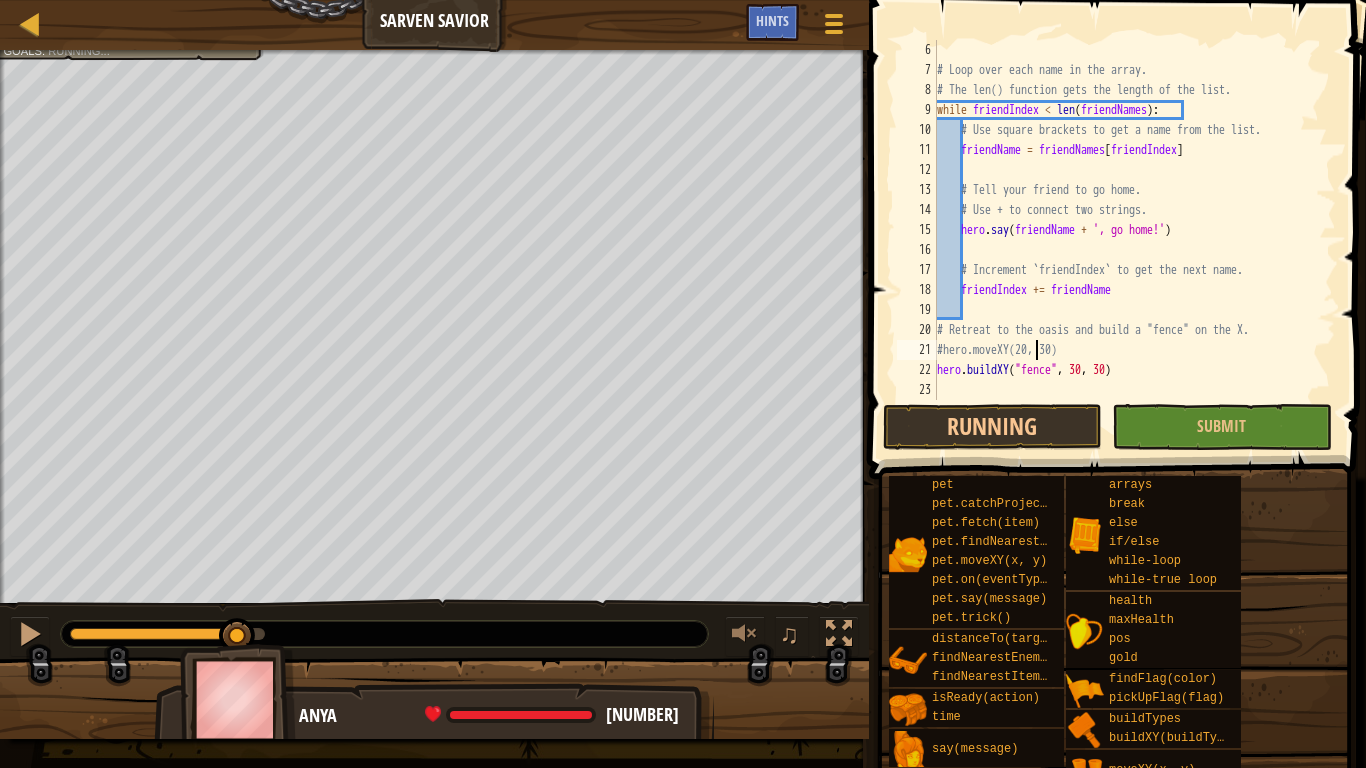 scroll, scrollTop: 9, scrollLeft: 8, axis: both 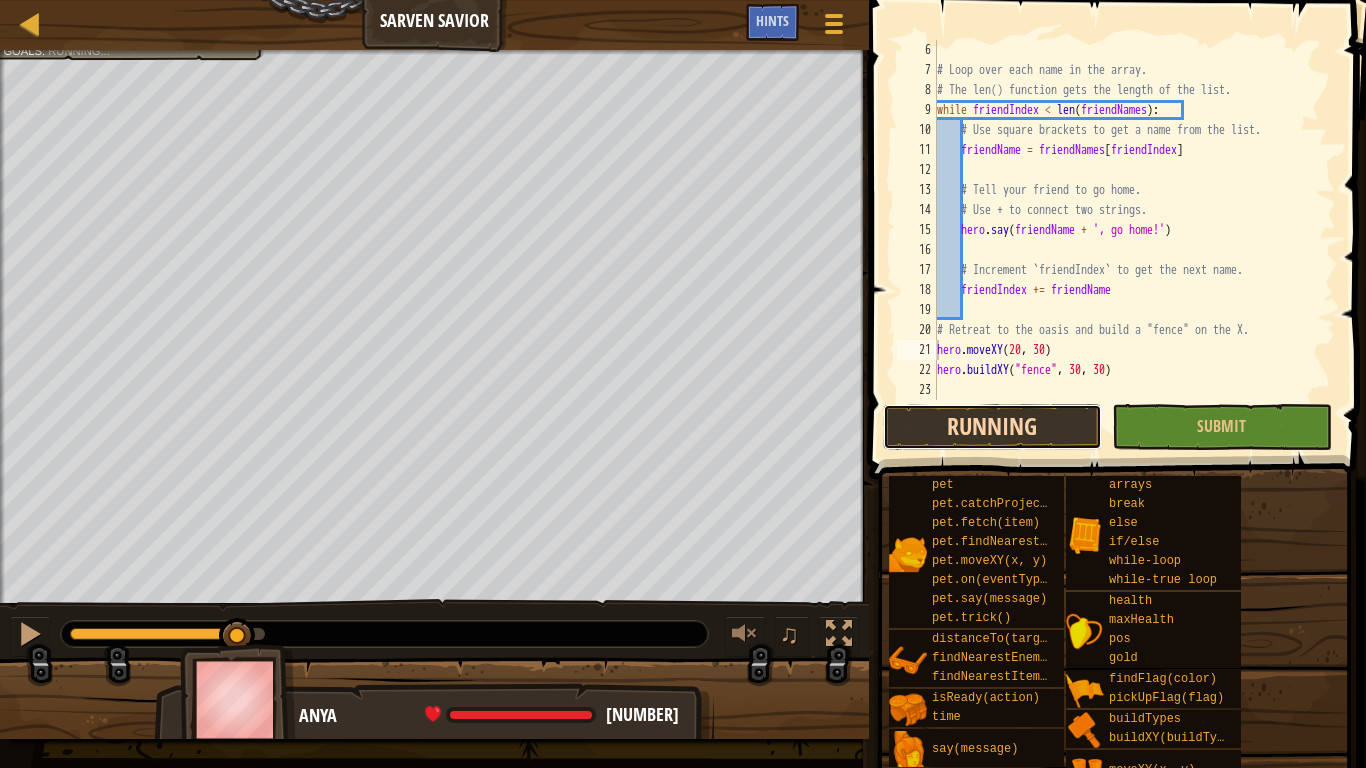 click on "Running" at bounding box center (992, 427) 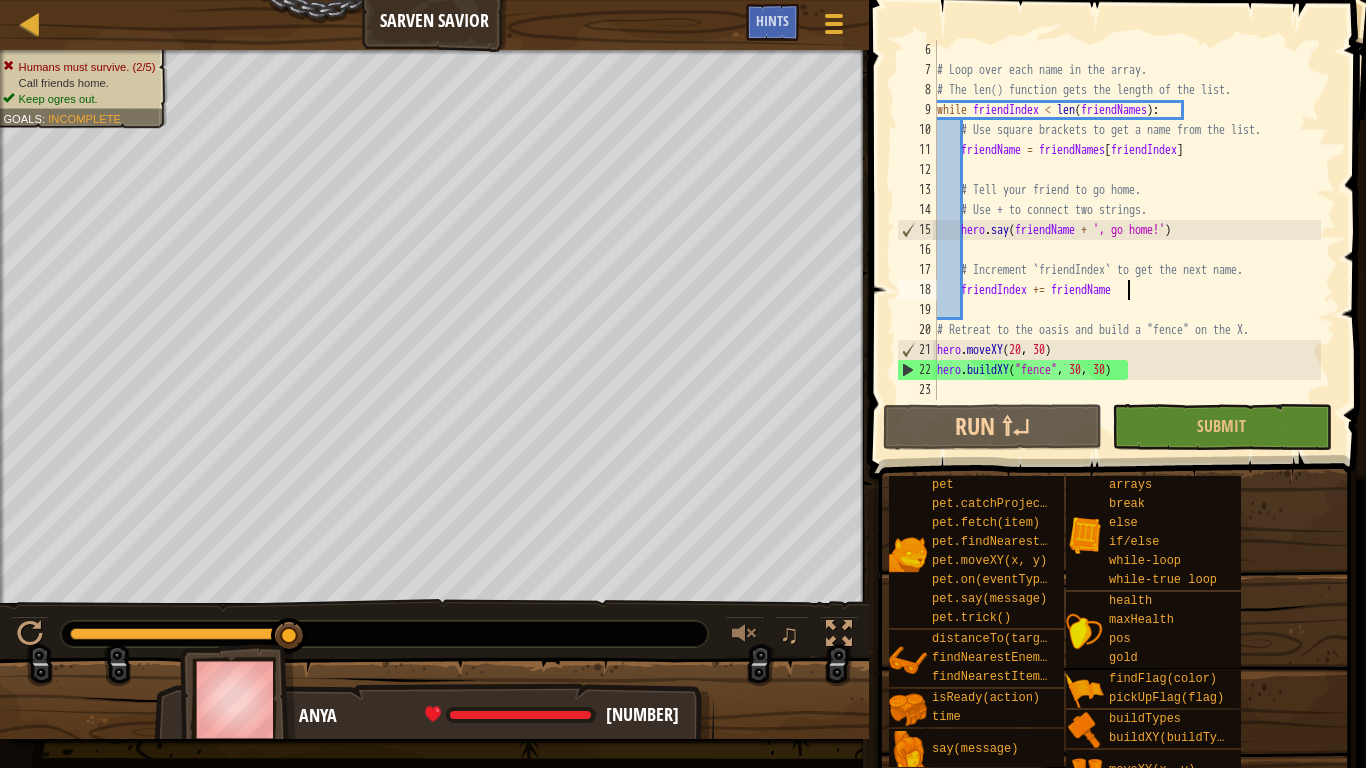 click on "# Loop over each name in the array. # The len() function gets the length of the list. while   friendIndex   <   len ( friendNames ) :      # Use square brackets to get a name from the list.      friendName   =   friendNames [ friendIndex ]           # Tell your friend to go home.      # Use + to connect two strings.      hero . say ( friendName   +   ', go home!' )           # Increment `friendIndex` to get the next name.      friendIndex   +=   friendName      # Retreat to the oasis and build a "fence" on the X. hero . moveXY ( 20 ,   30 ) hero . buildXY ( "fence" ,   30 ,   30 )" at bounding box center [1127, 240] 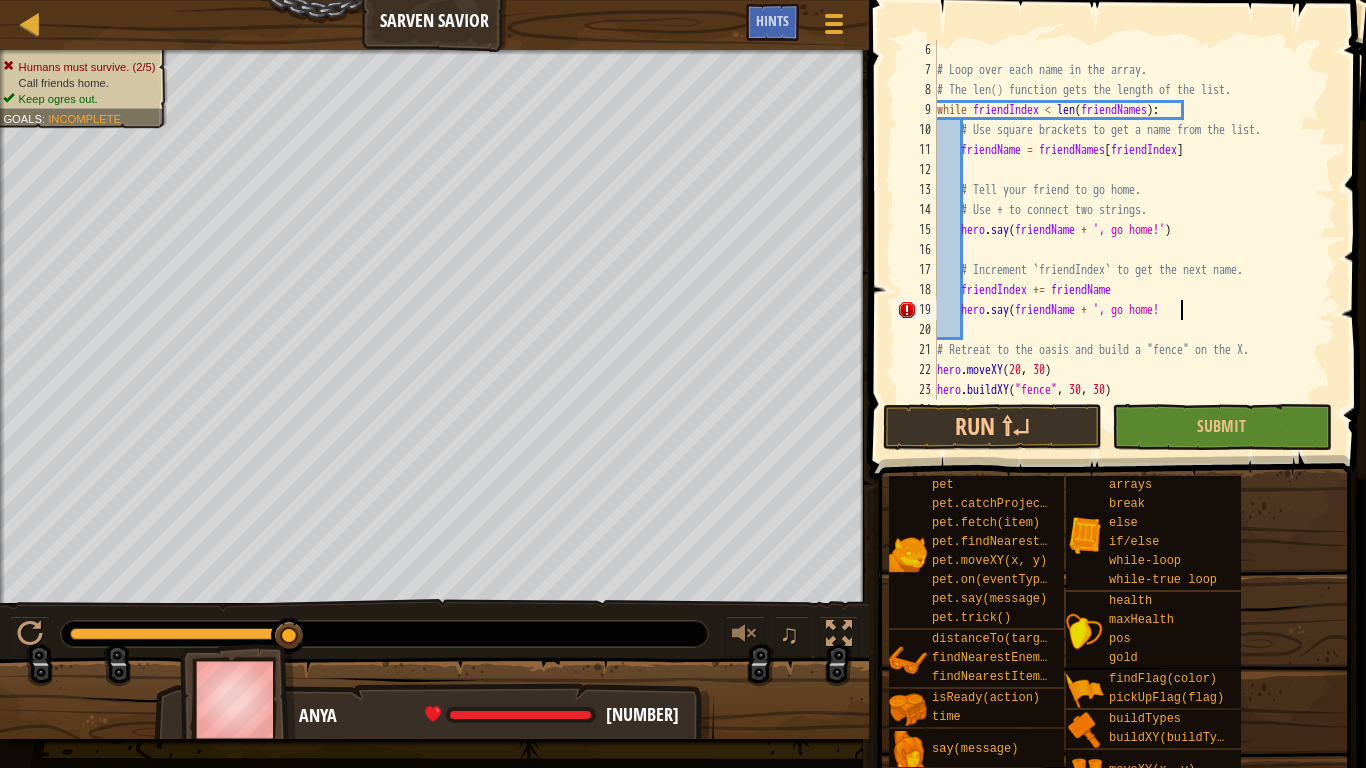 scroll, scrollTop: 9, scrollLeft: 19, axis: both 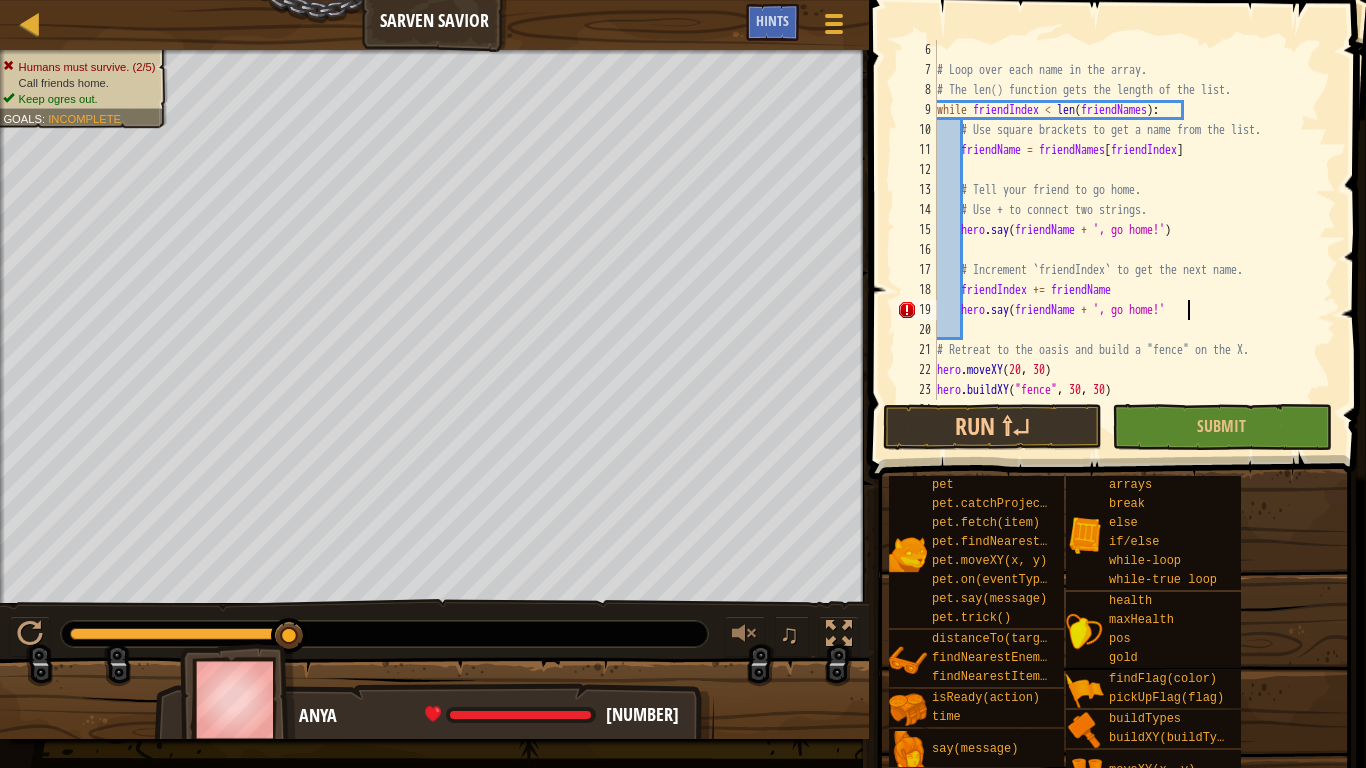 type on "hero.say(friendName + ', go home!')" 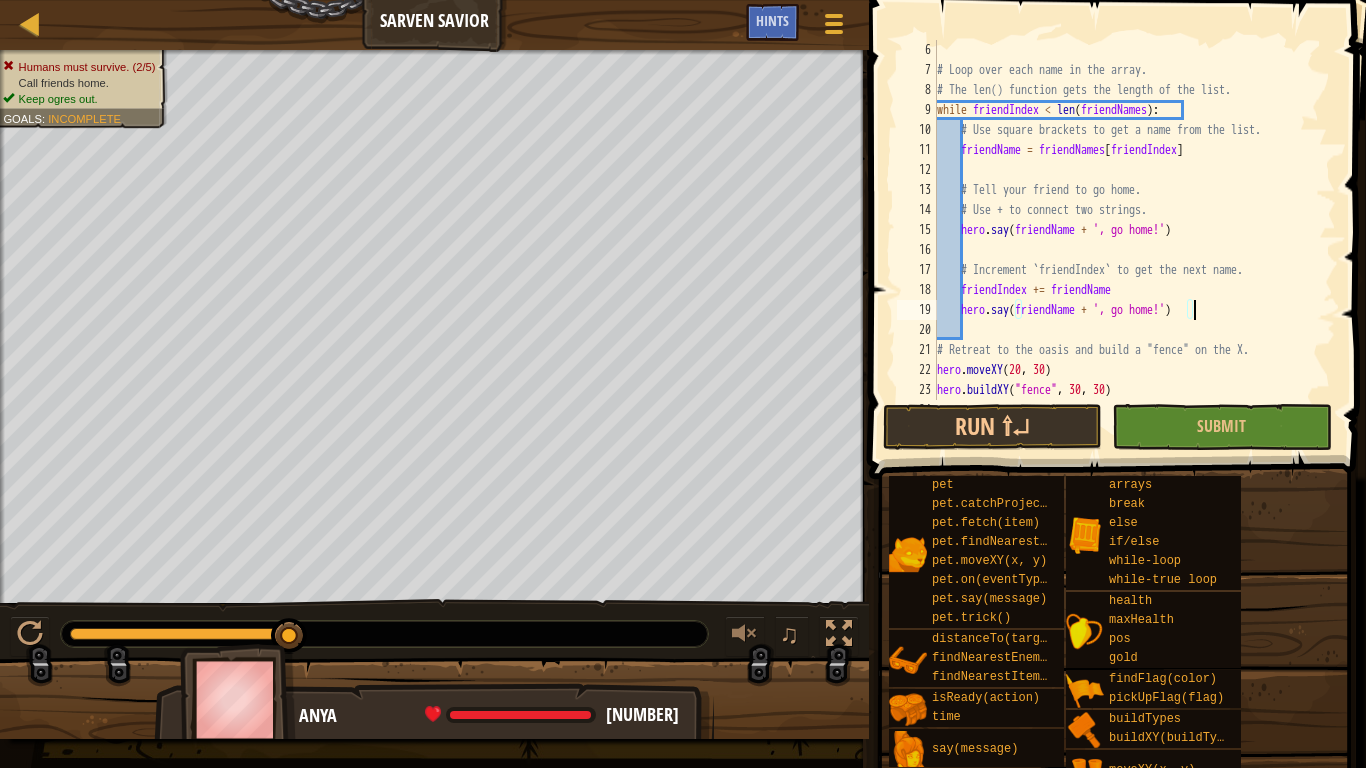 click on "# Loop over each name in the array. # The len() function gets the length of the list. while   friendIndex   <   len ( friendNames ) :      # Use square brackets to get a name from the list.      friendName   =   friendNames [ friendIndex ]           # Tell your friend to go home.      # Use + to connect two strings.      hero . say ( friendName   +   ', go home!' )           # Increment `friendIndex` to get the next name.      friendIndex   +=   friendName      hero . say ( friendName   +   ', go home!' )      # Retreat to the oasis and build a "fence" on the X. hero . moveXY ( 20 ,   30 ) hero . buildXY ( "fence" ,   30 ,   30 )" at bounding box center [1127, 240] 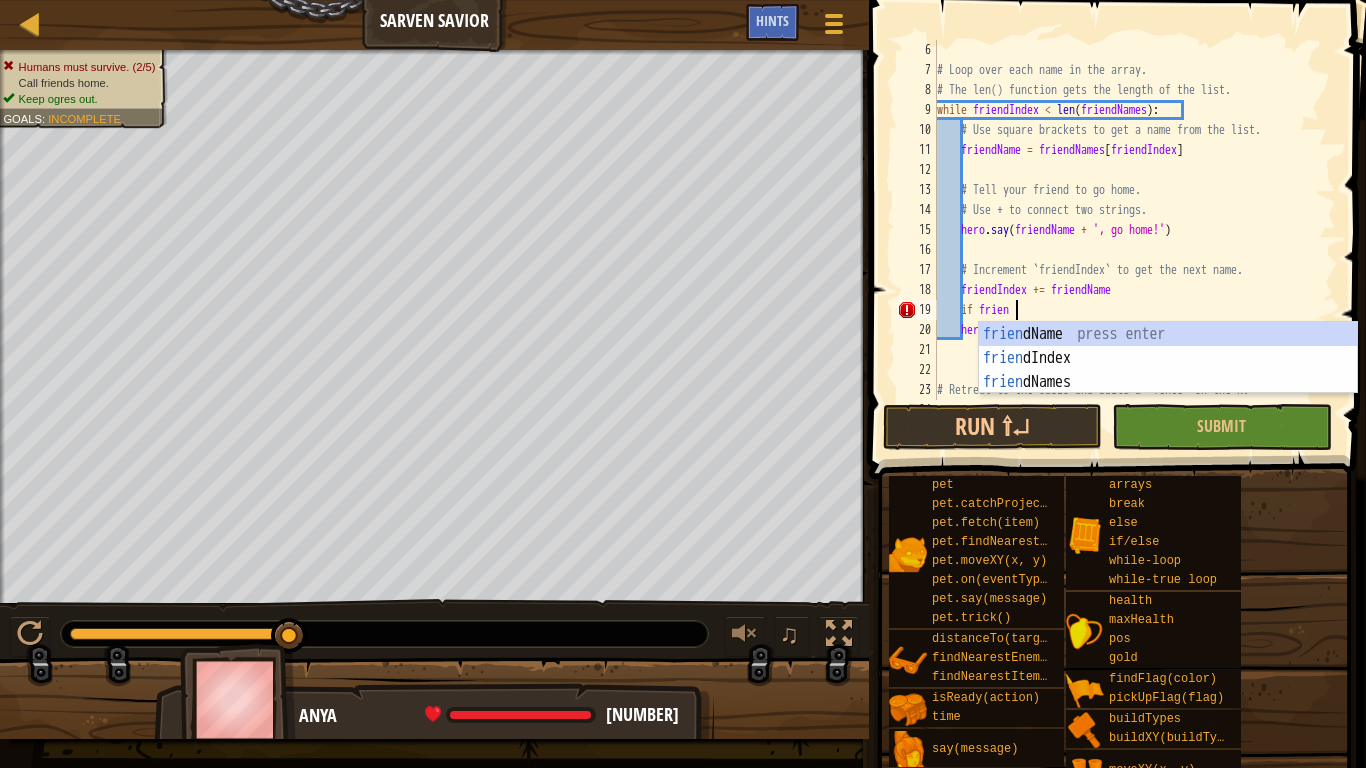 scroll, scrollTop: 9, scrollLeft: 6, axis: both 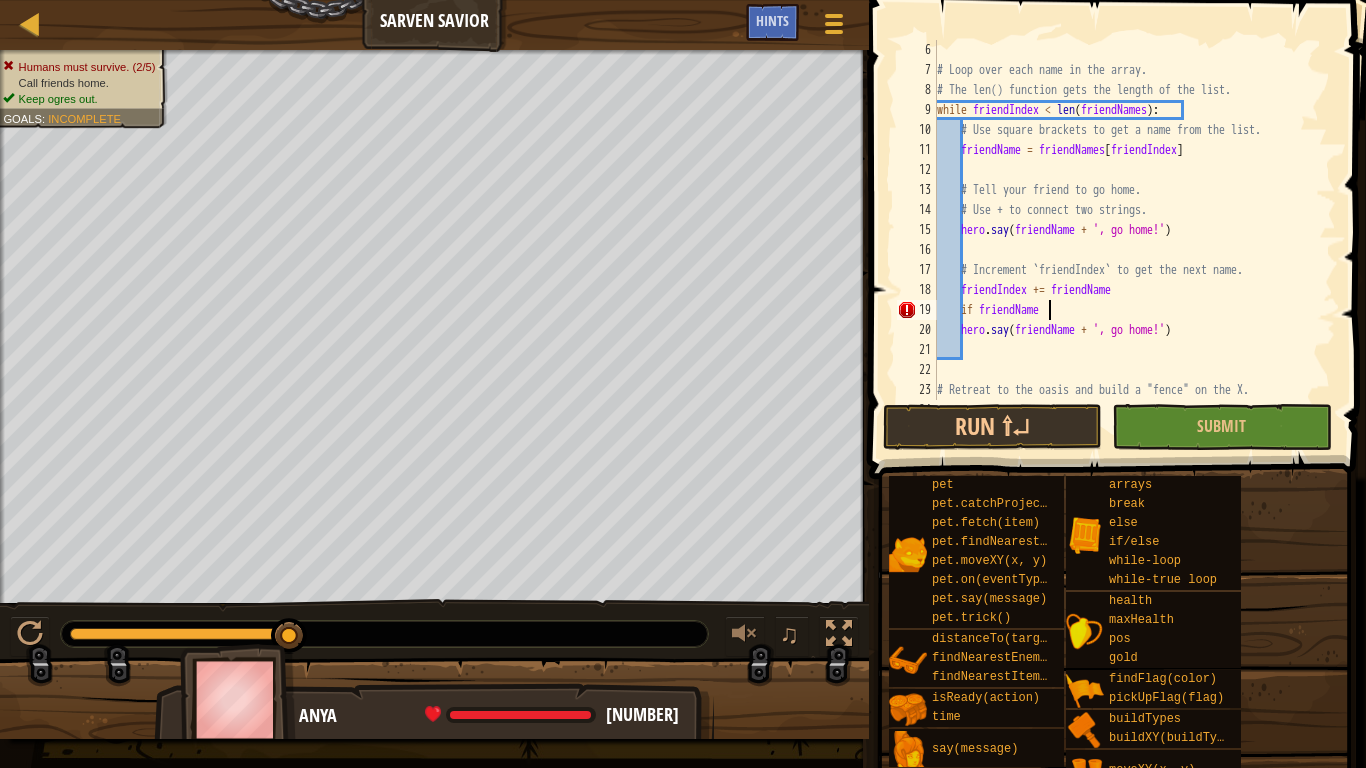 type on "if friendName:" 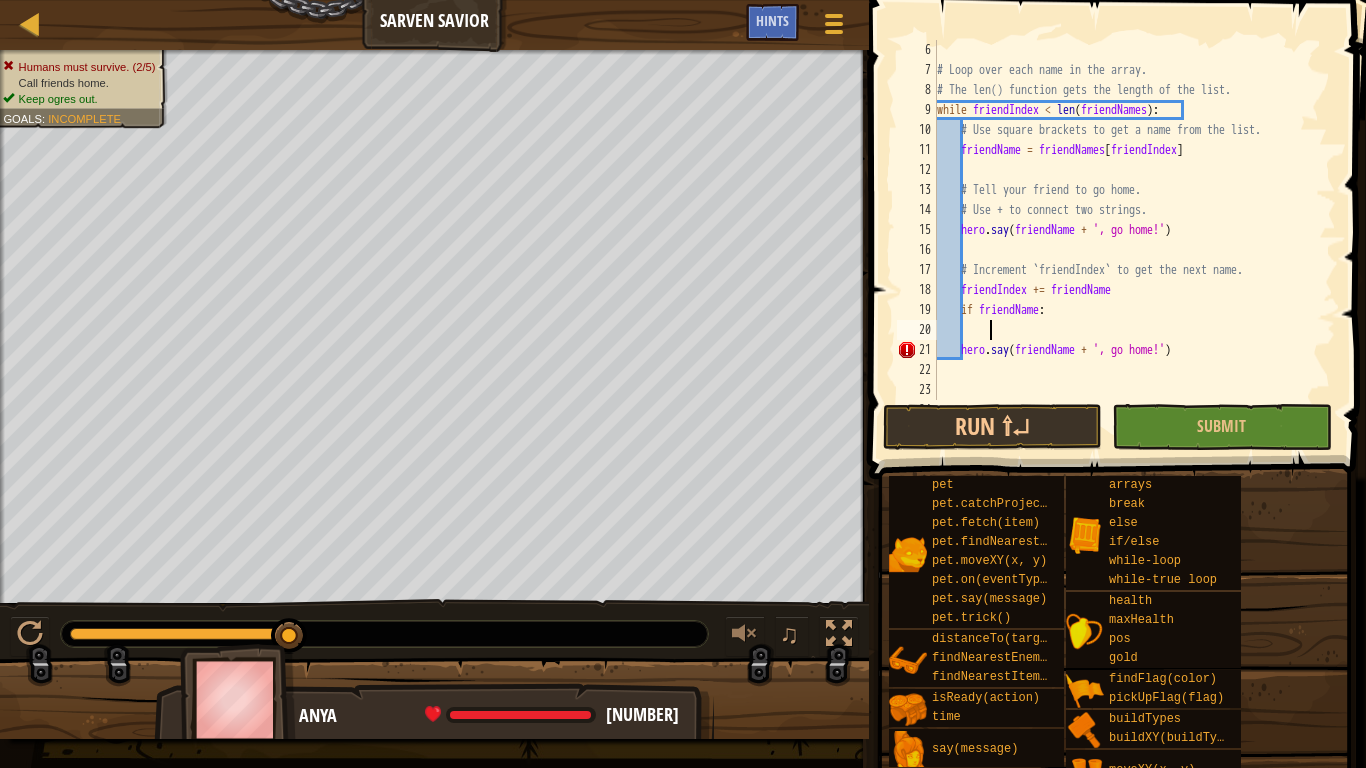 scroll, scrollTop: 9, scrollLeft: 3, axis: both 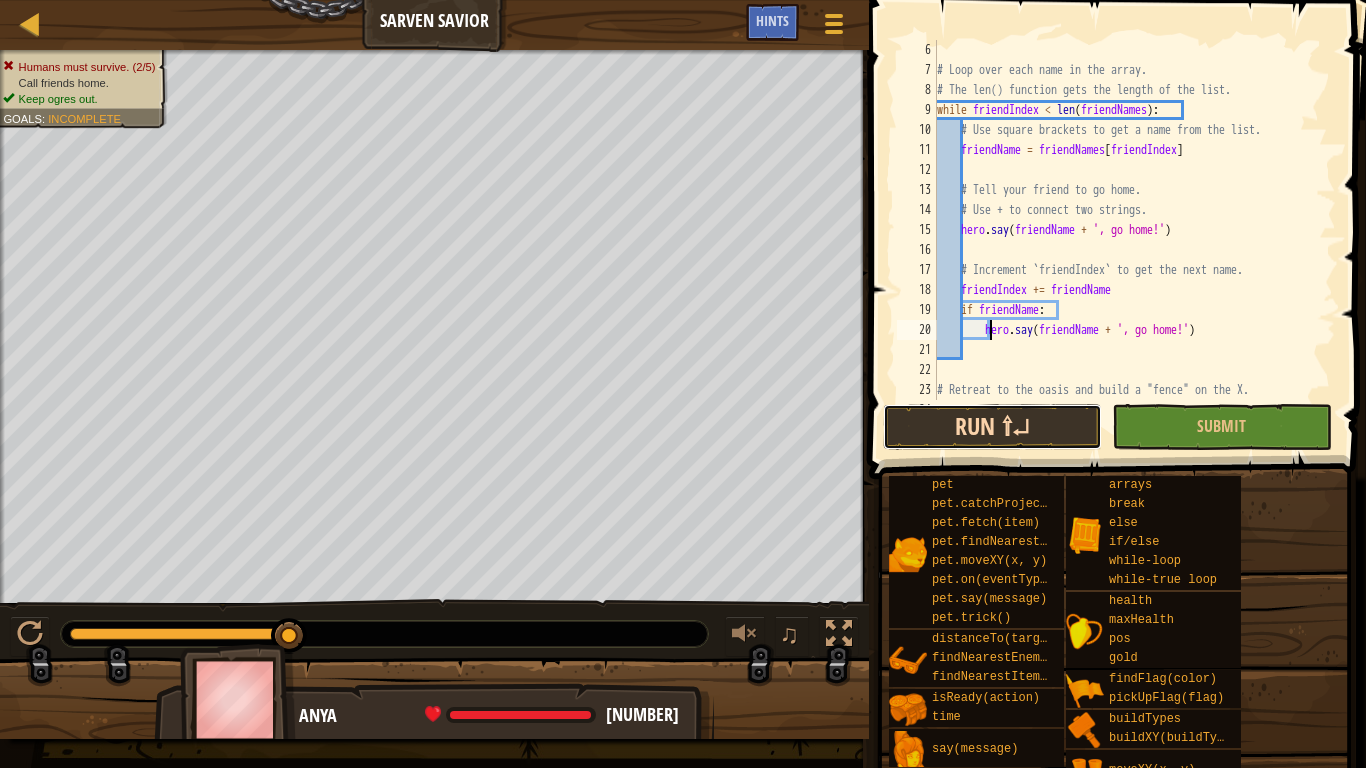 click on "Run ⇧↵" at bounding box center (992, 427) 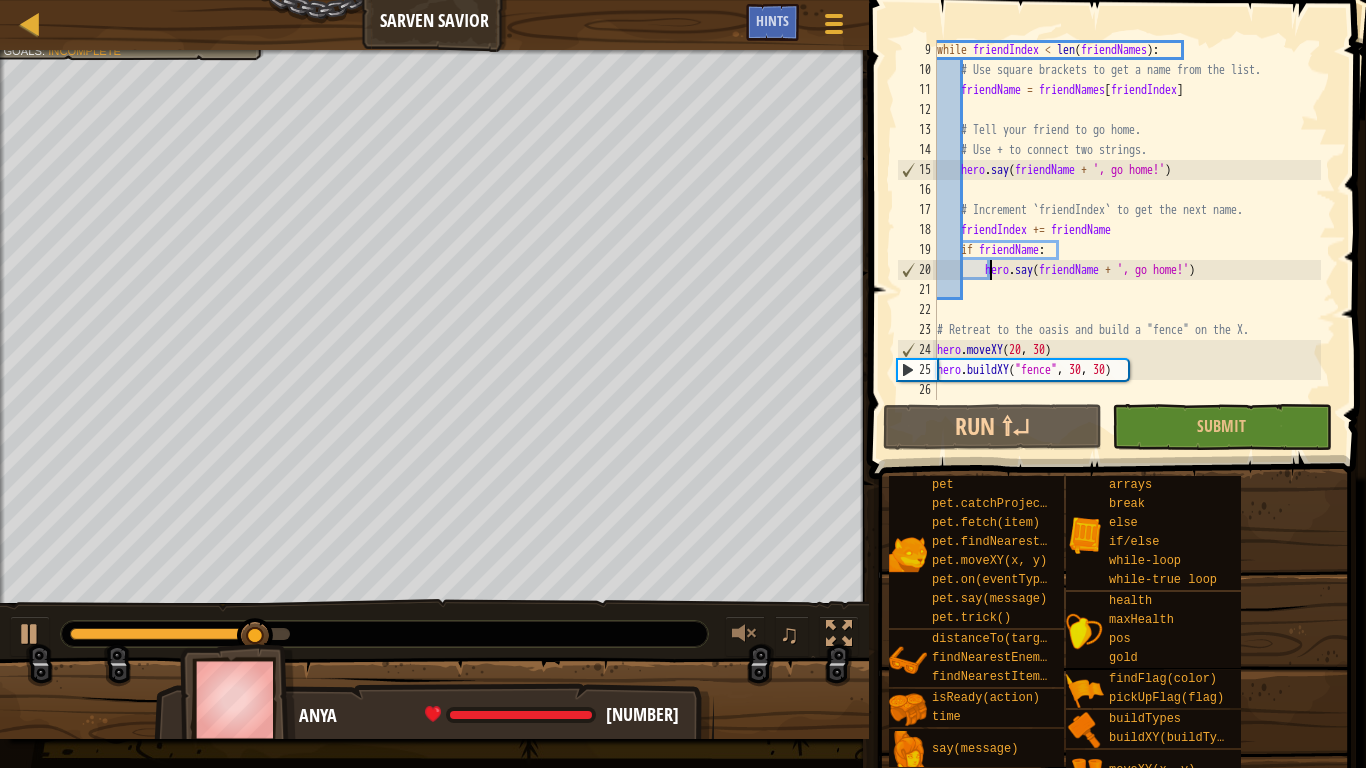 scroll, scrollTop: 40, scrollLeft: 0, axis: vertical 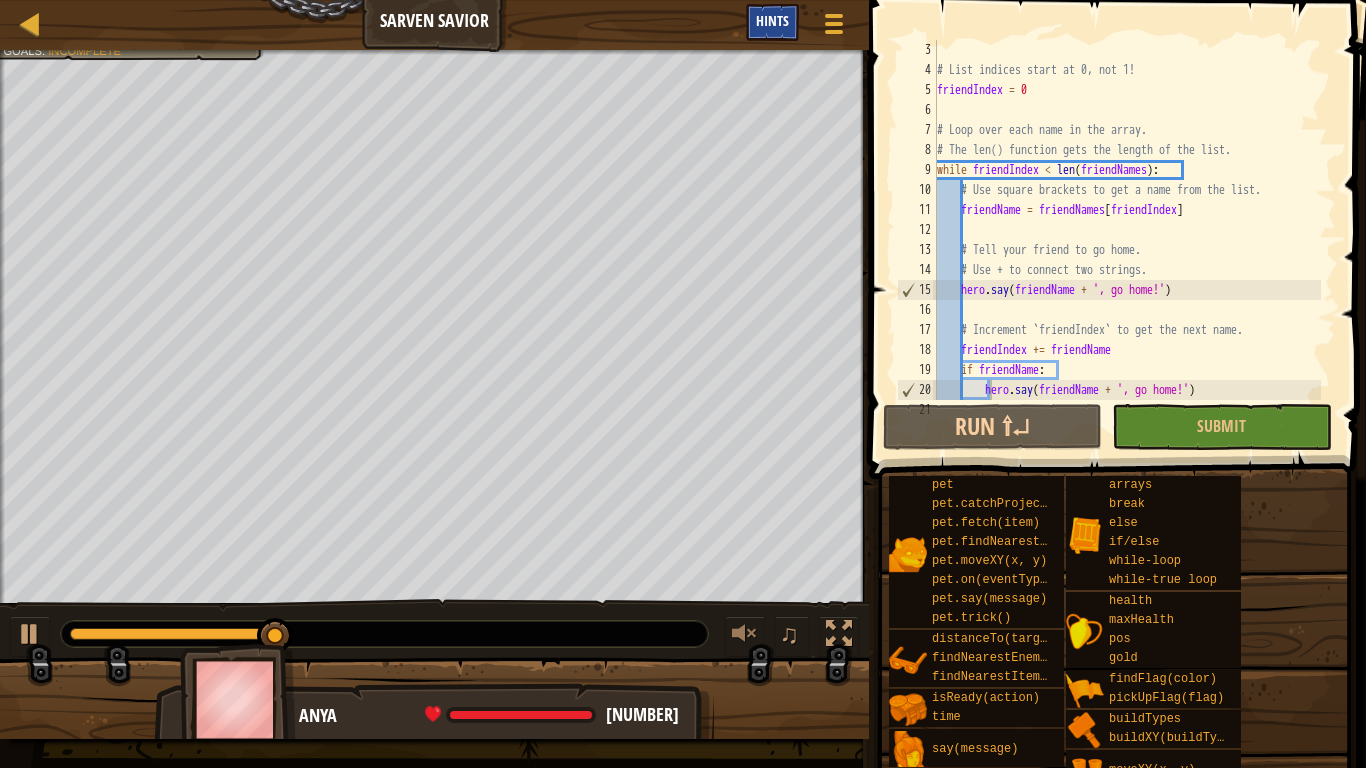 click on "Hints" at bounding box center (772, 20) 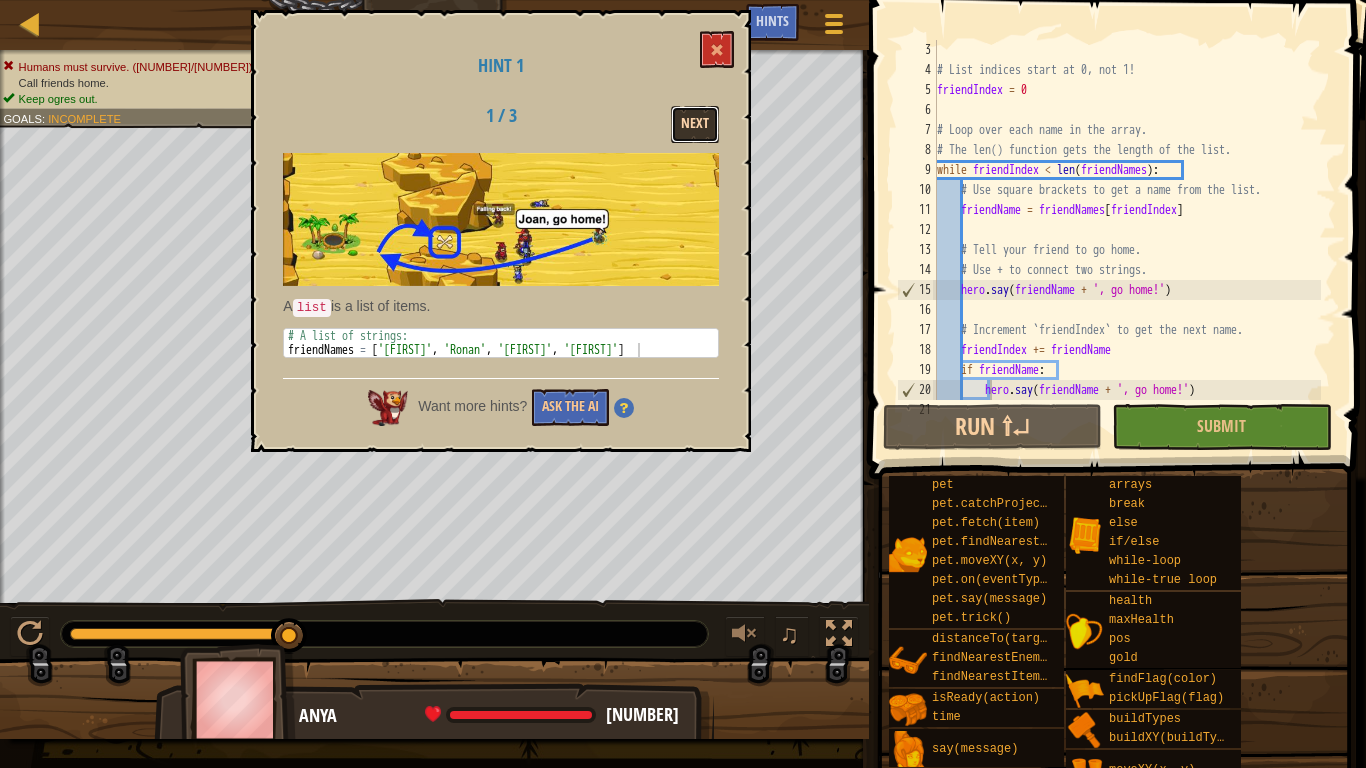 click on "Next" at bounding box center (695, 124) 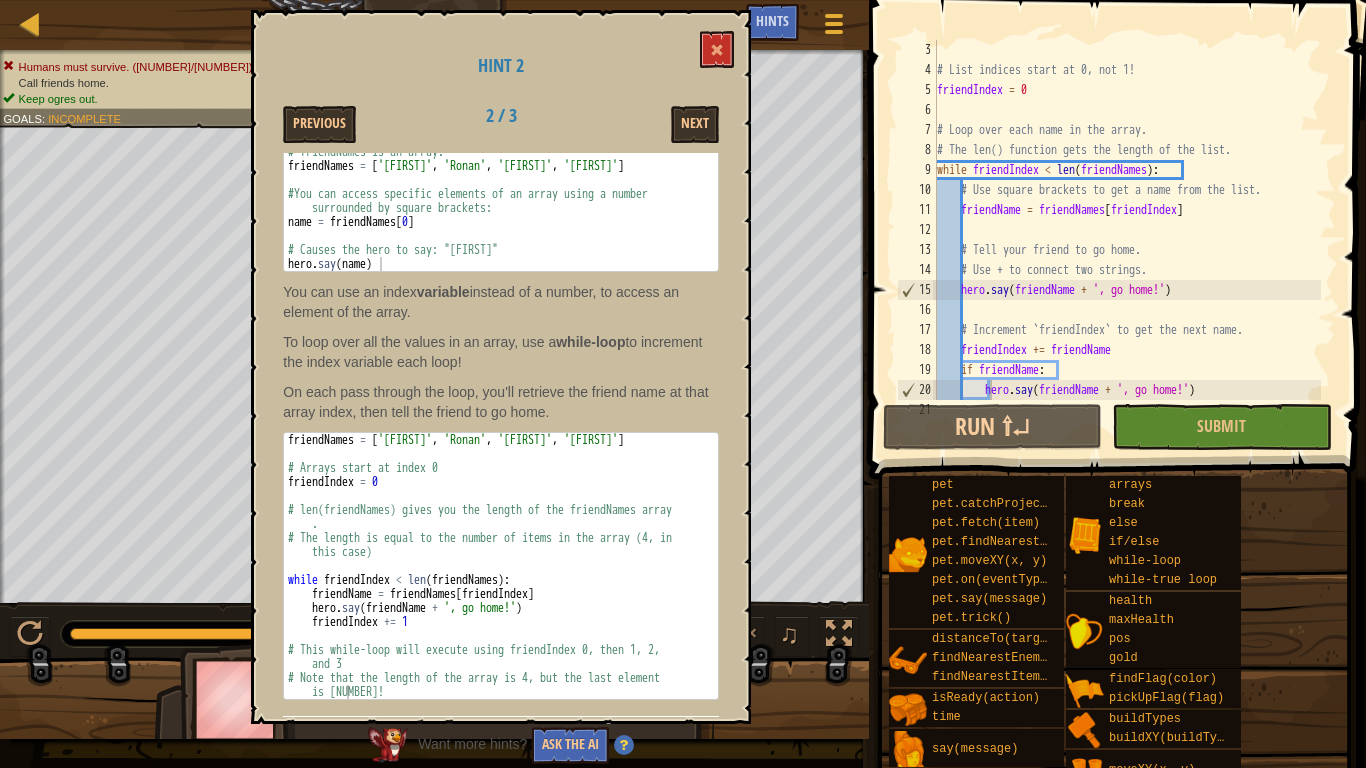 scroll, scrollTop: 133, scrollLeft: 0, axis: vertical 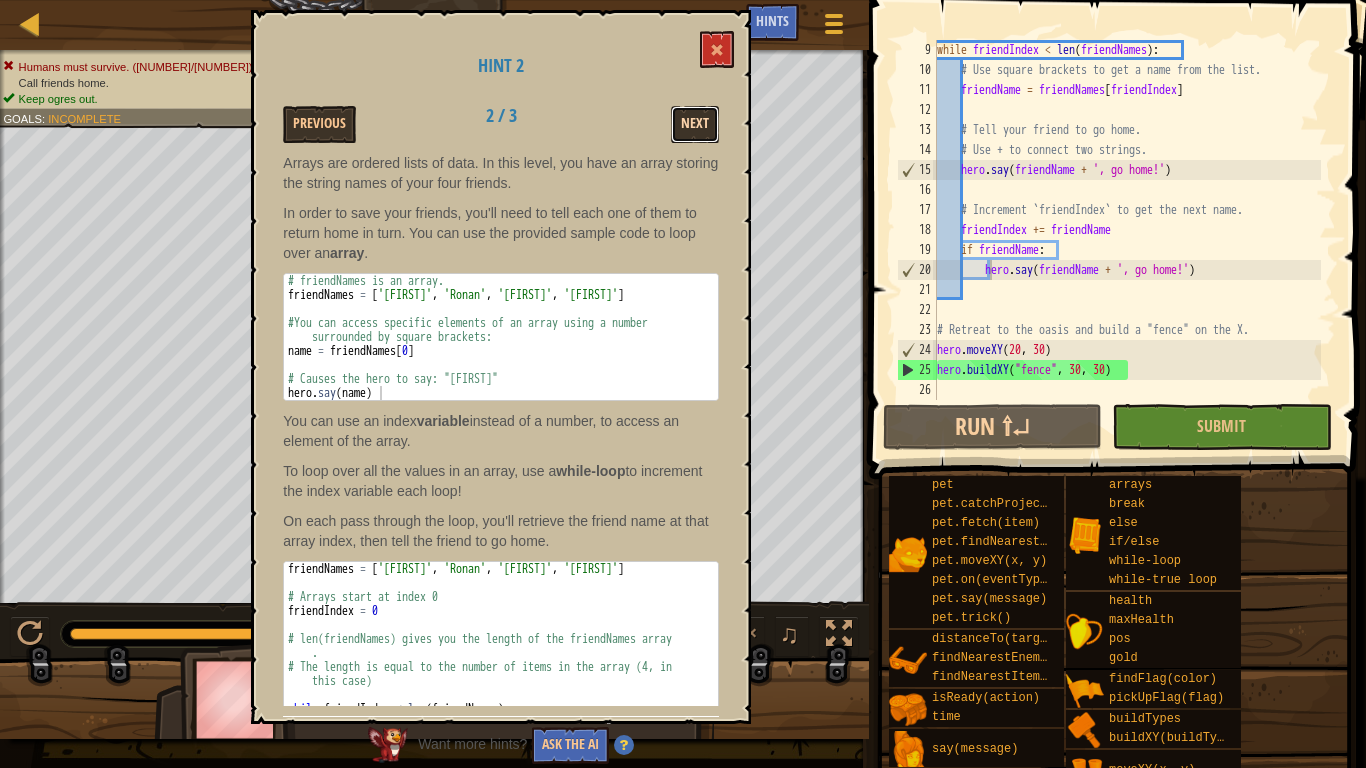 click on "Next" at bounding box center [695, 124] 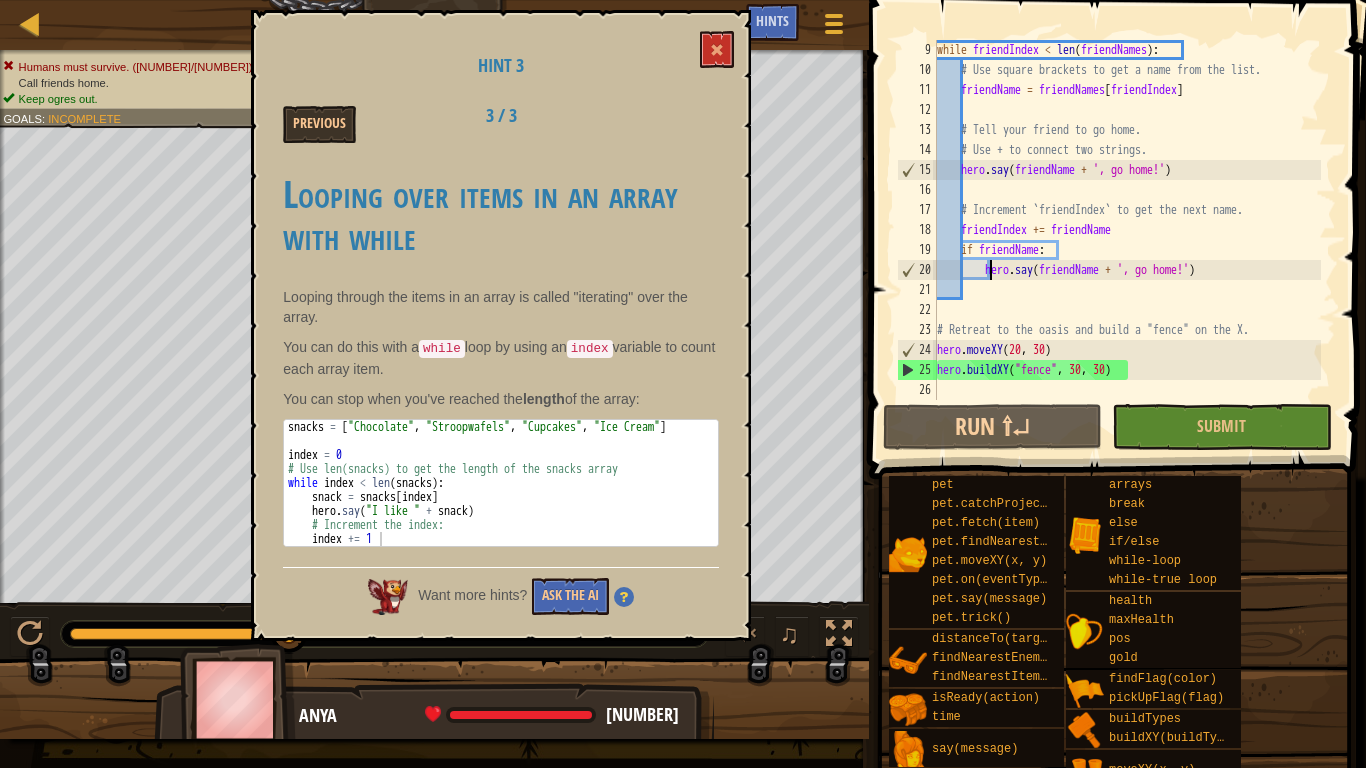 click on "while   friendIndex   <   len ( friendNames ) :      # Use square brackets to get a name from the list.      friendName   =   friendNames [ friendIndex ]           # Tell your friend to go home.      # Use + to connect two strings.      hero . say ( friendName   +   ', go home!' )           # Increment `friendIndex` to get the next name.      friendIndex   +=   friendName      if   friendName :          hero . say ( friendName   +   ', go home!' )           # Retreat to the oasis and build a "fence" on the X. hero . moveXY ( 20 ,   30 ) hero . buildXY ( "fence" ,   30 ,   30 )" at bounding box center (1127, 240) 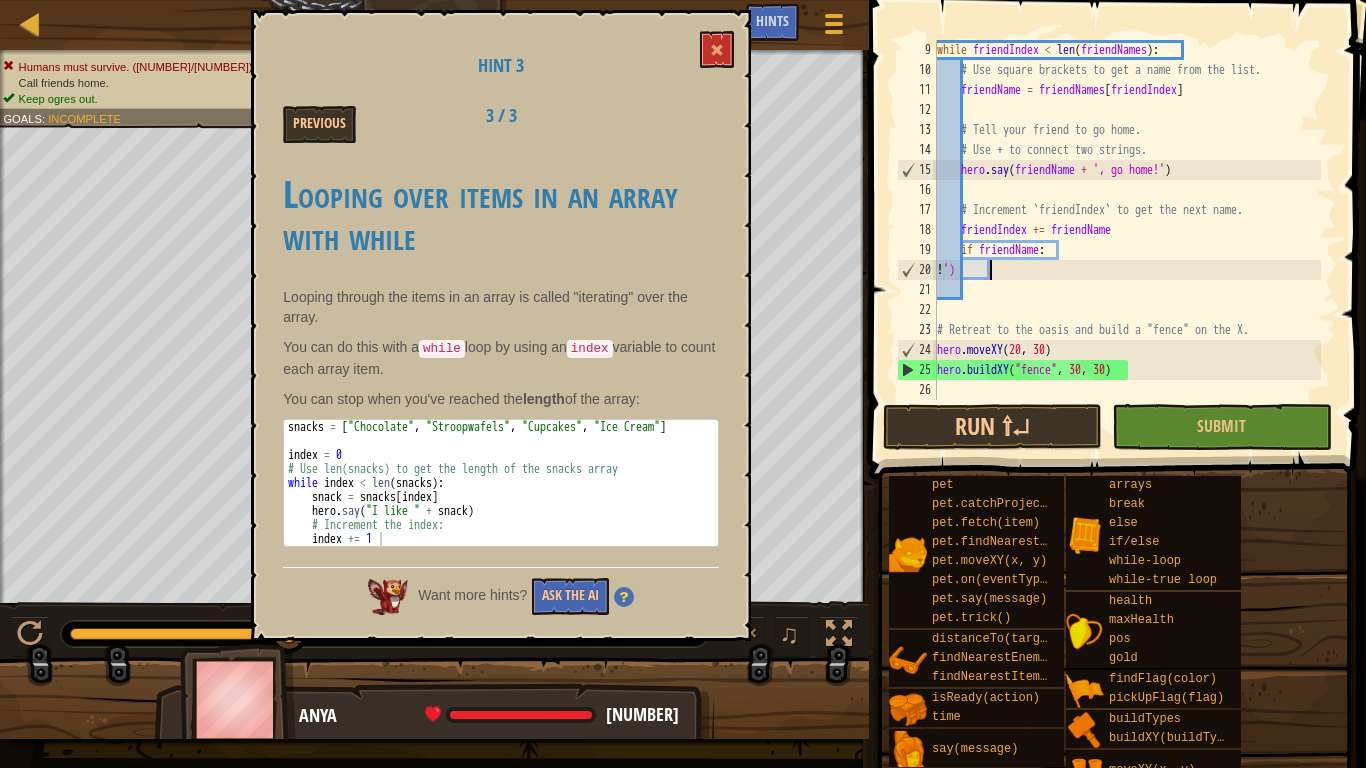 type on ")" 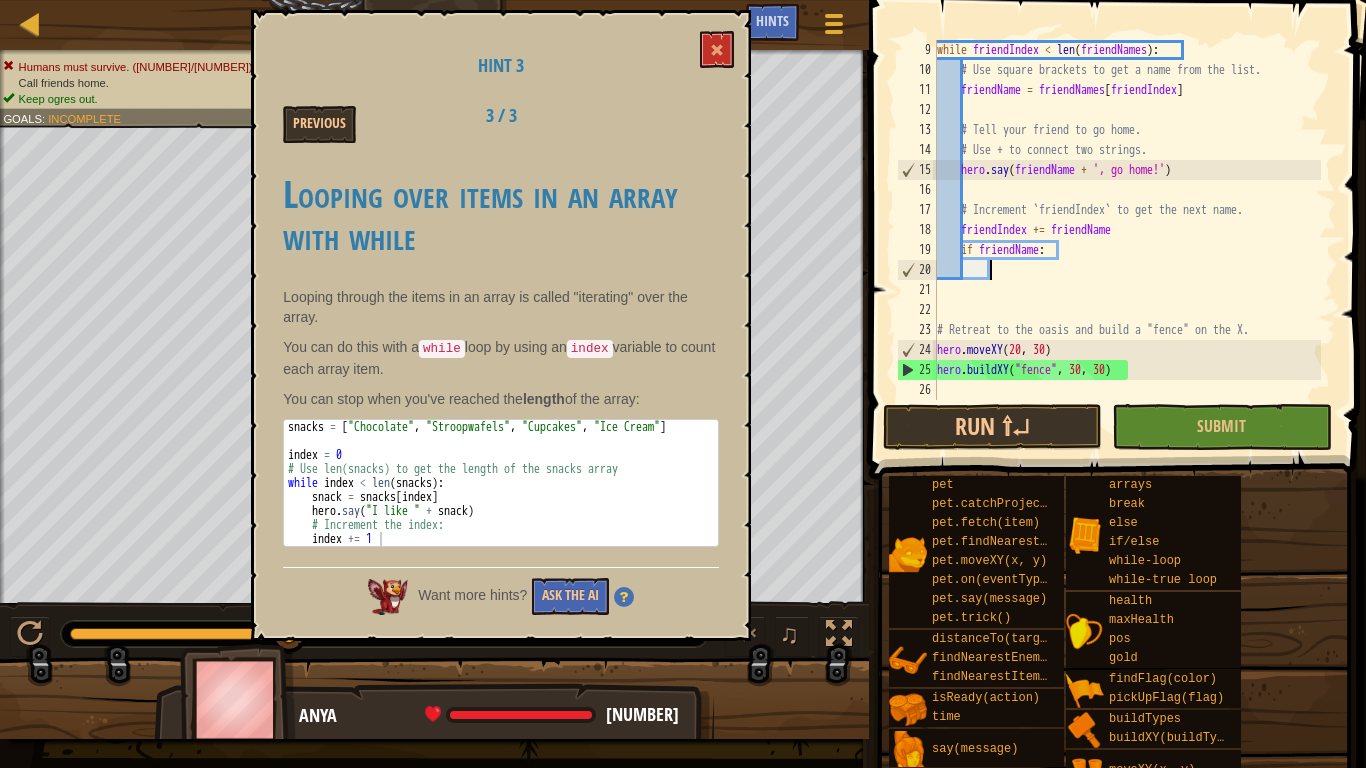 scroll, scrollTop: 140, scrollLeft: 0, axis: vertical 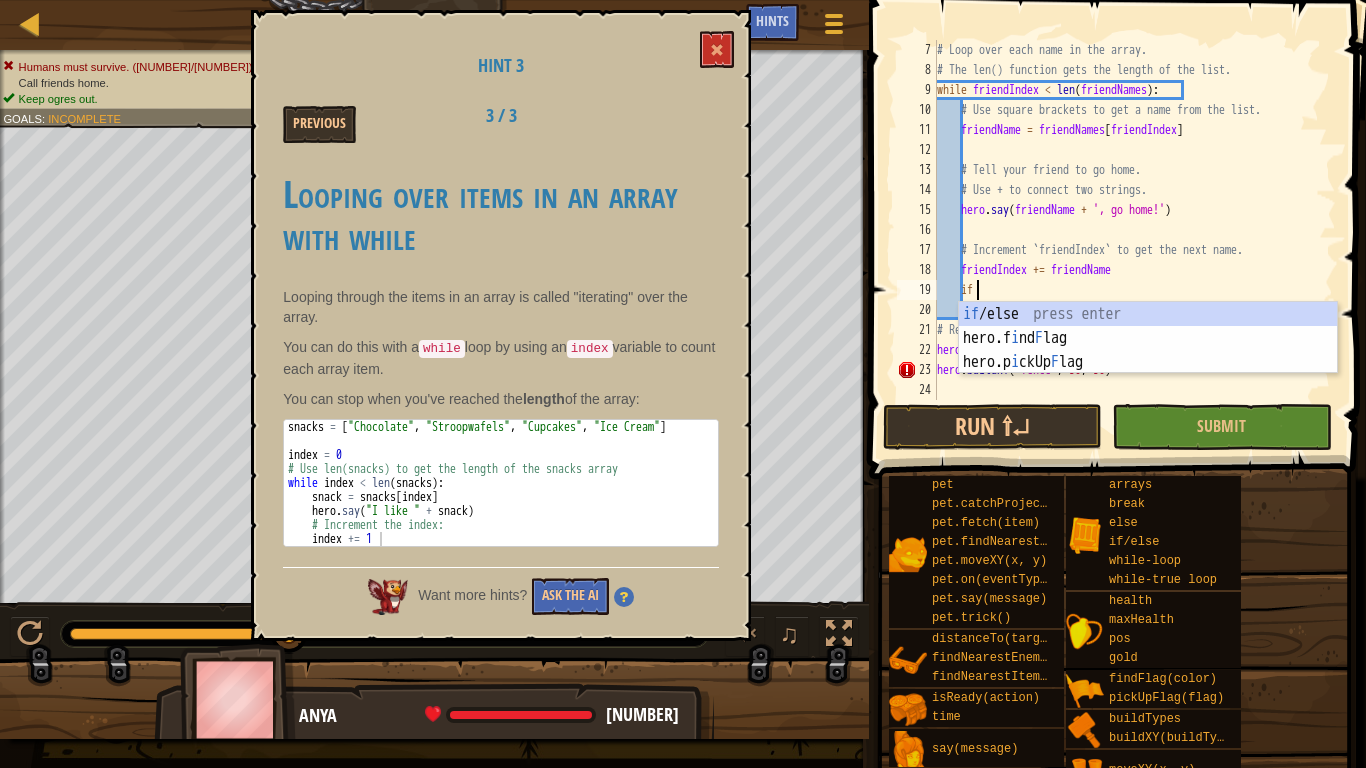 type on "i" 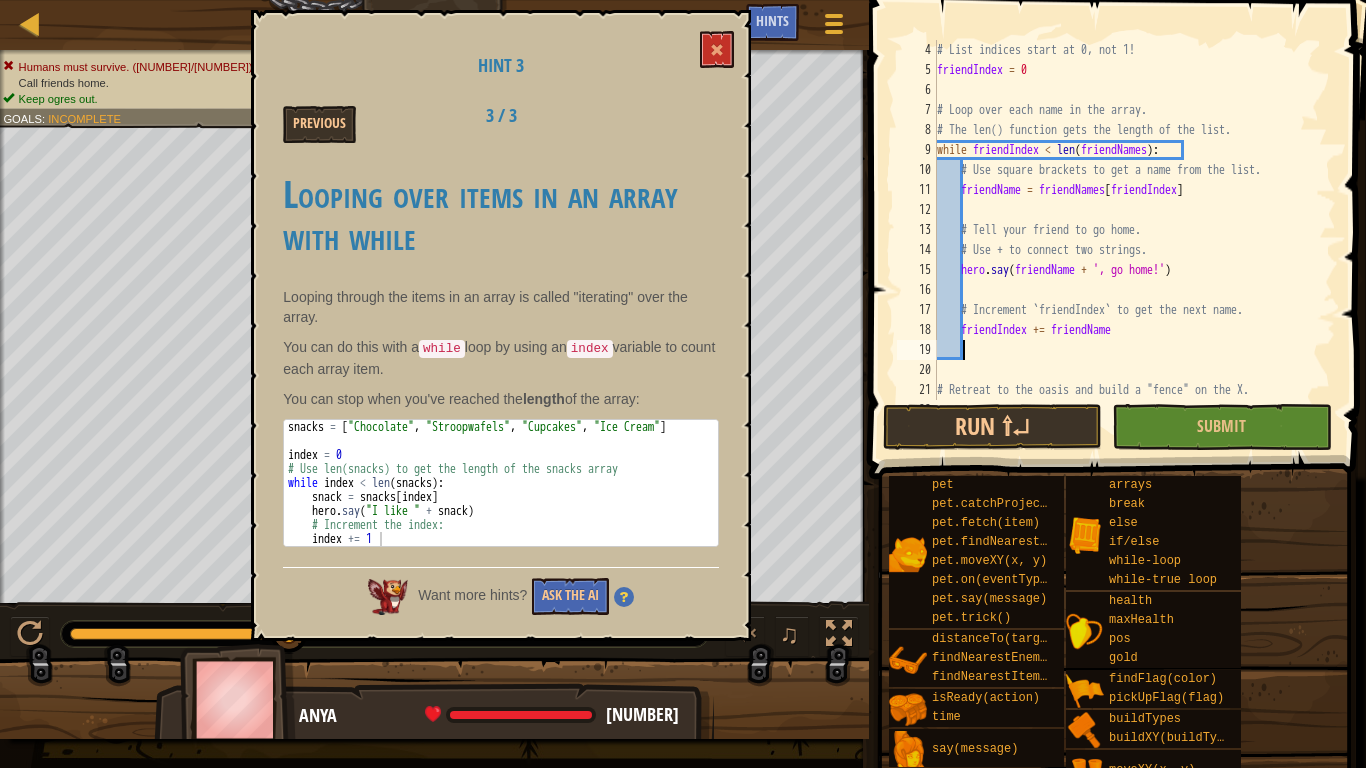 scroll, scrollTop: 0, scrollLeft: 0, axis: both 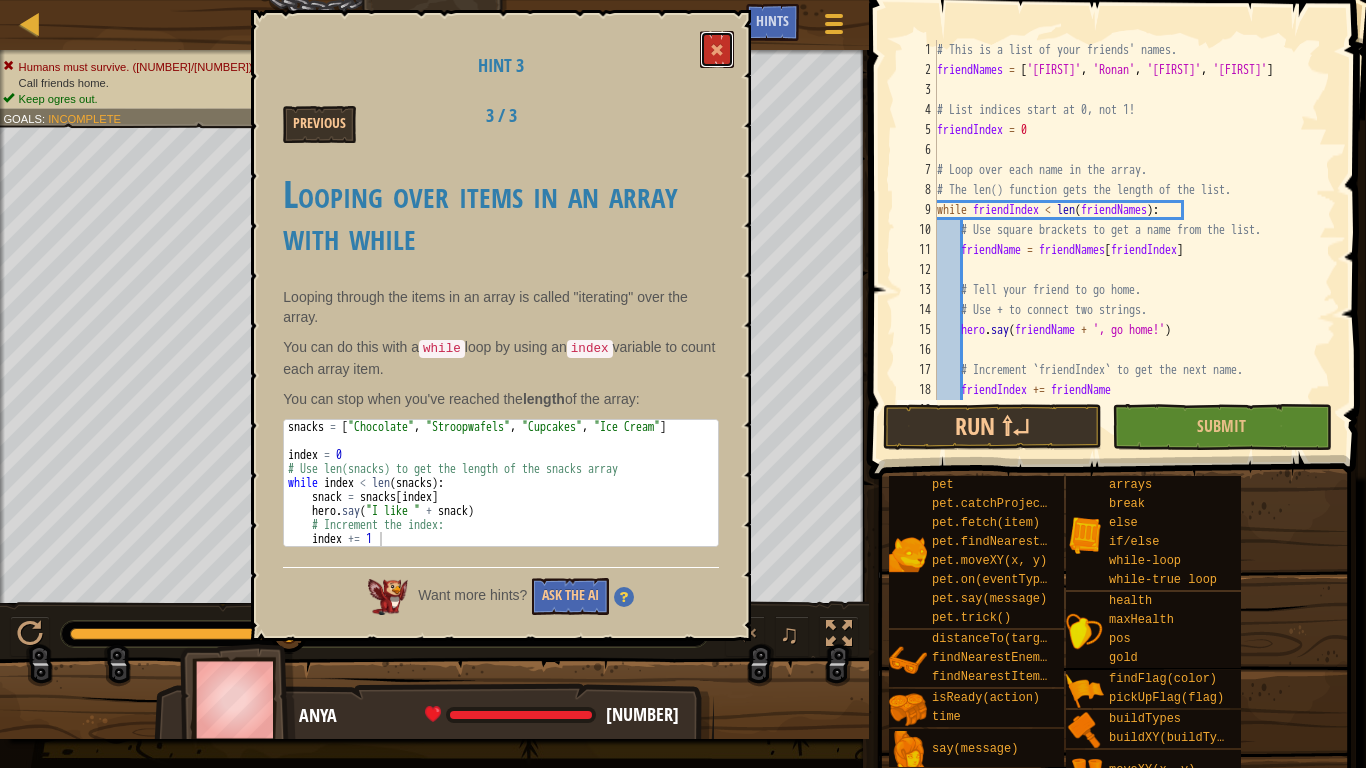 click at bounding box center [717, 50] 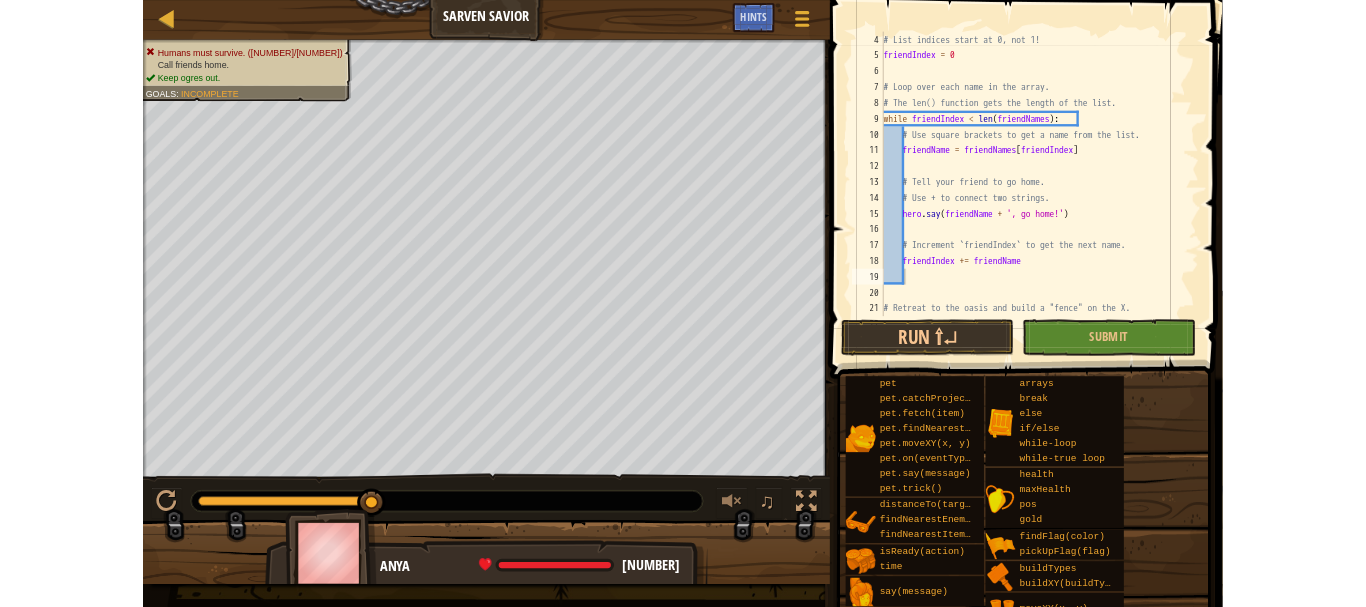 scroll, scrollTop: 60, scrollLeft: 0, axis: vertical 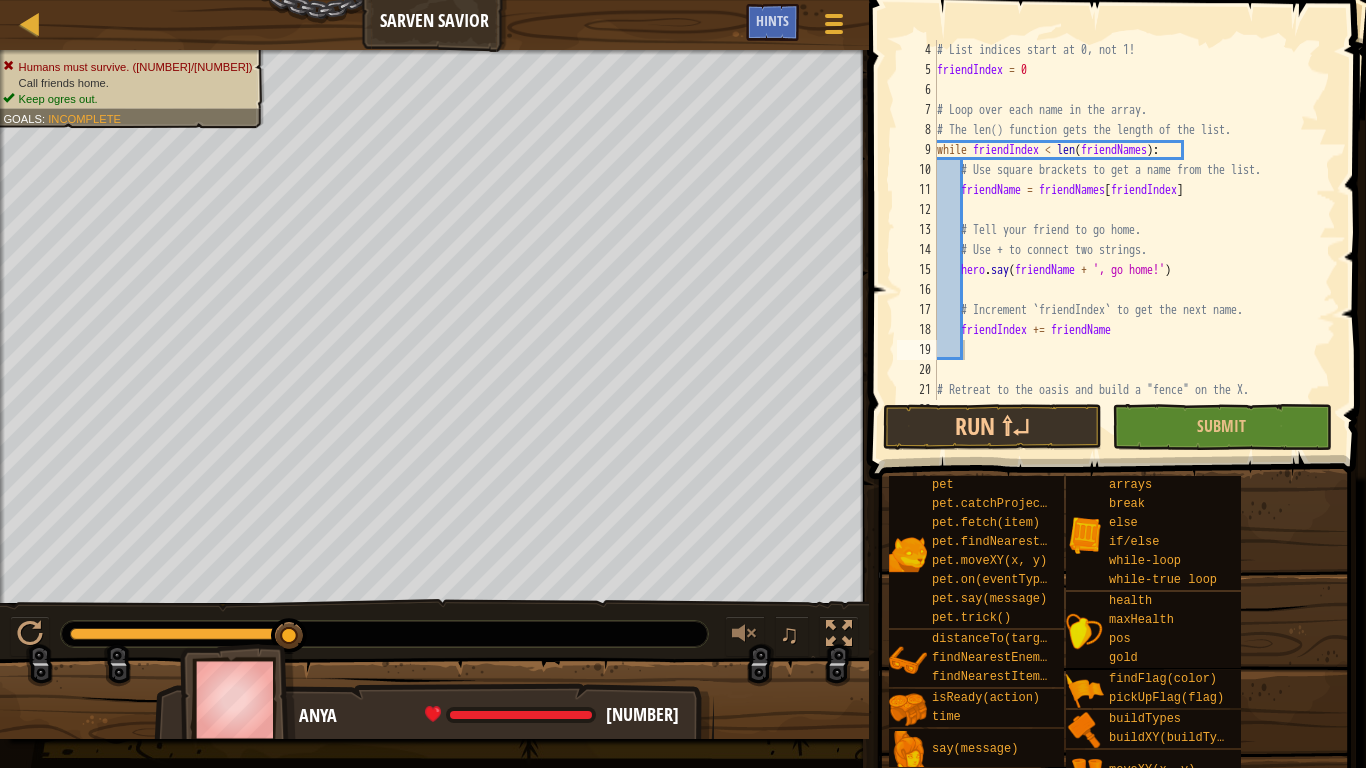 click on "# List indices start at 0, not 1! friendIndex   =   0 # Loop over each name in the array. # The len() function gets the length of the list. while   friendIndex   <   len ( friendNames ) :      # Use square brackets to get a name from the list.      friendName   =   friendNames [ friendIndex ]           # Tell your friend to go home.      # Use + to connect two strings.      hero . say ( friendName   +   ', go home!' )           # Increment `friendIndex` to get the next name.      friendIndex   +=   friendName               # Retreat to the oasis and build a "fence" on the X. hero . moveXY ( 20 ,   30 )" at bounding box center (1127, 240) 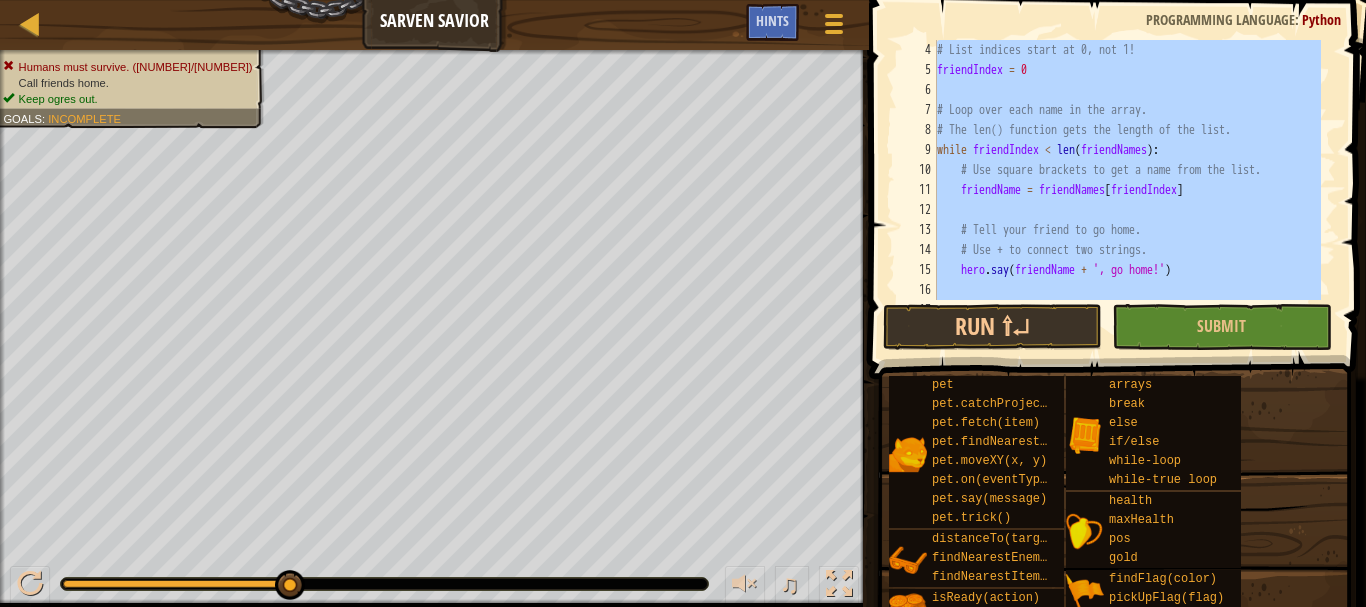 click on "# List indices start at 0, not 1! friendIndex   =   0 # Loop over each name in the array. # The len() function gets the length of the list. while   friendIndex   <   len ( friendNames ) :      # Use square brackets to get a name from the list.      friendName   =   friendNames [ friendIndex ]           # Tell your friend to go home.      # Use + to connect two strings.      hero . say ( friendName   +   ', go home!' )           # Increment `friendIndex` to get the next name." at bounding box center (1127, 170) 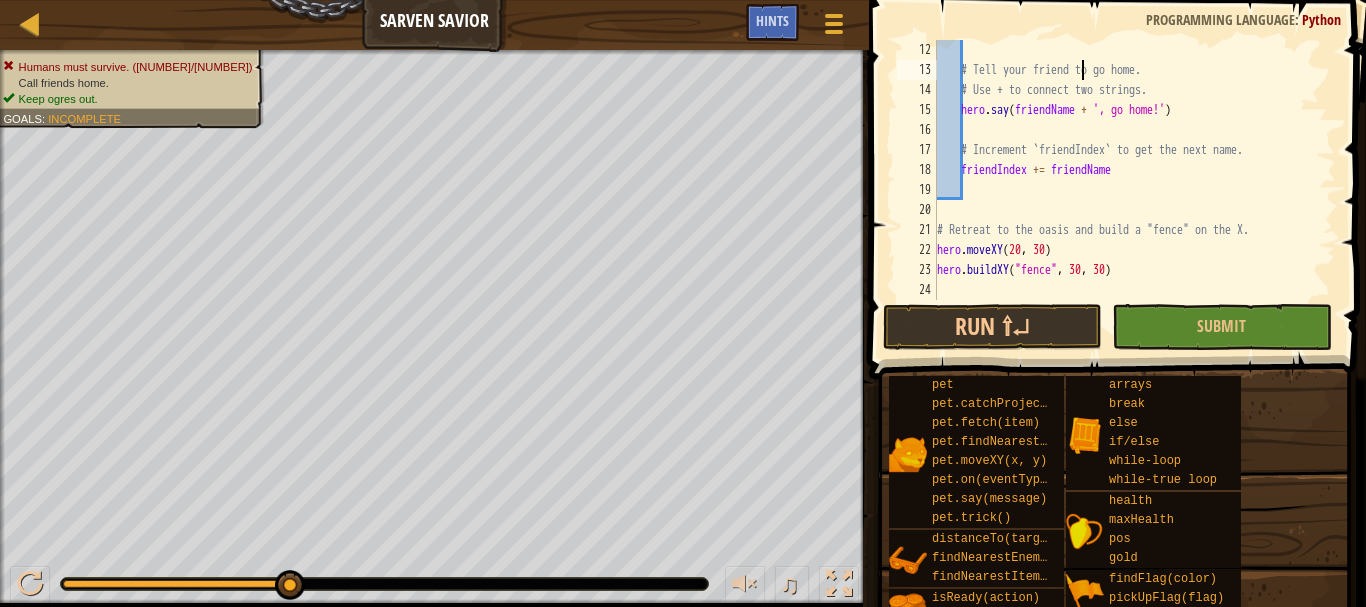 scroll, scrollTop: 220, scrollLeft: 0, axis: vertical 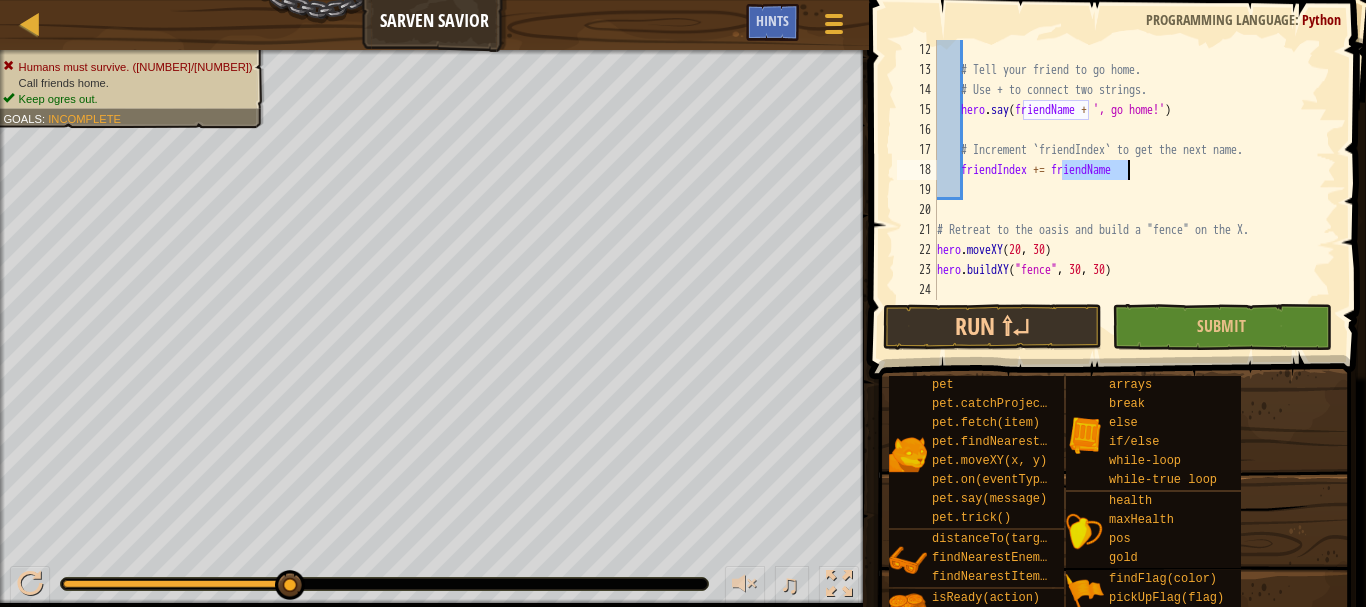 drag, startPoint x: 1079, startPoint y: 174, endPoint x: 1150, endPoint y: 174, distance: 71 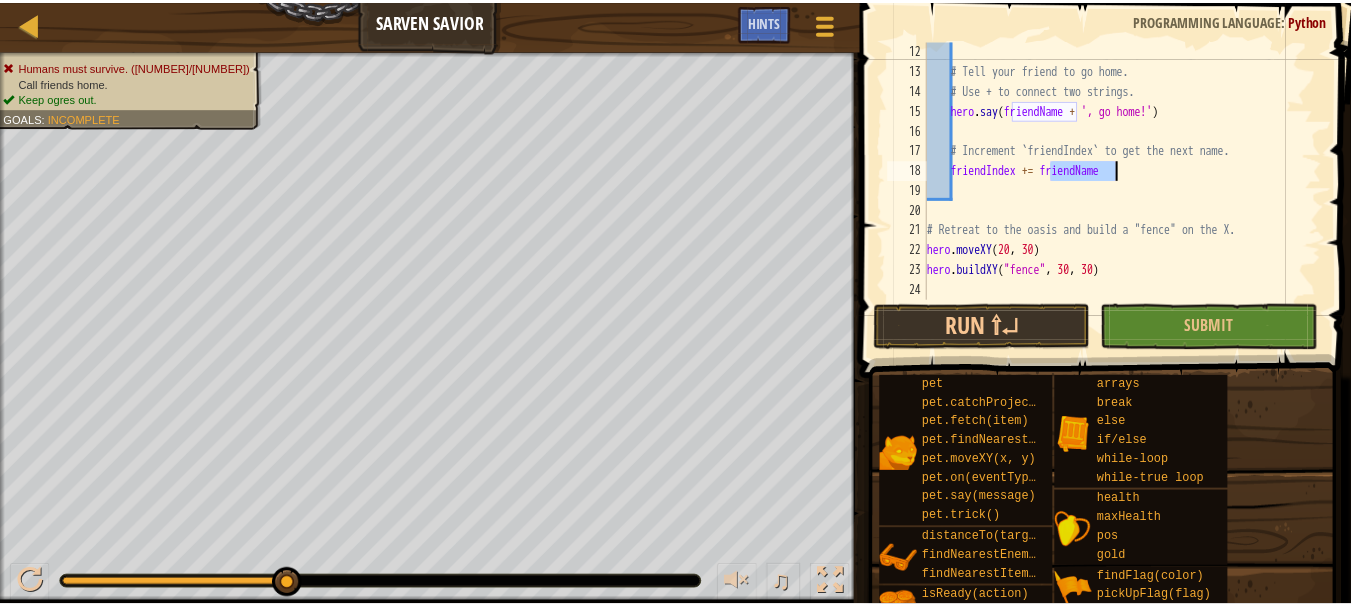 scroll, scrollTop: 9, scrollLeft: 10, axis: both 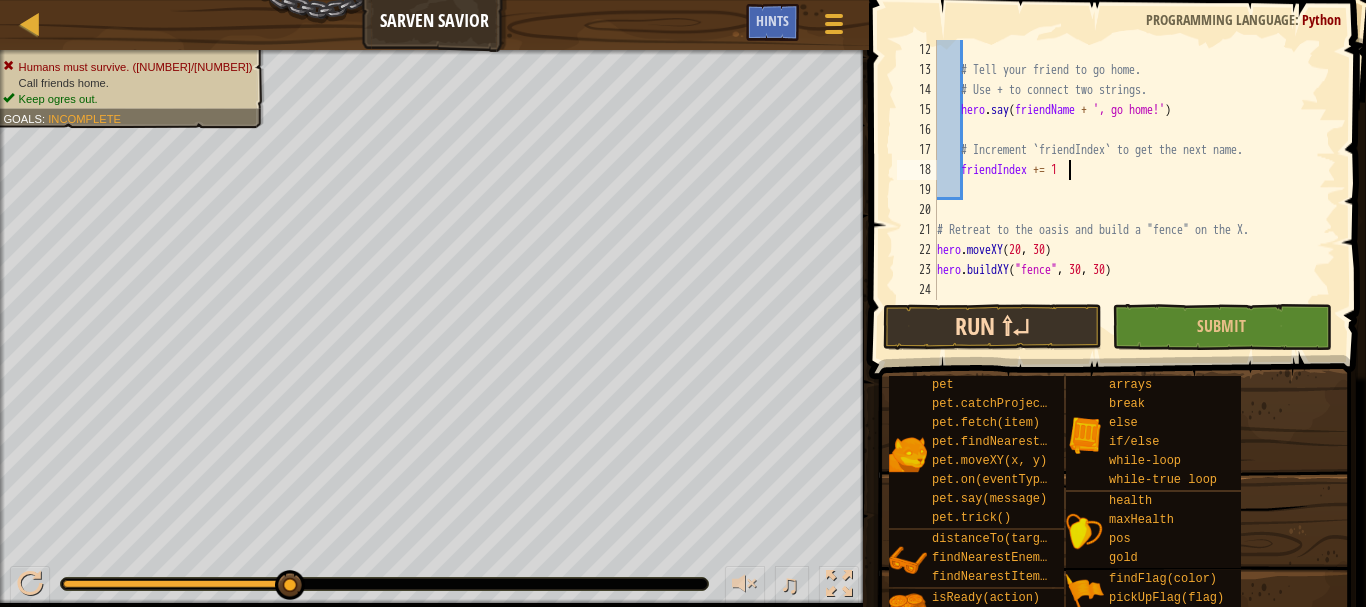 type on "friendIndex += 1" 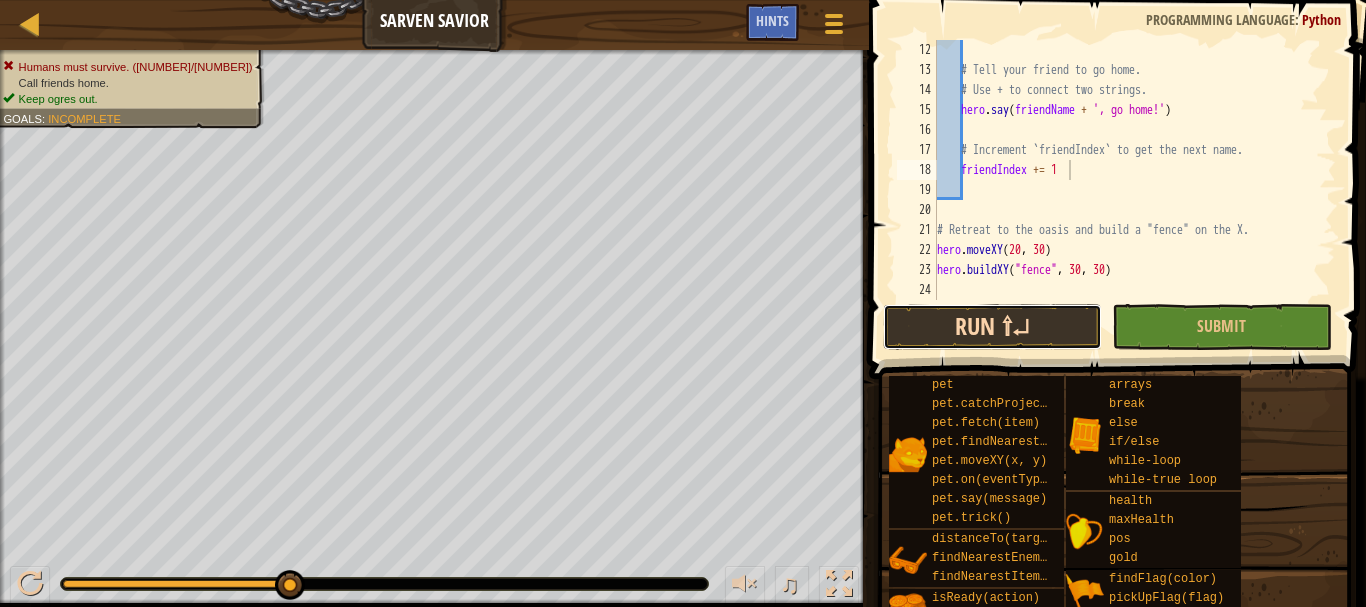 click on "Run ⇧↵" at bounding box center (992, 327) 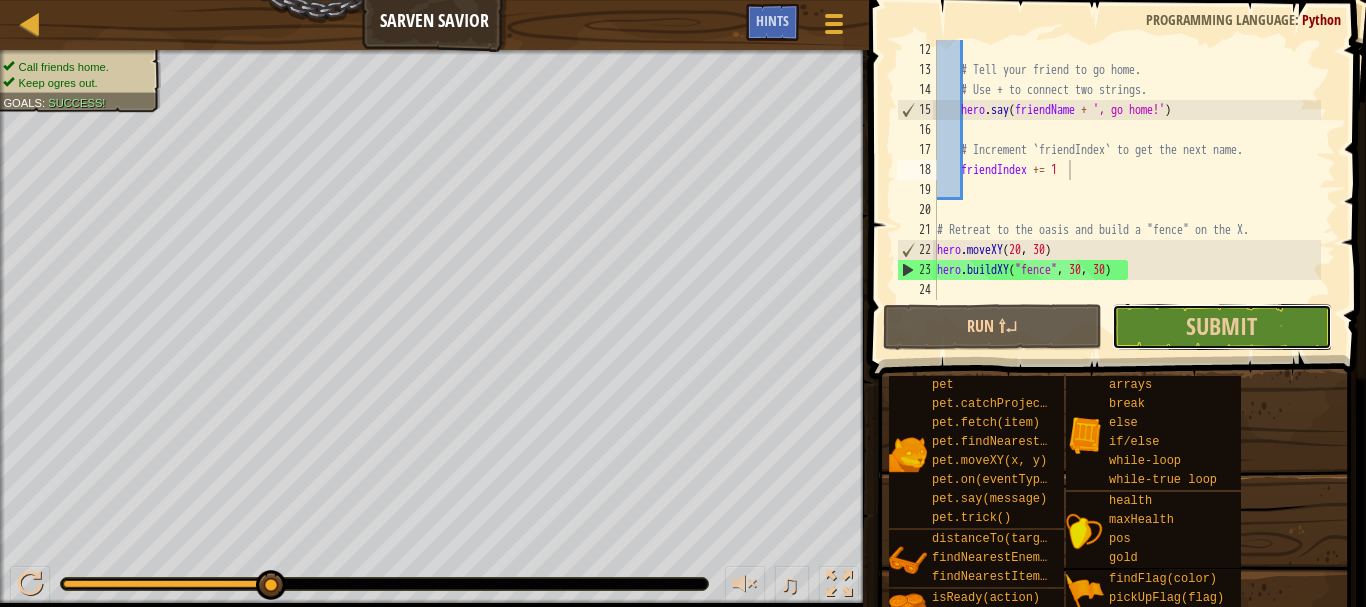 click on "Submit" at bounding box center [1221, 327] 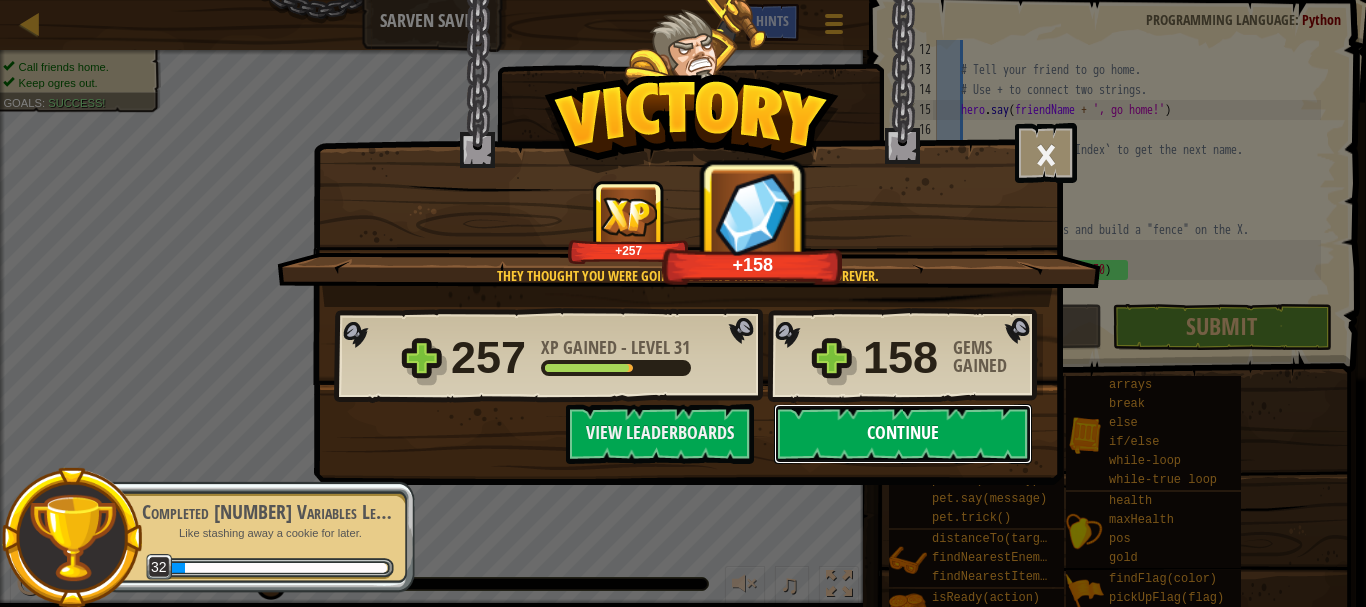 click on "Continue" at bounding box center (903, 434) 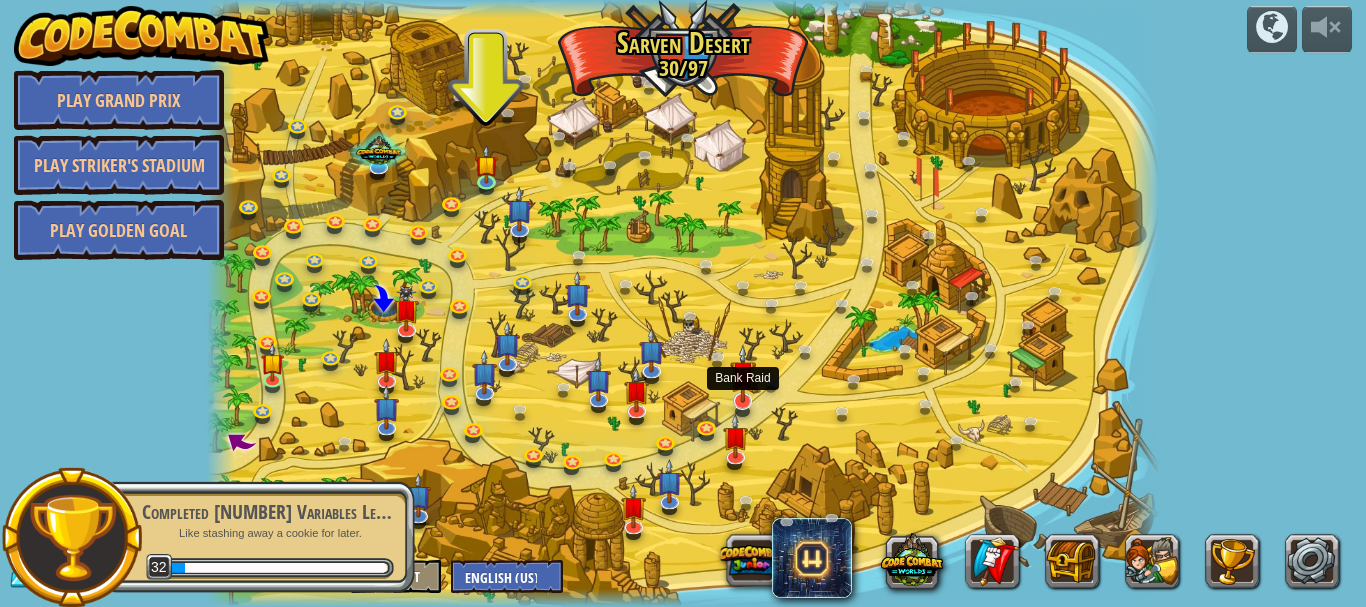 click at bounding box center [743, 373] 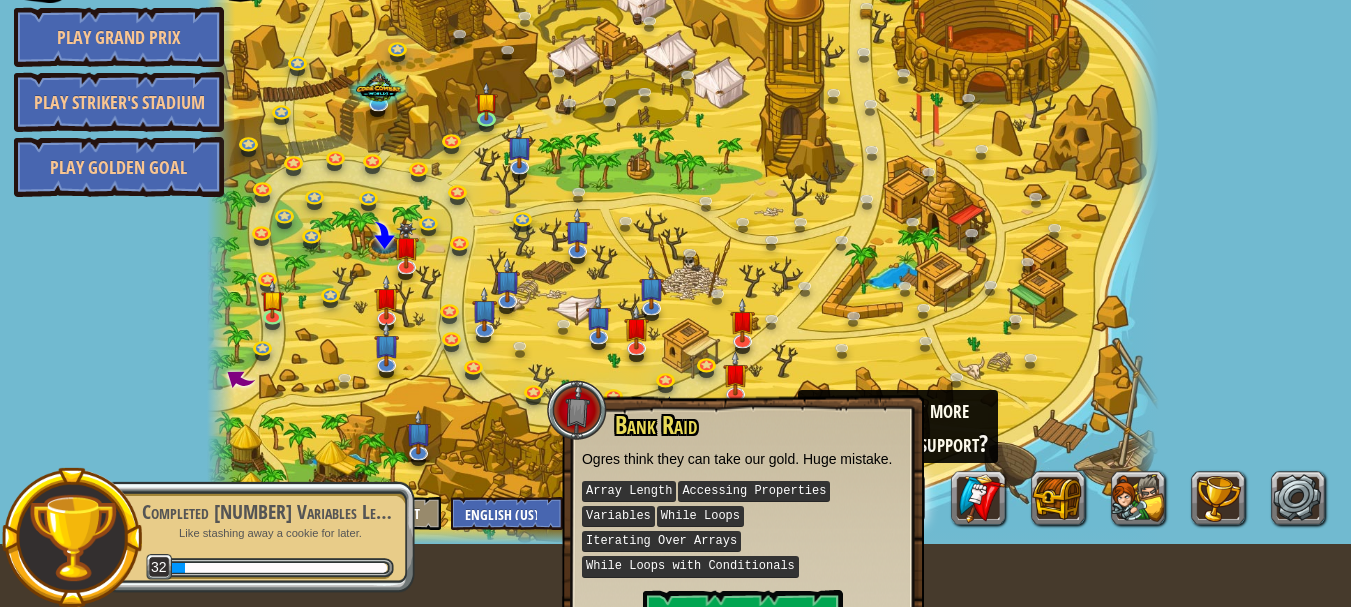 scroll, scrollTop: 97, scrollLeft: 0, axis: vertical 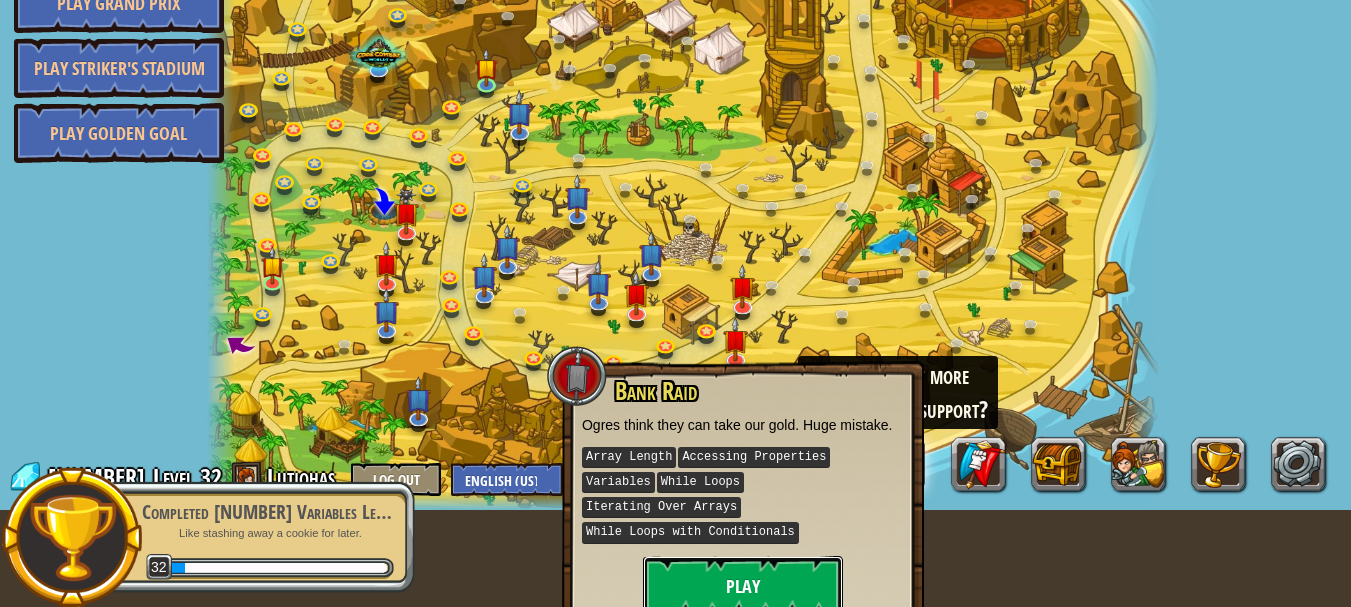 click on "Play" at bounding box center (743, 586) 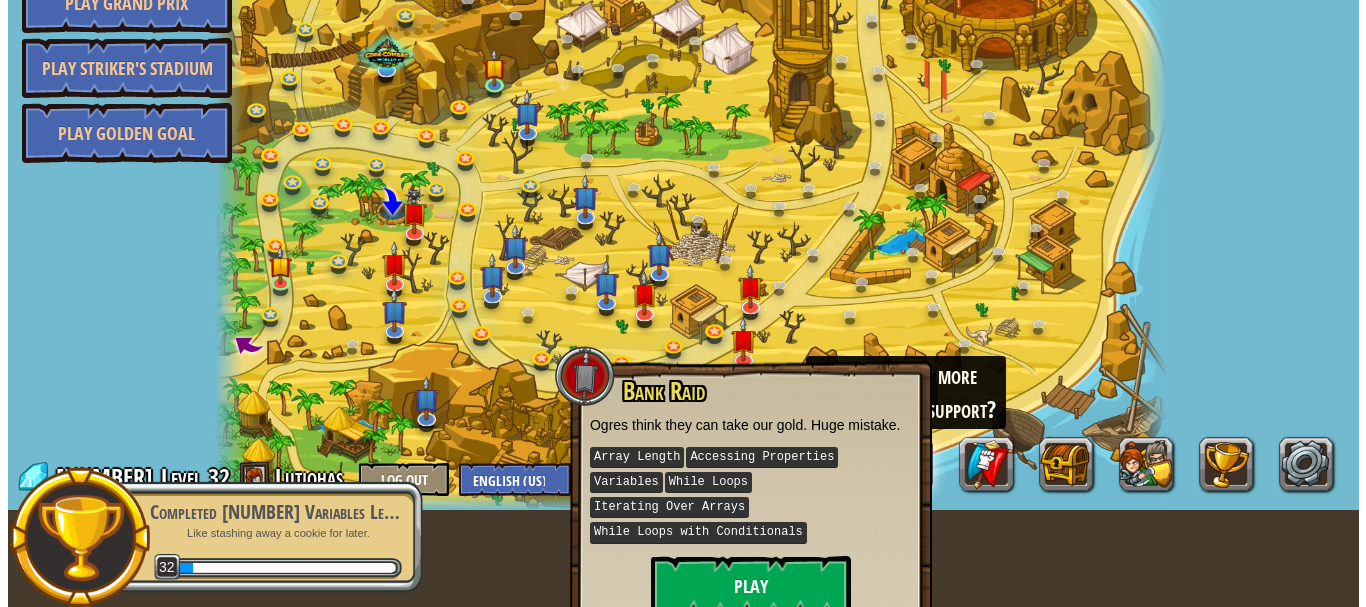 scroll, scrollTop: 0, scrollLeft: 0, axis: both 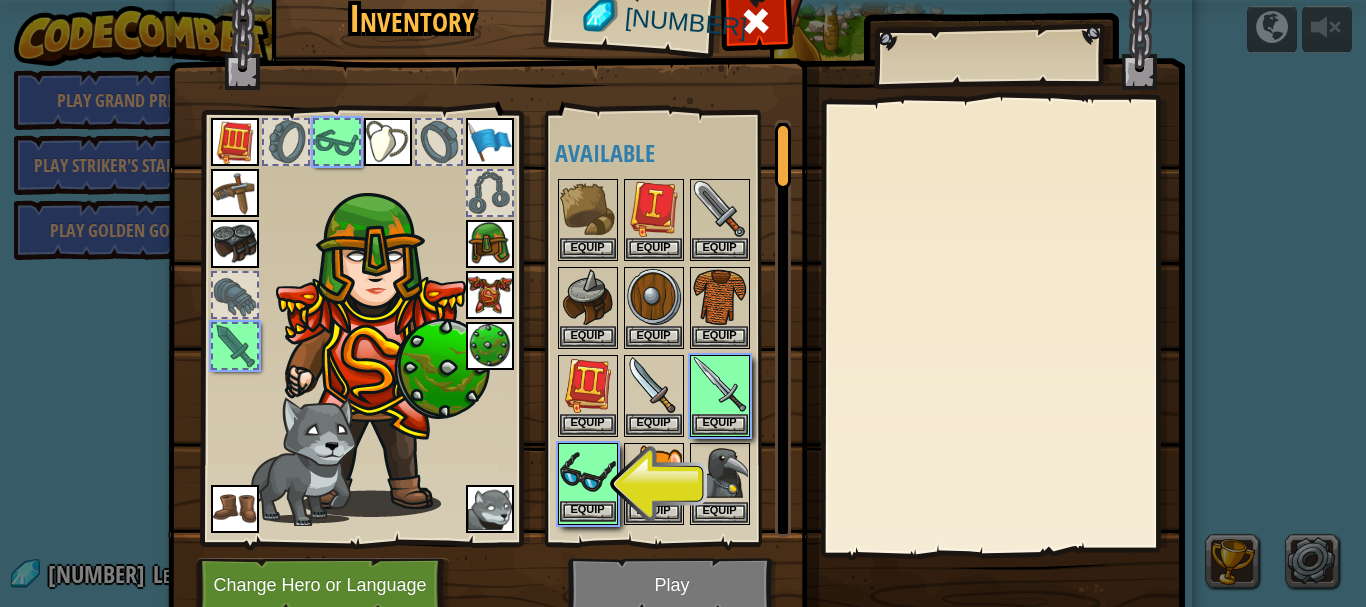 click at bounding box center (588, 473) 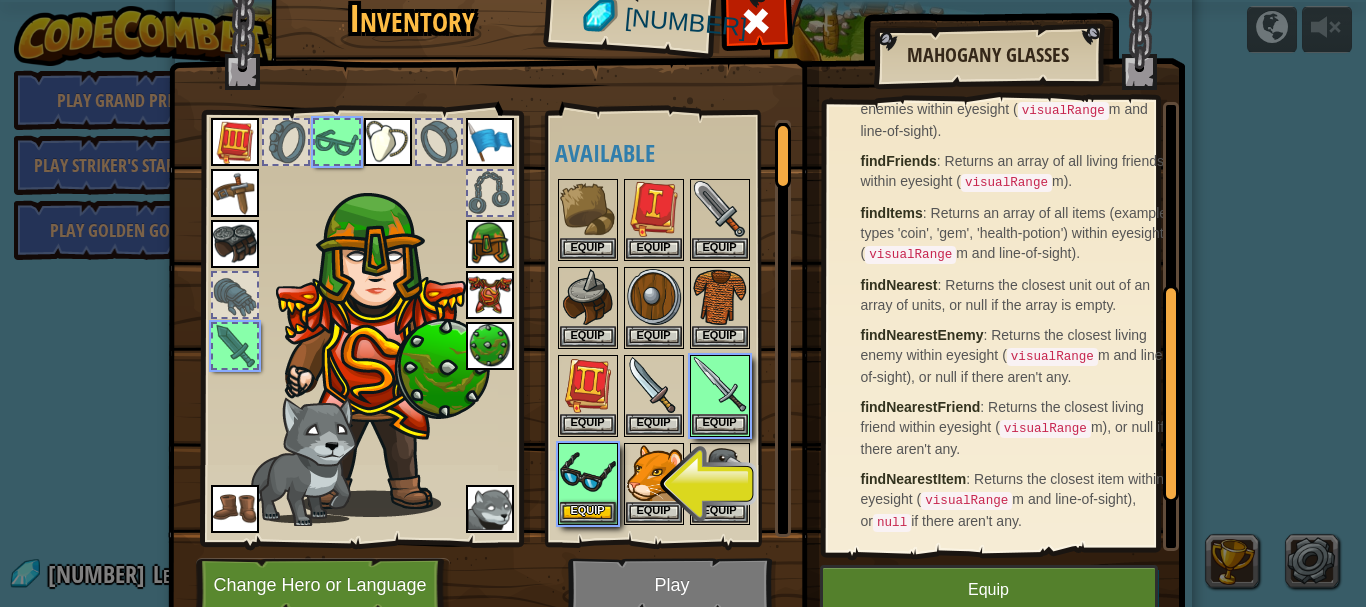 scroll, scrollTop: 490, scrollLeft: 0, axis: vertical 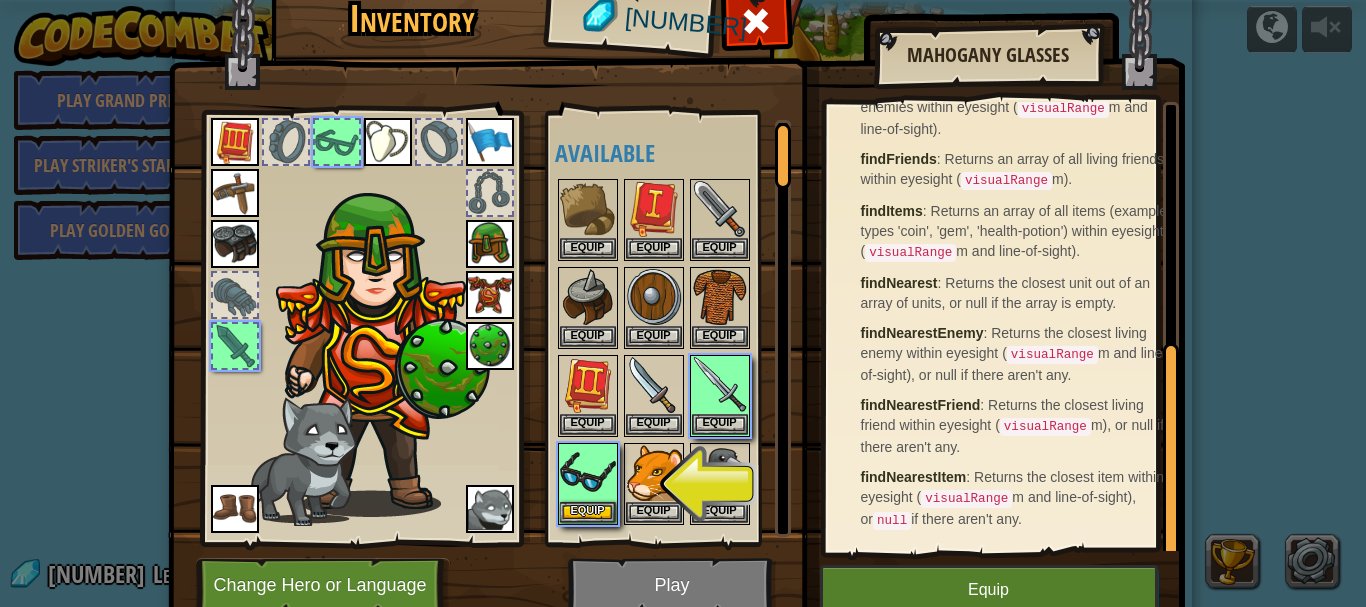 click at bounding box center [337, 142] 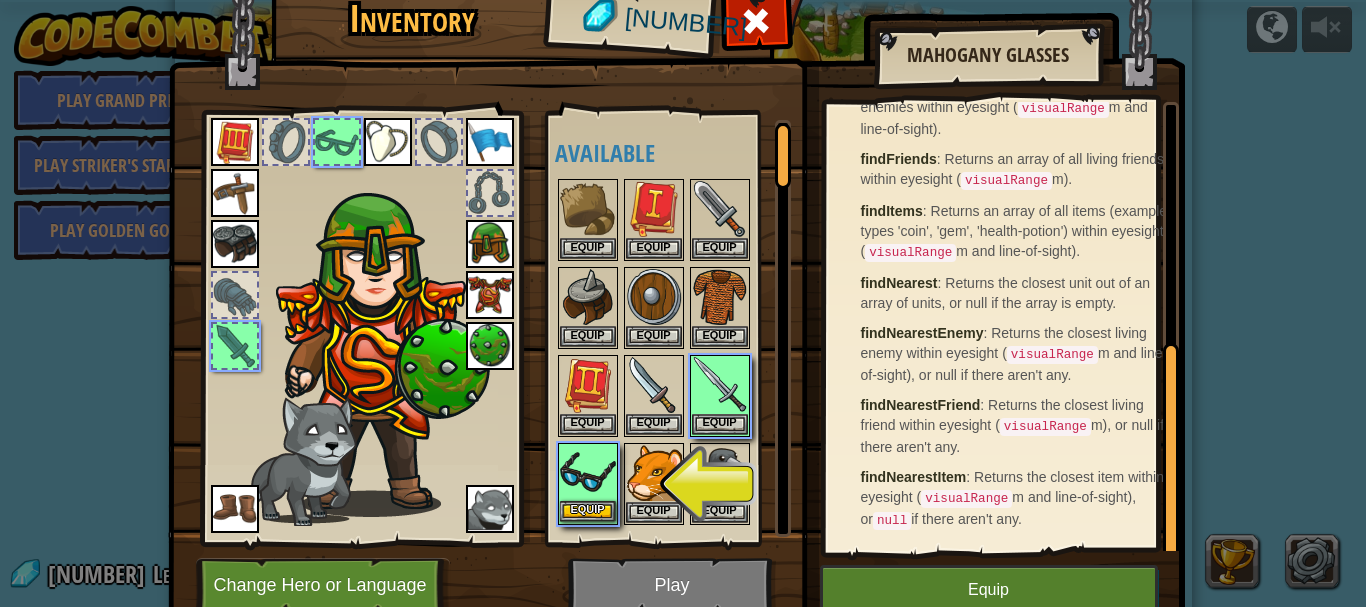 click at bounding box center [588, 473] 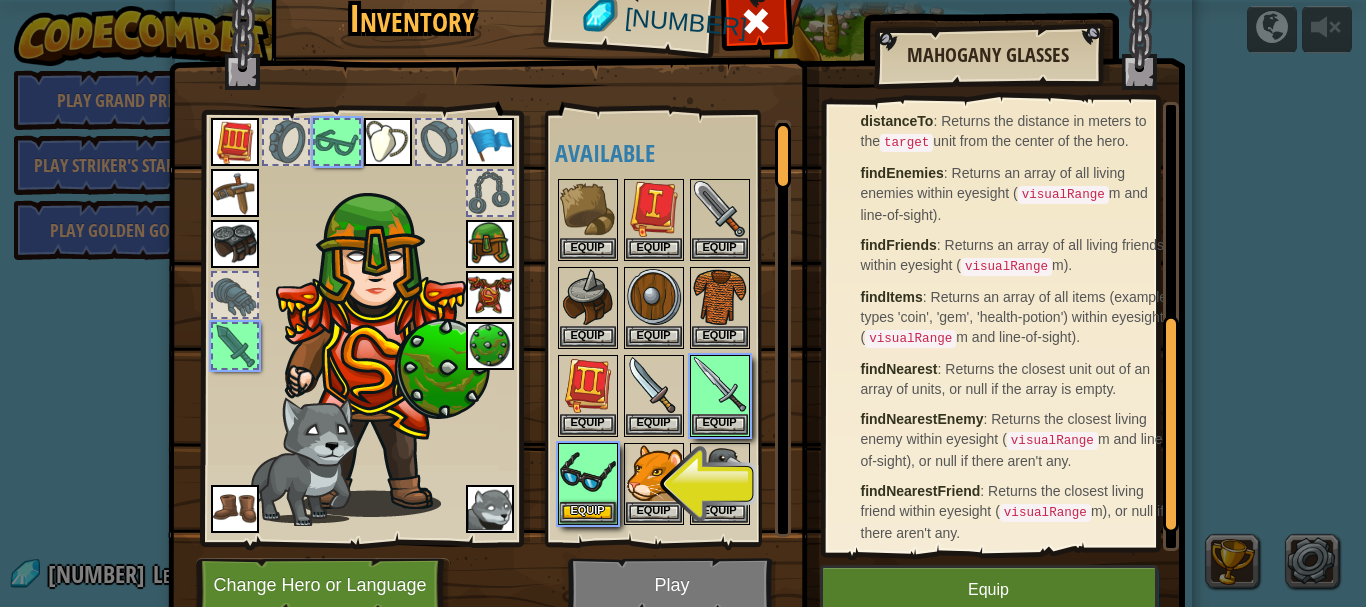 scroll, scrollTop: 490, scrollLeft: 0, axis: vertical 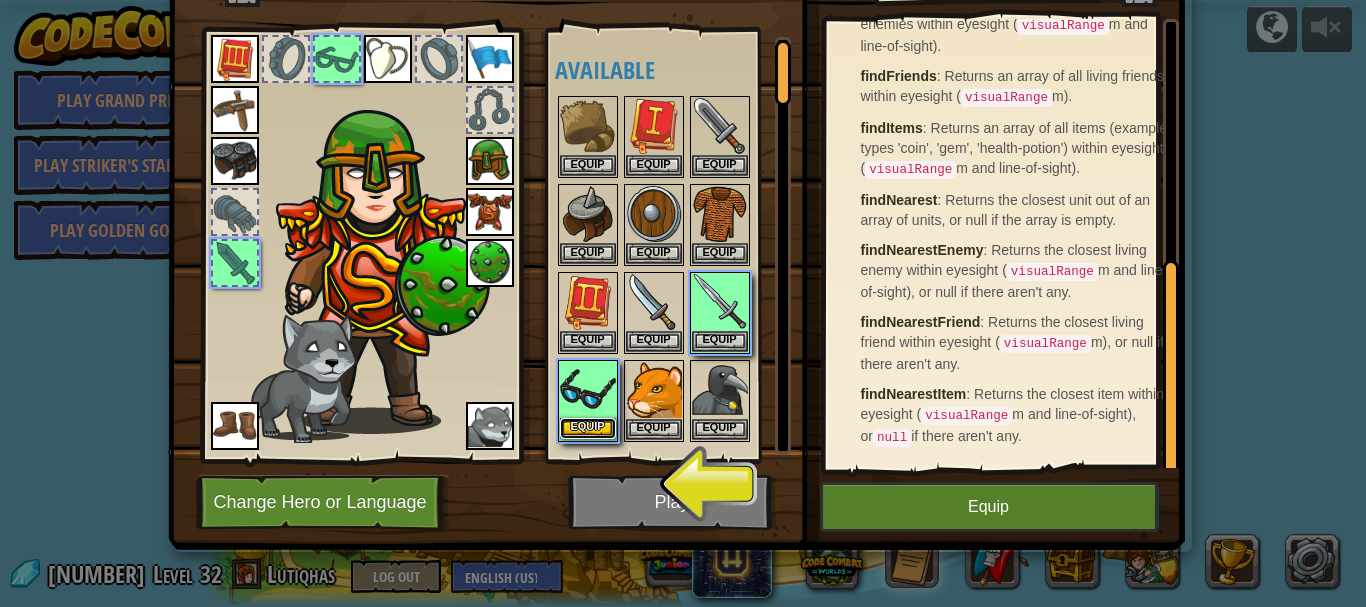 click on "Equip" at bounding box center (588, 428) 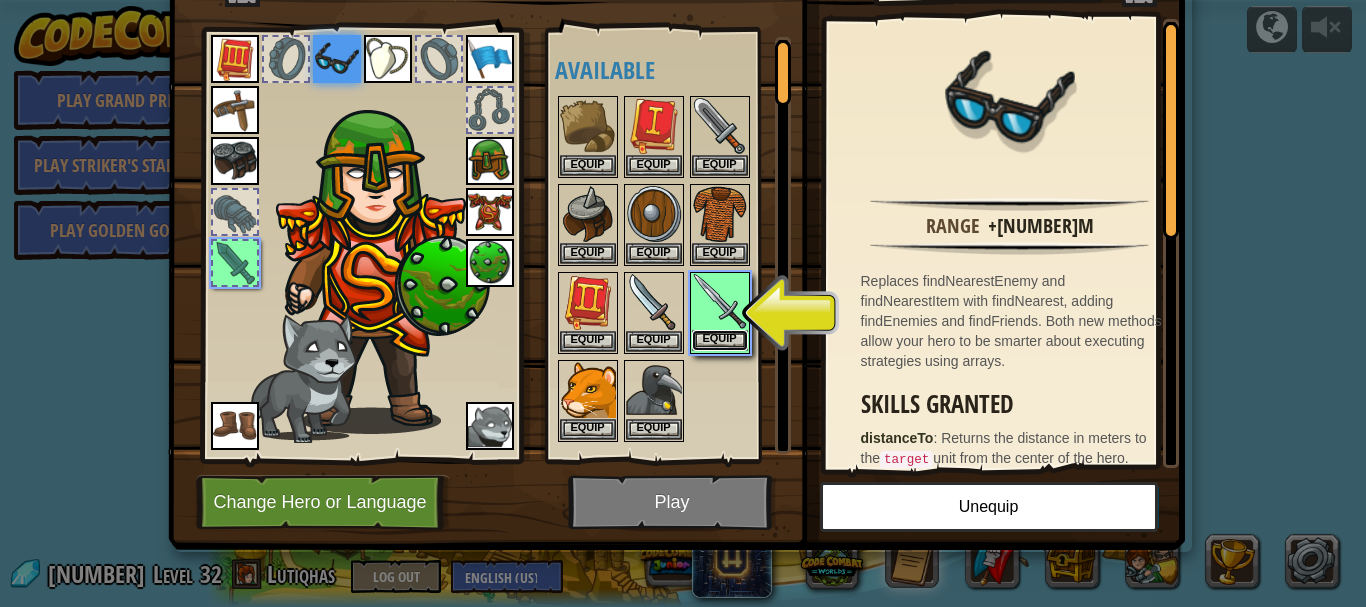 click on "Equip" at bounding box center [720, 340] 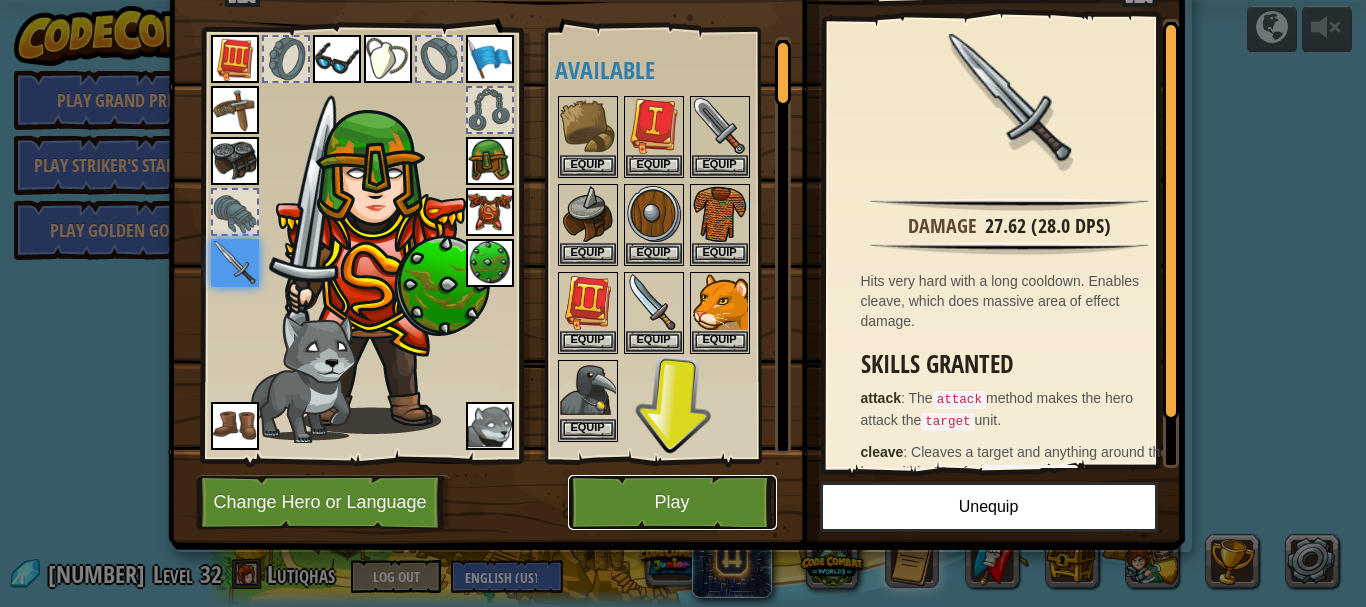 click on "Play" at bounding box center [672, 502] 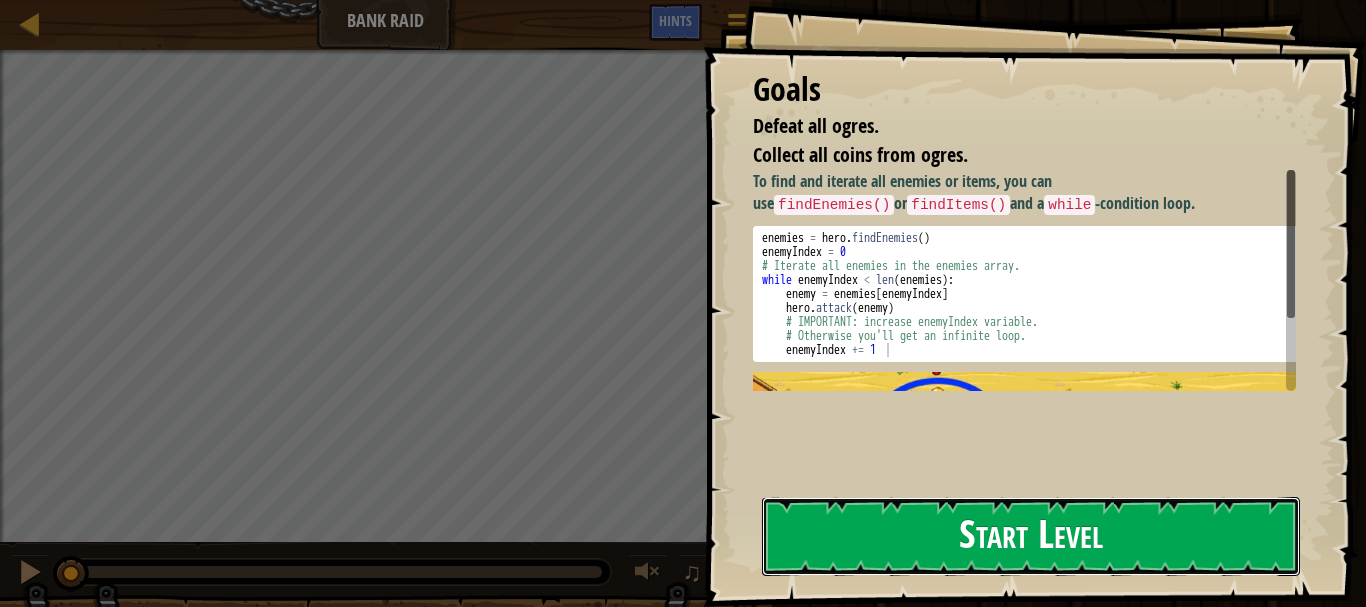 click on "Start Level" at bounding box center (1031, 536) 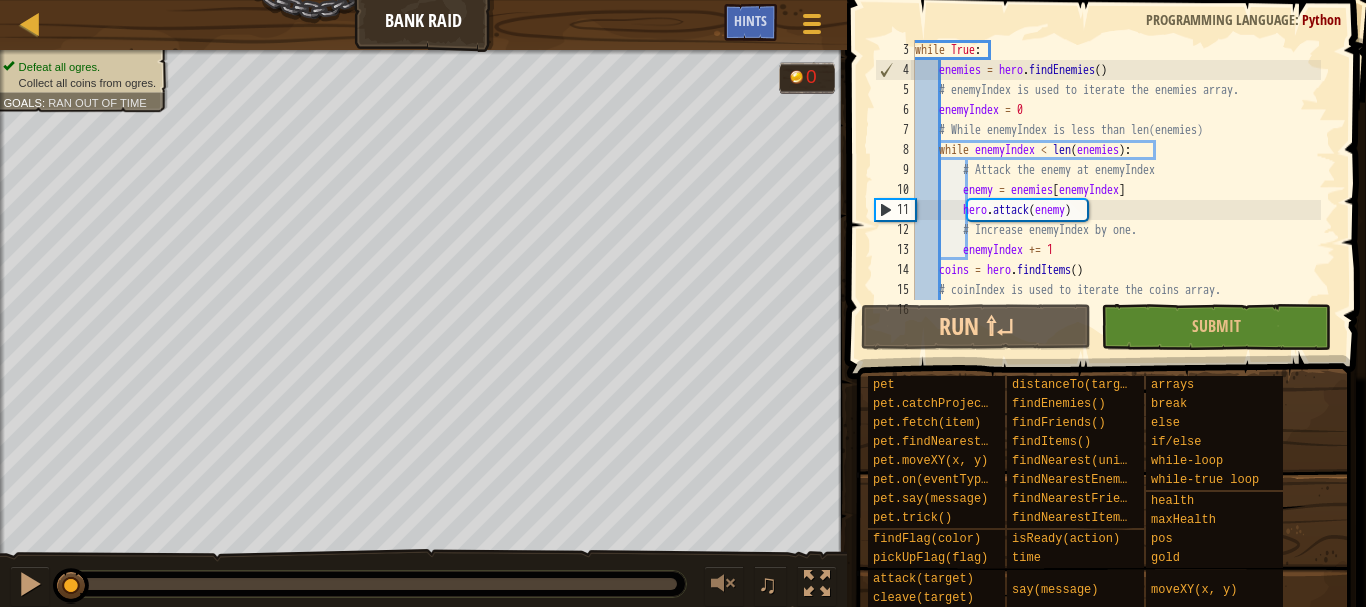 scroll, scrollTop: 0, scrollLeft: 0, axis: both 